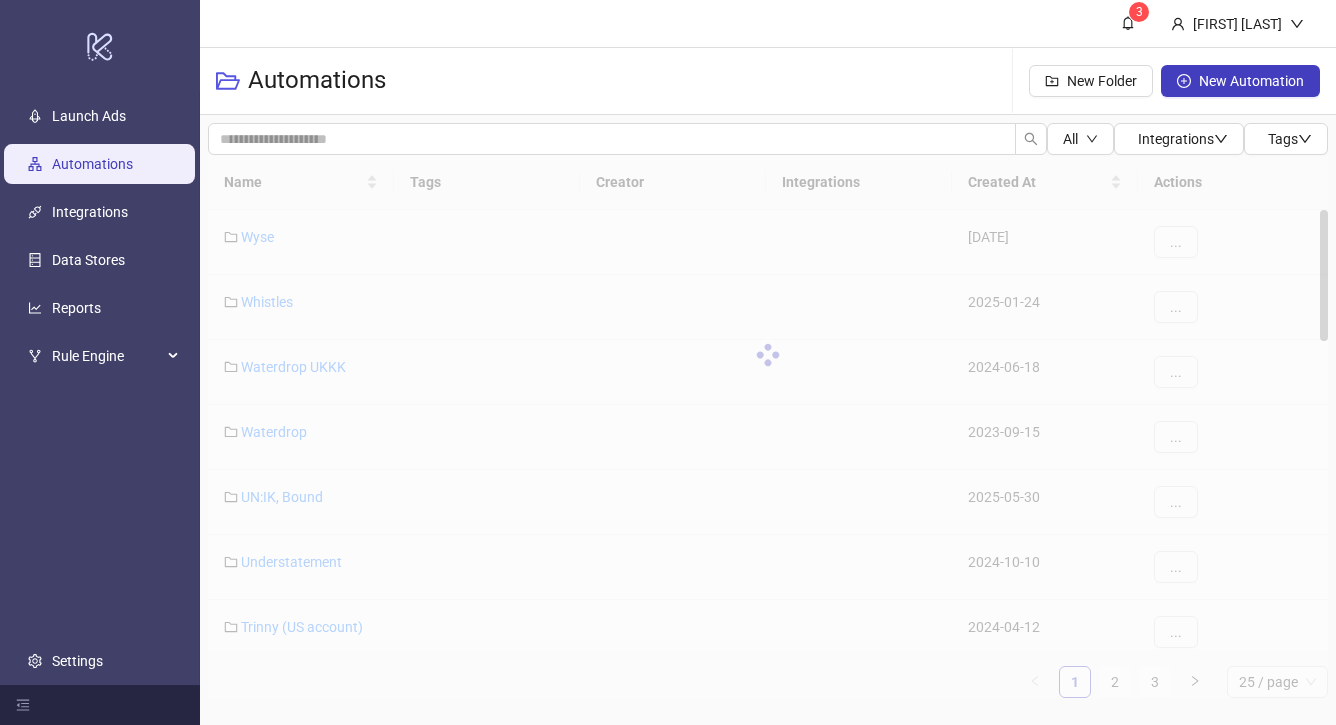 scroll, scrollTop: 0, scrollLeft: 0, axis: both 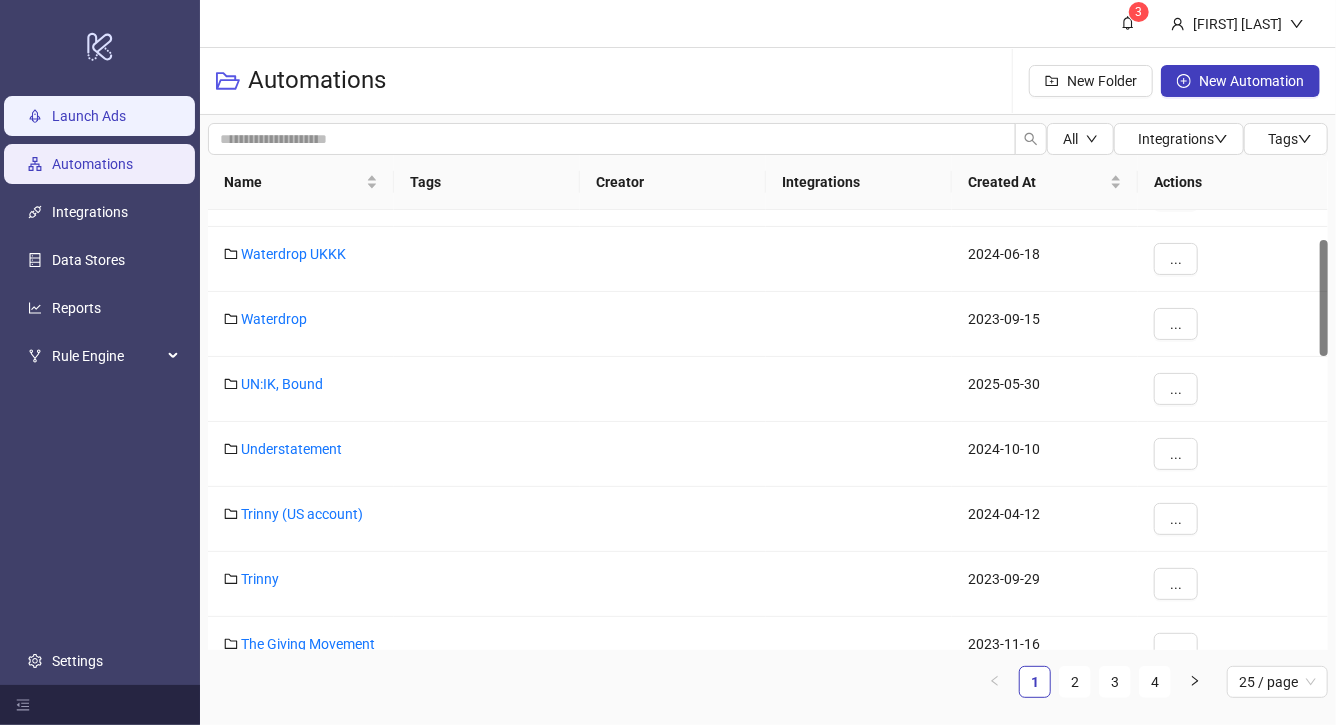 click on "Launch Ads" at bounding box center (89, 116) 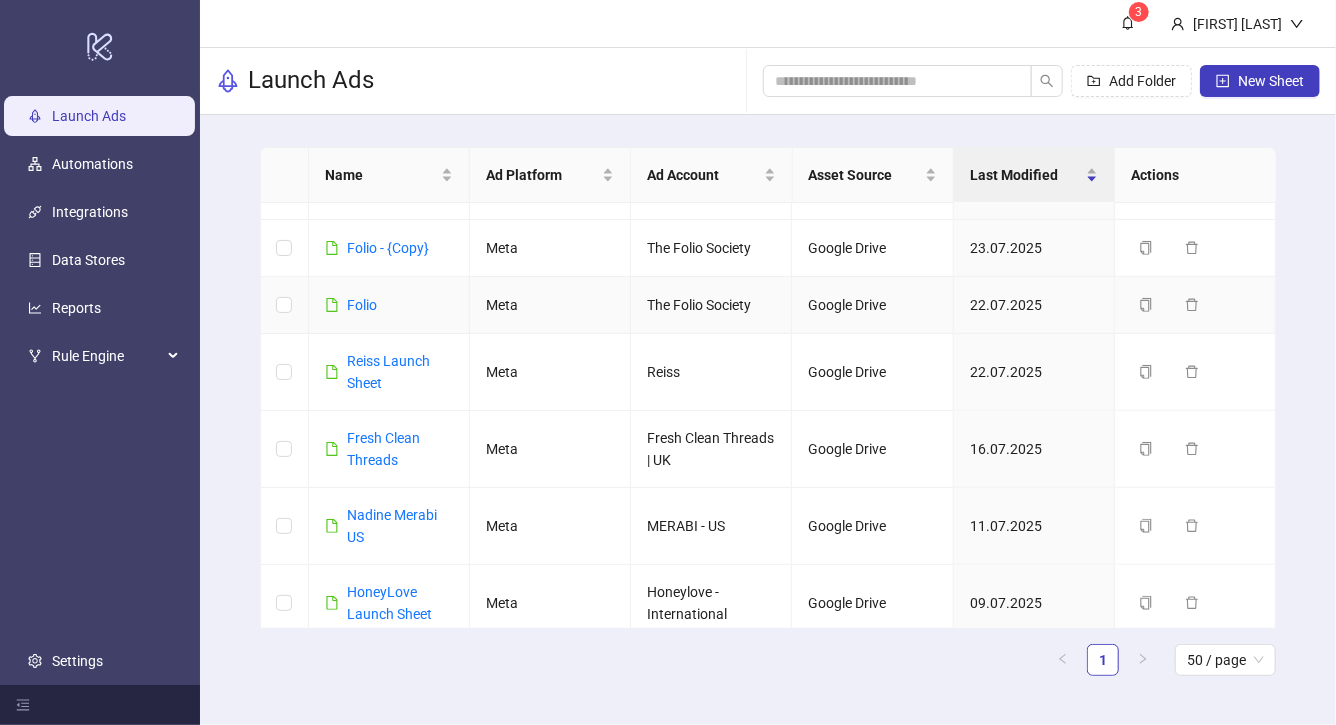 scroll, scrollTop: 658, scrollLeft: 0, axis: vertical 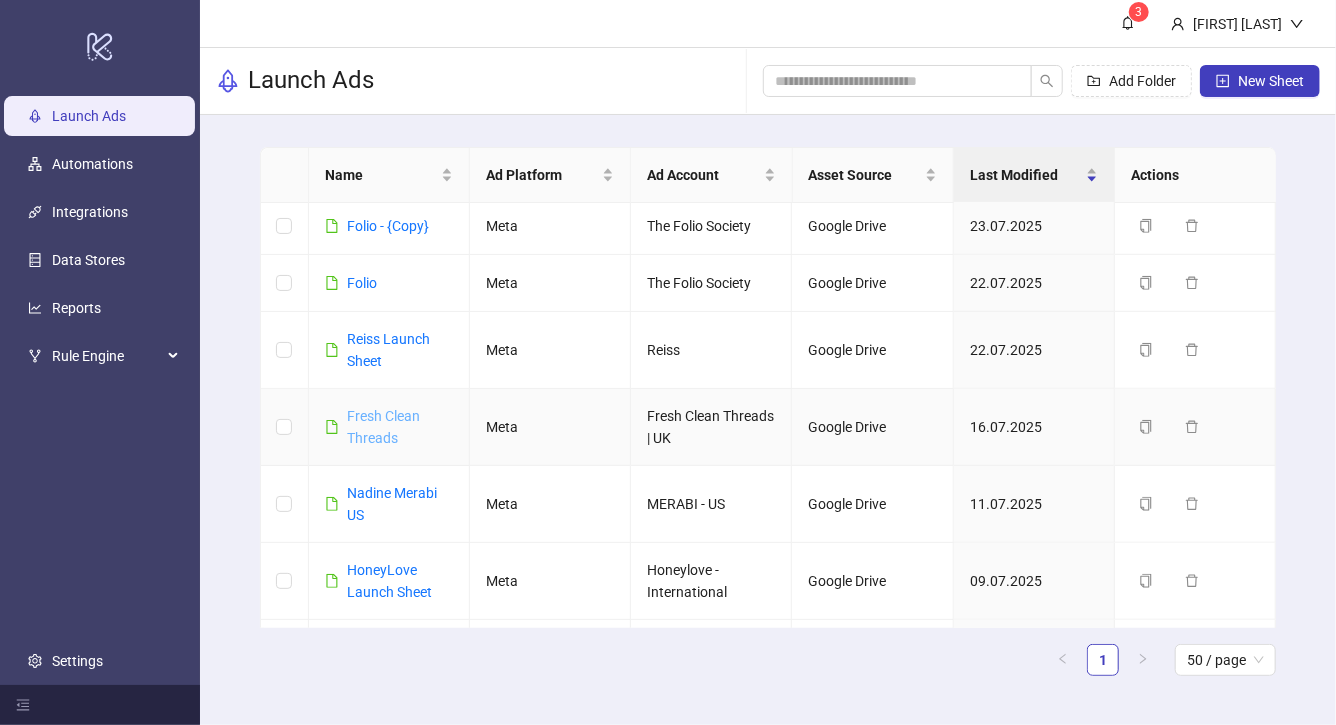 click on "Fresh Clean Threads" at bounding box center (383, 427) 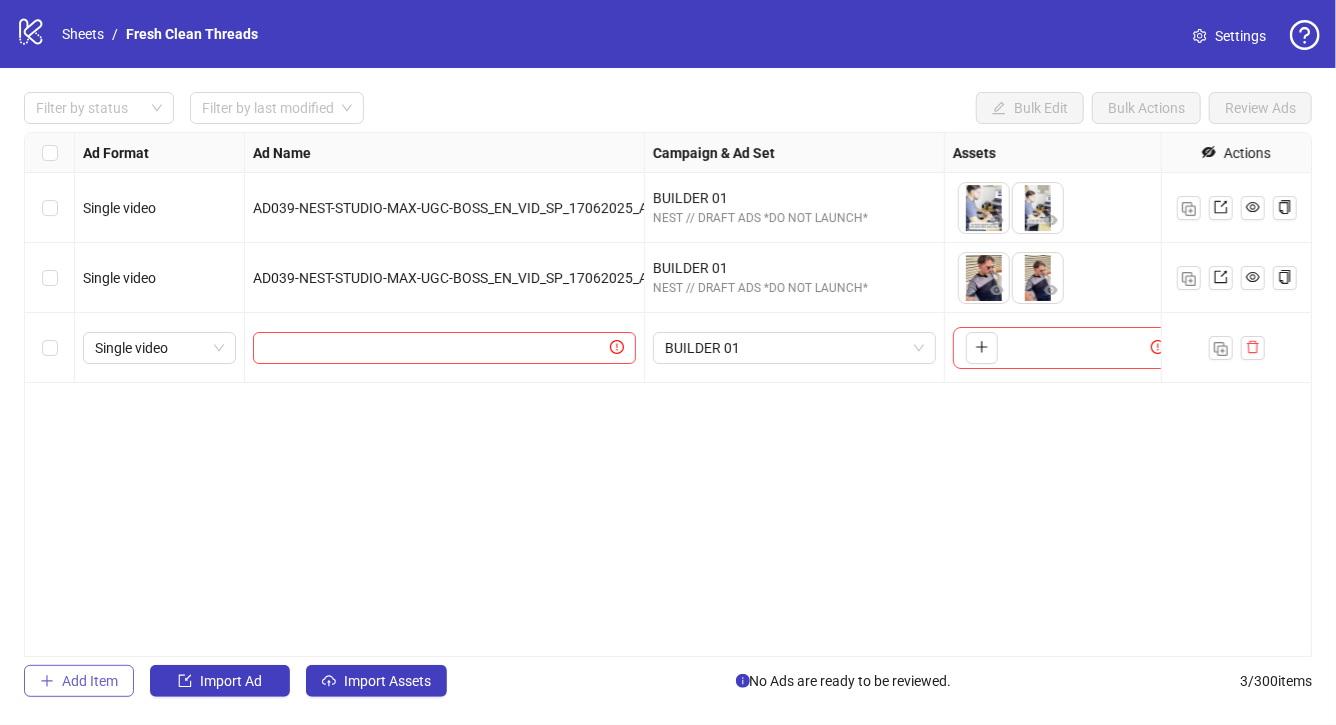 click 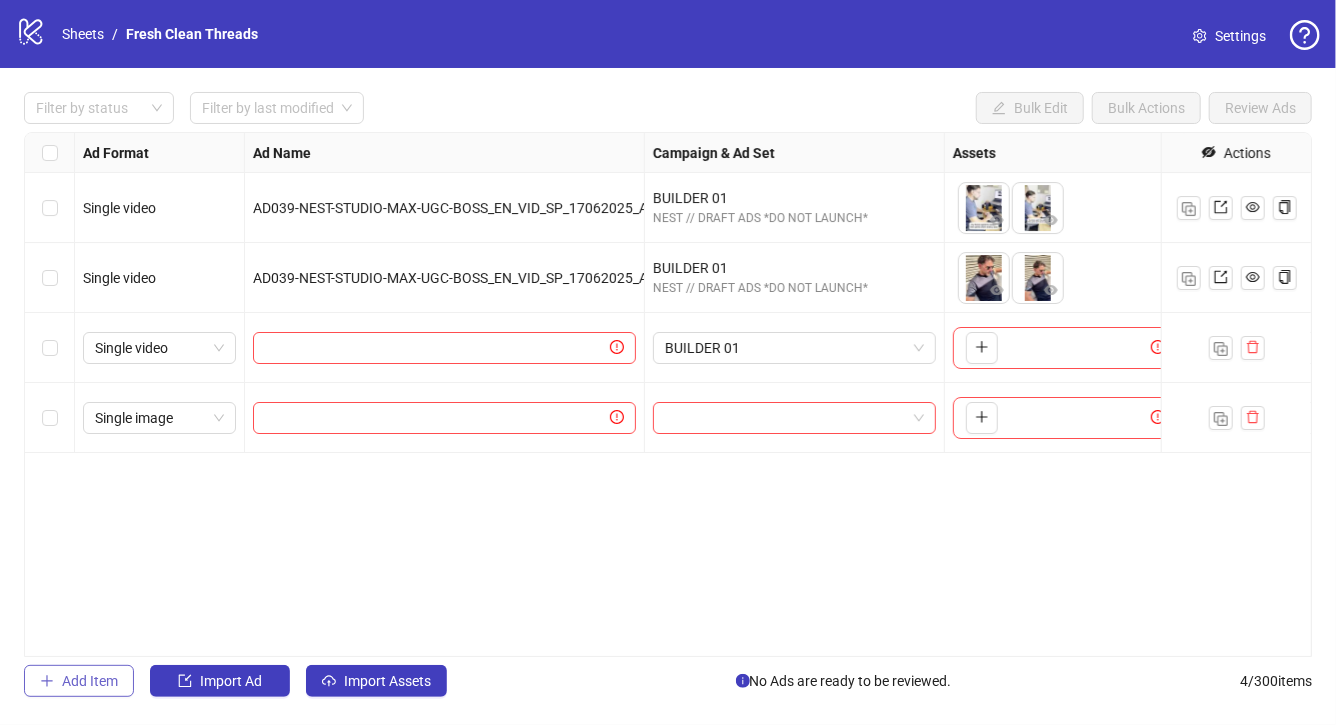 click on "Add Item" at bounding box center (79, 681) 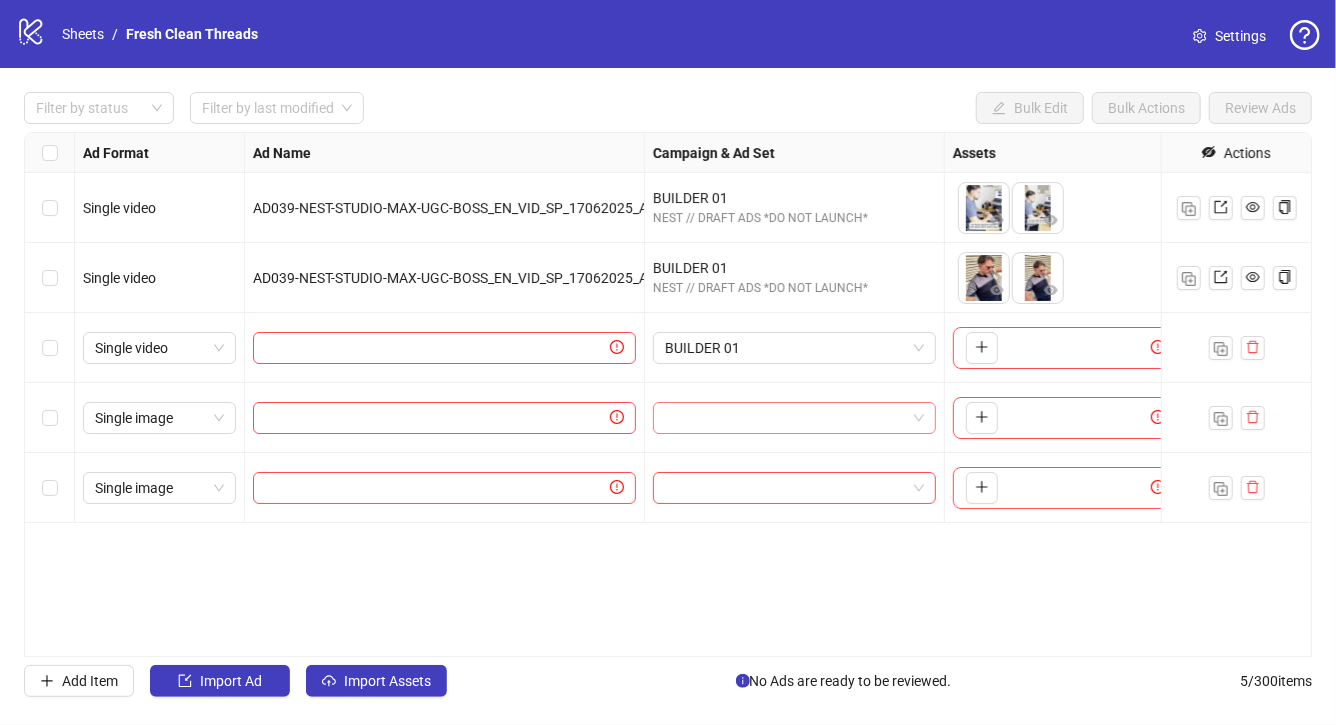 click at bounding box center (785, 418) 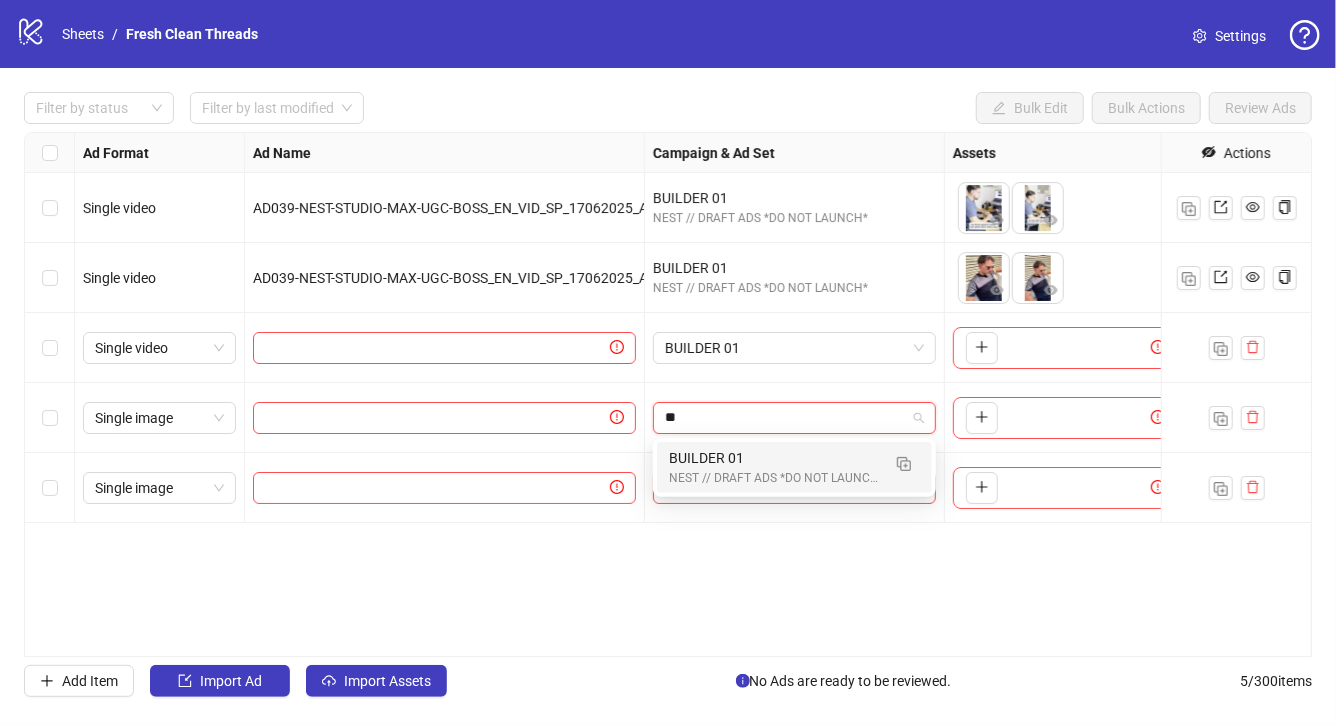 type on "***" 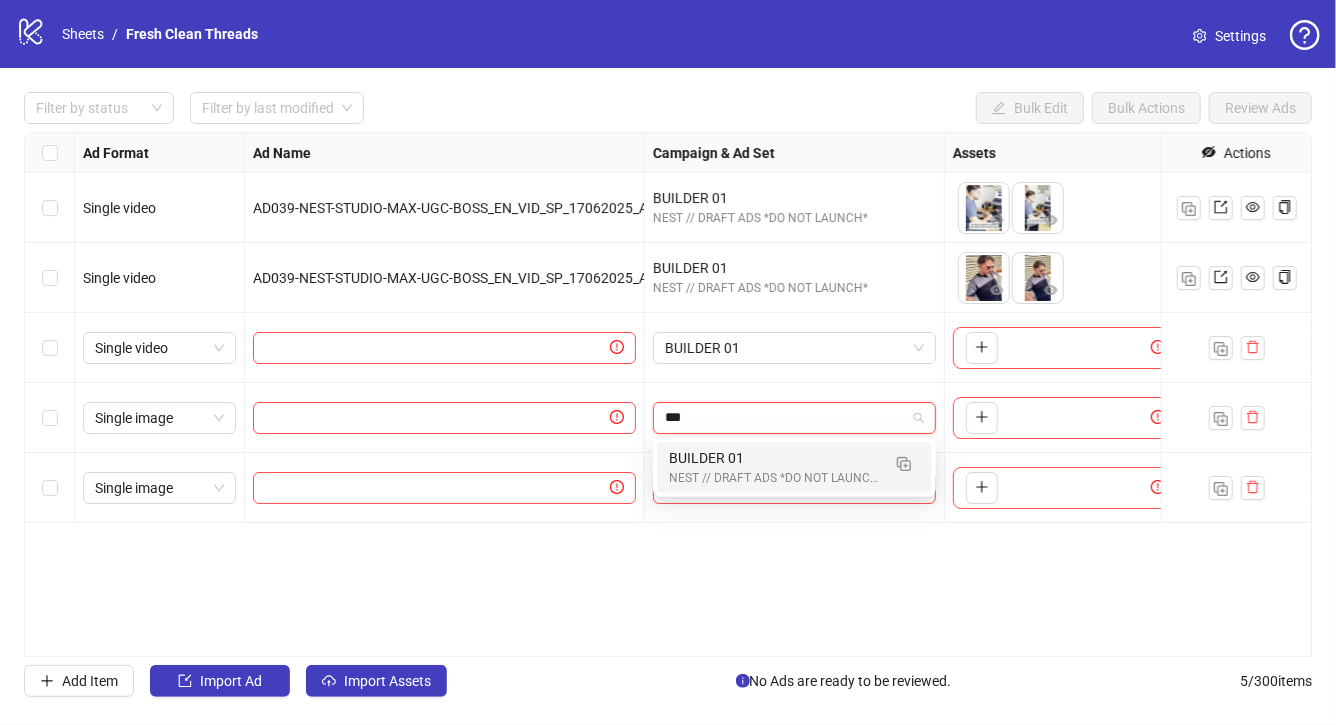 click on "NEST // DRAFT ADS *DO NOT LAUNCH*" at bounding box center [774, 478] 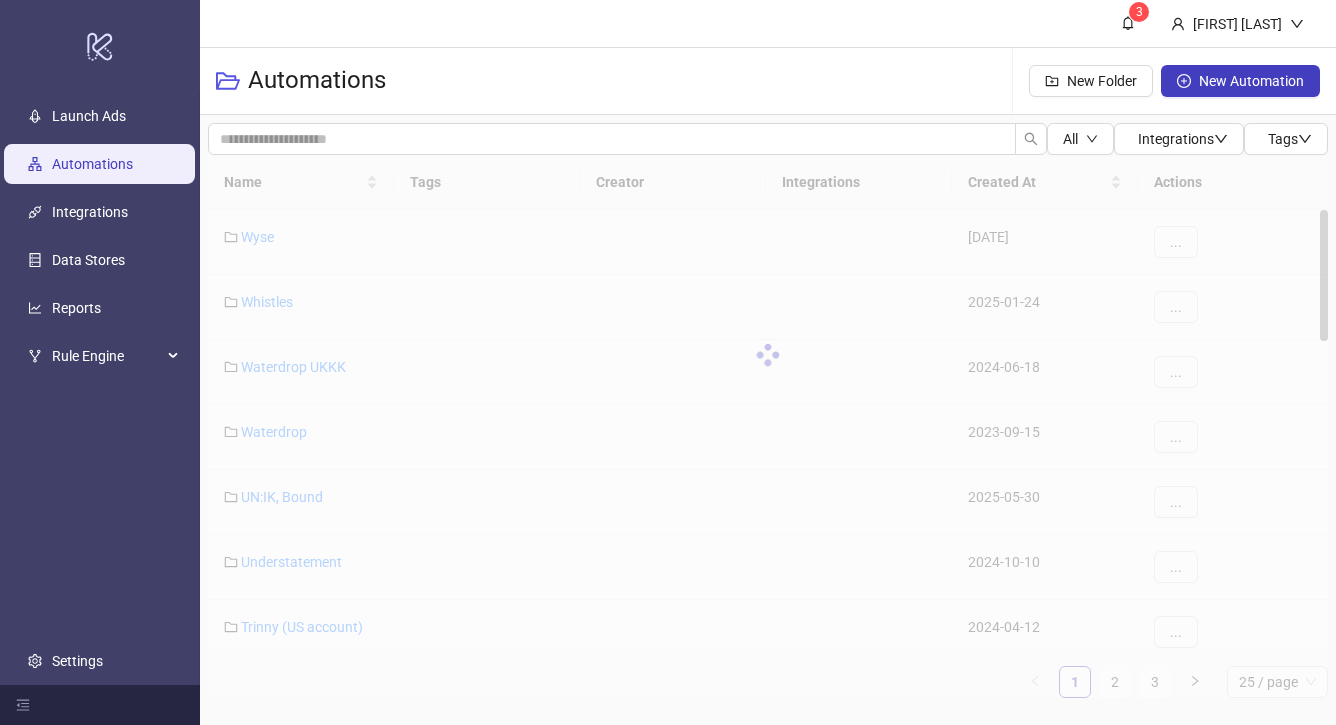 scroll, scrollTop: 0, scrollLeft: 0, axis: both 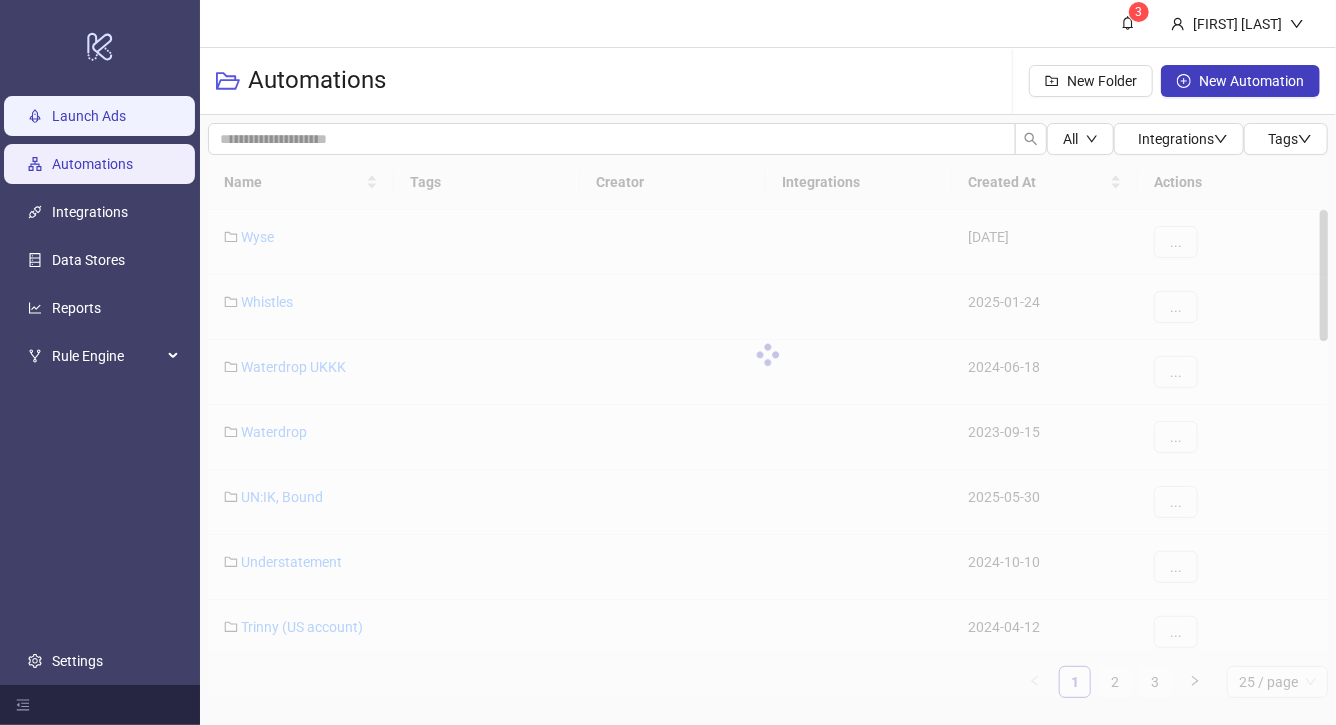 click on "Launch Ads" at bounding box center (89, 116) 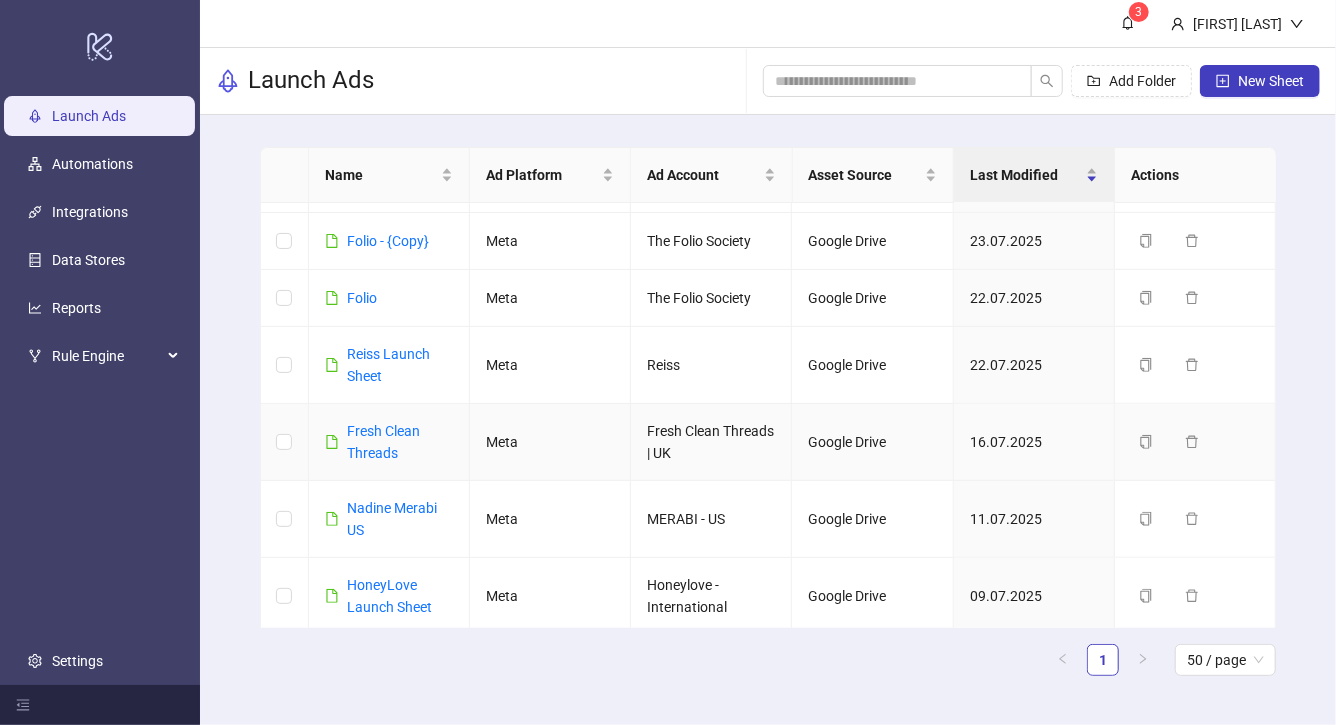 scroll, scrollTop: 720, scrollLeft: 0, axis: vertical 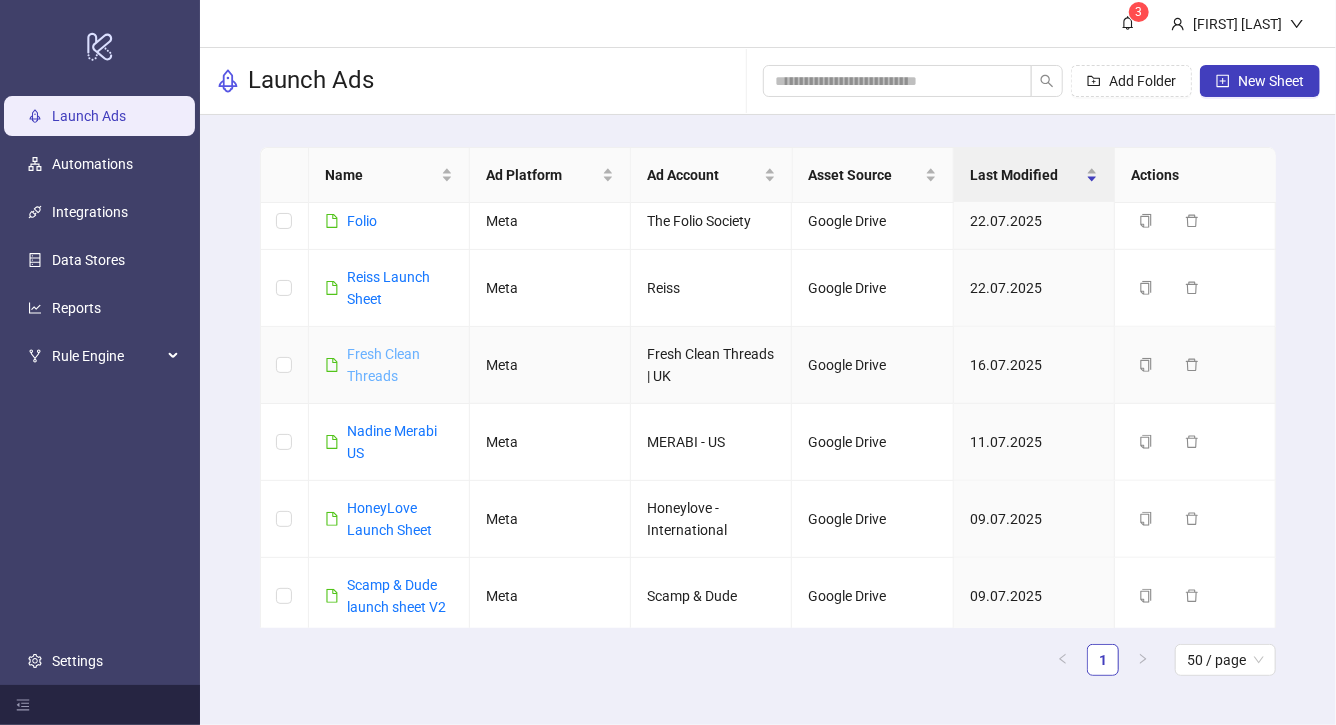 click on "Fresh Clean Threads" at bounding box center (383, 365) 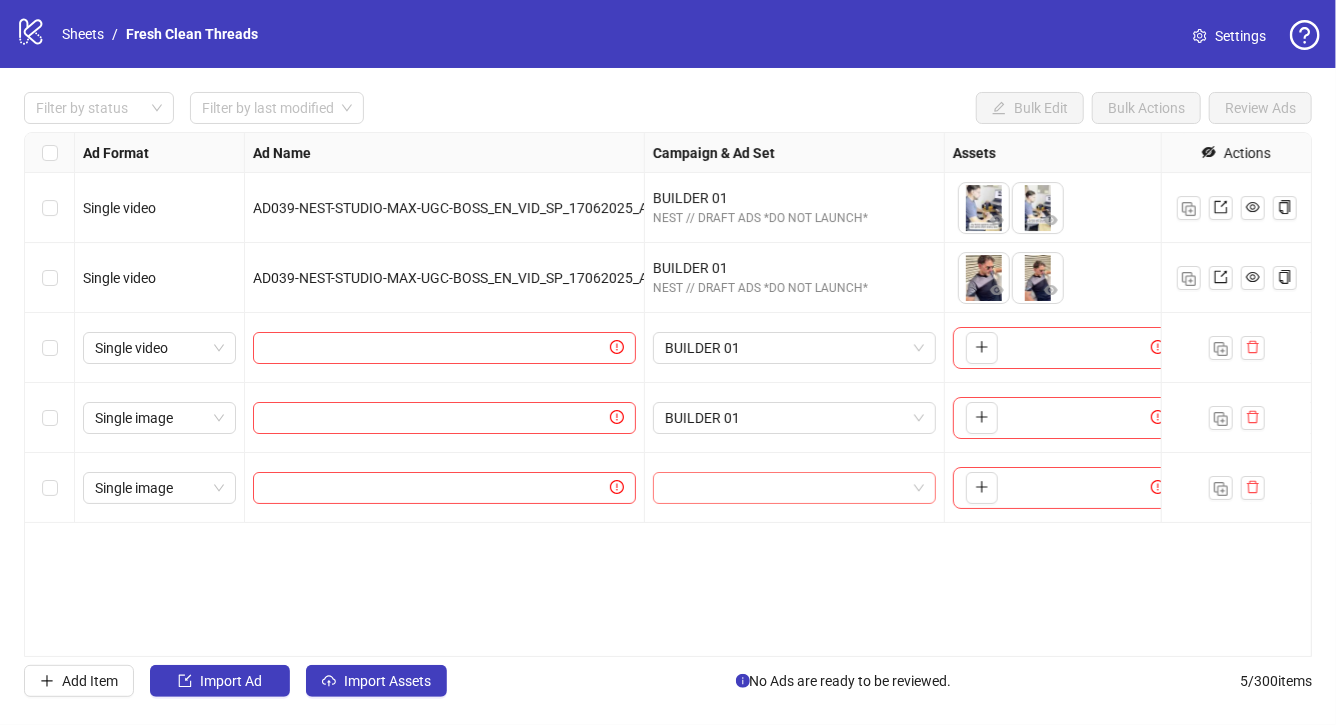 click at bounding box center [794, 488] 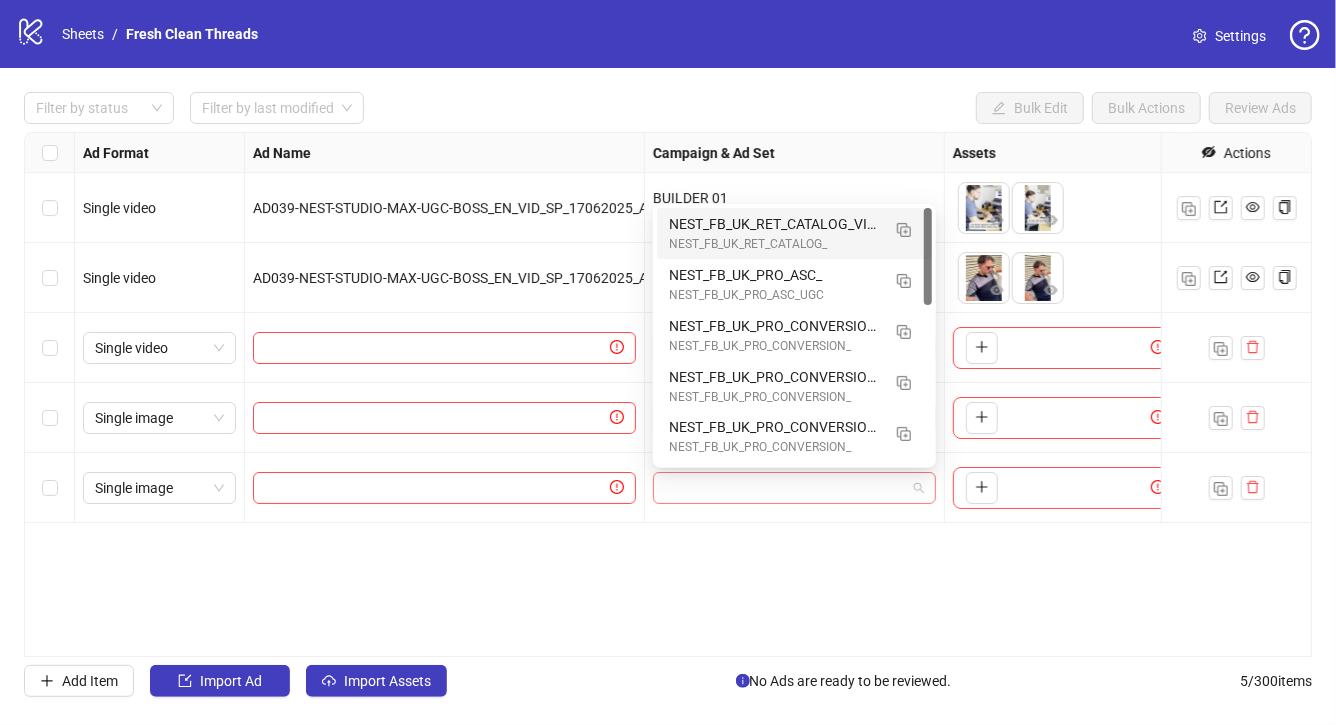 click at bounding box center [785, 488] 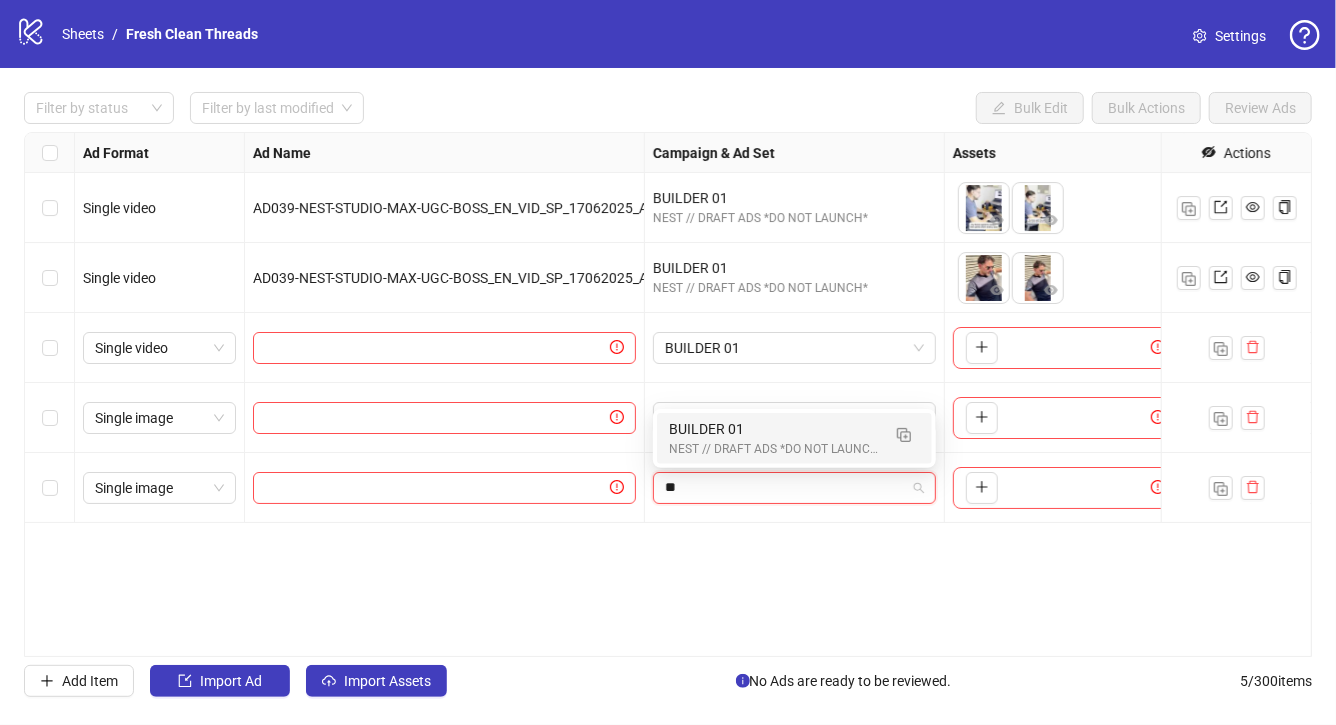 type on "***" 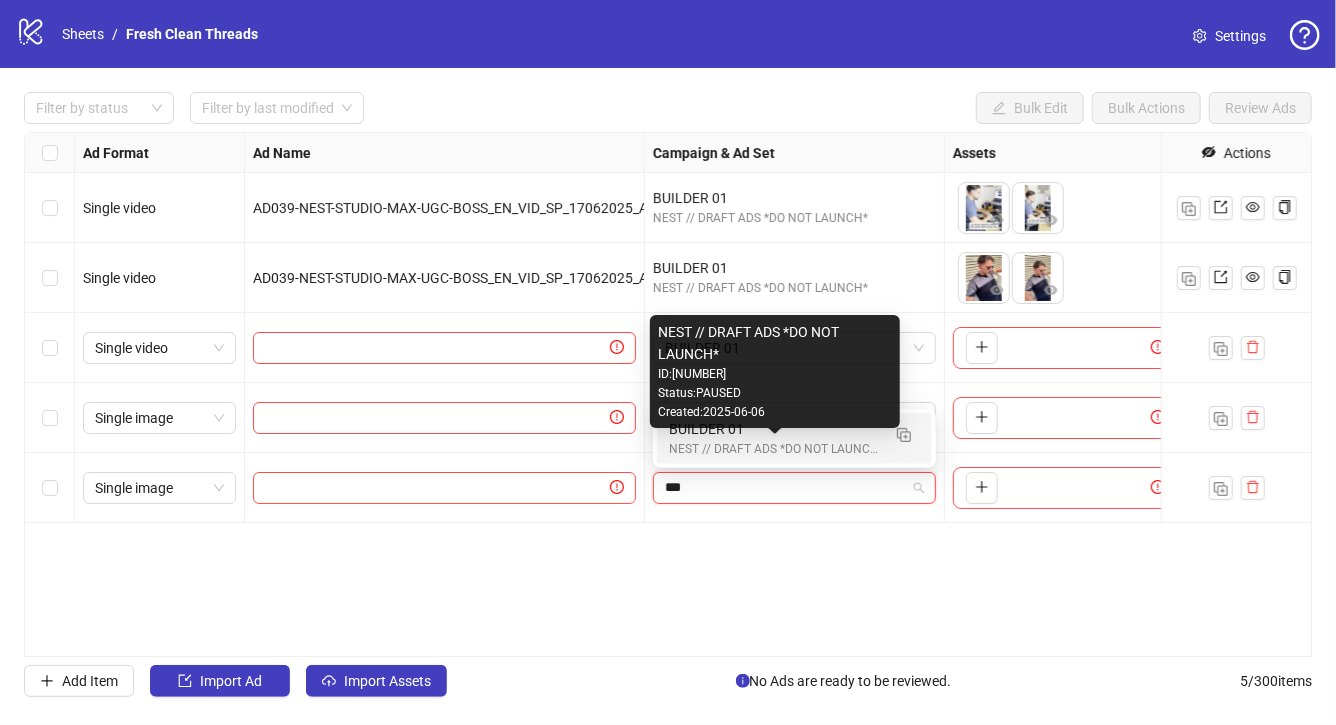 click on "NEST // DRAFT ADS *DO NOT LAUNCH*" at bounding box center [774, 449] 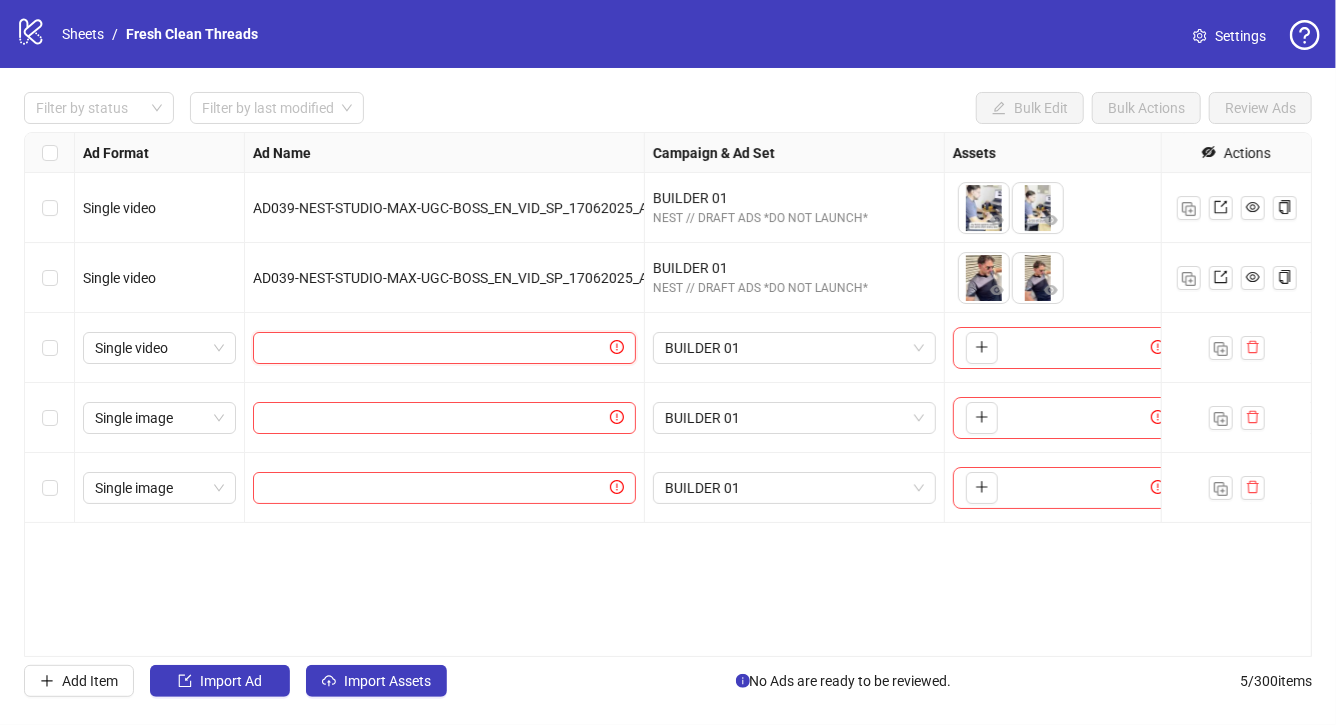click at bounding box center (435, 348) 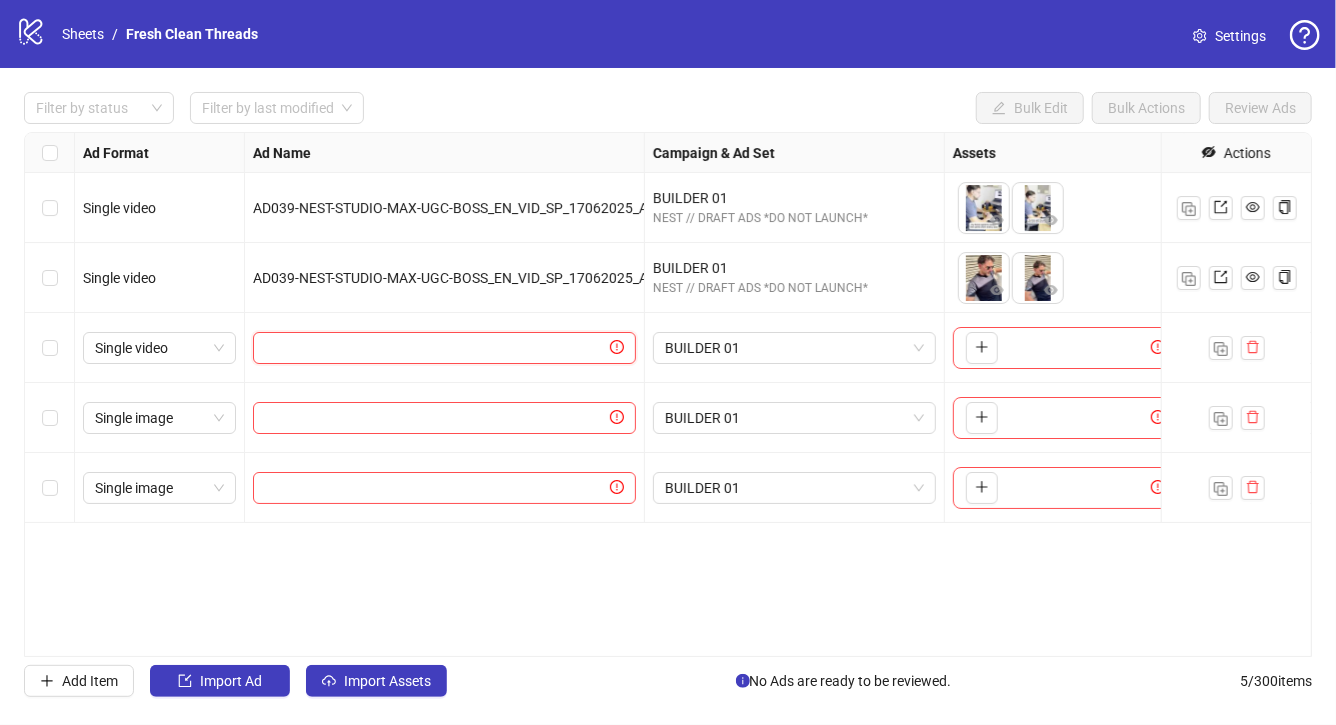 paste on "**********" 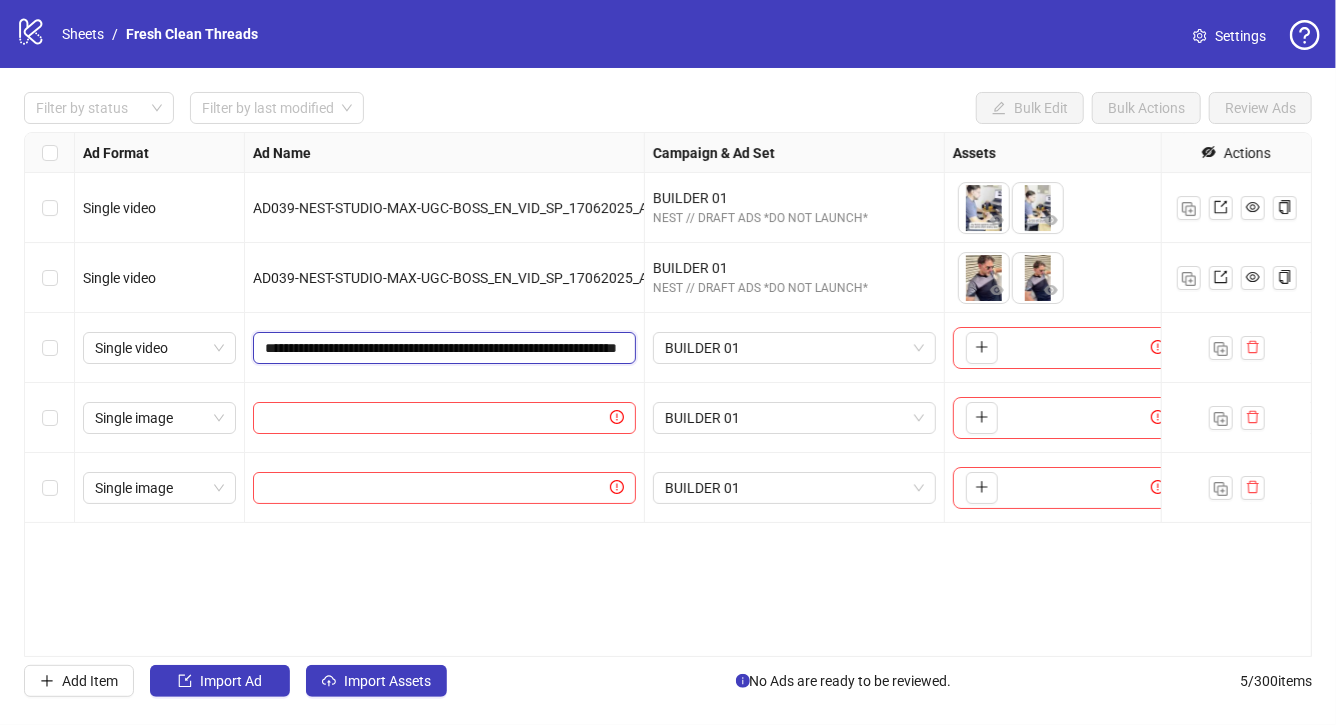 scroll, scrollTop: 0, scrollLeft: 185, axis: horizontal 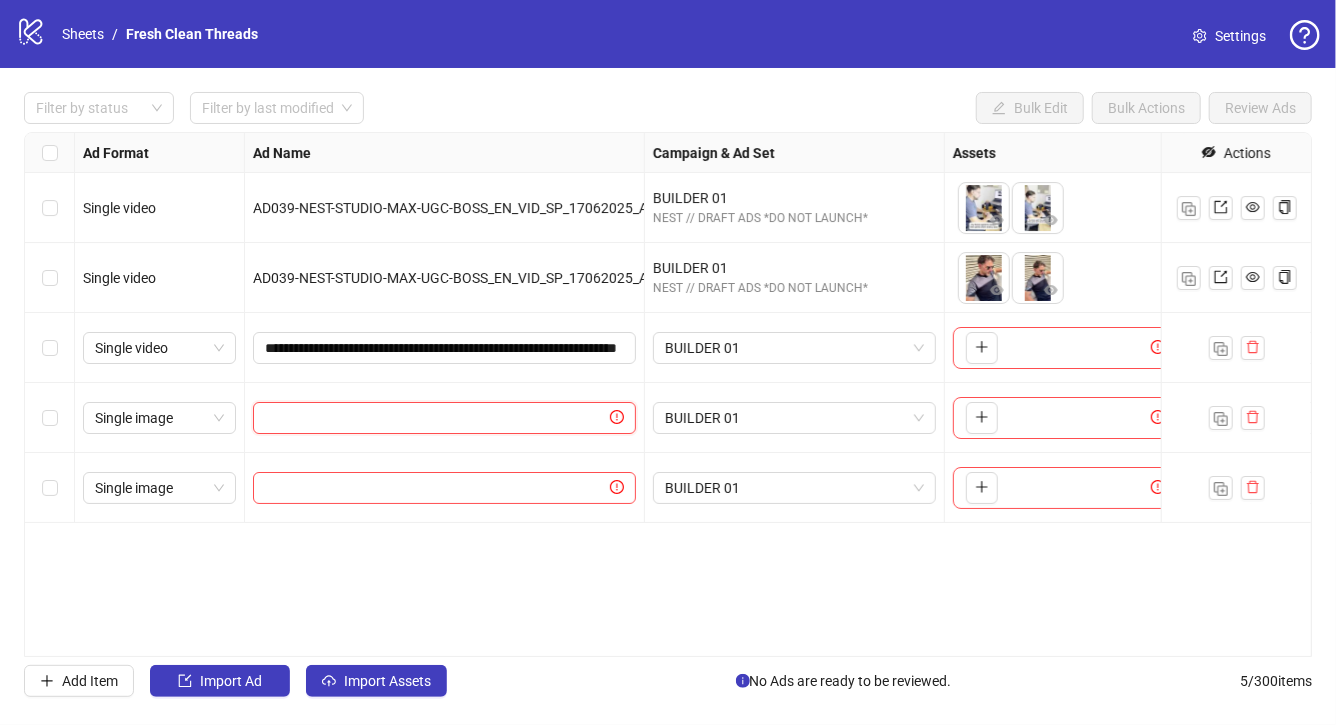 click at bounding box center (435, 418) 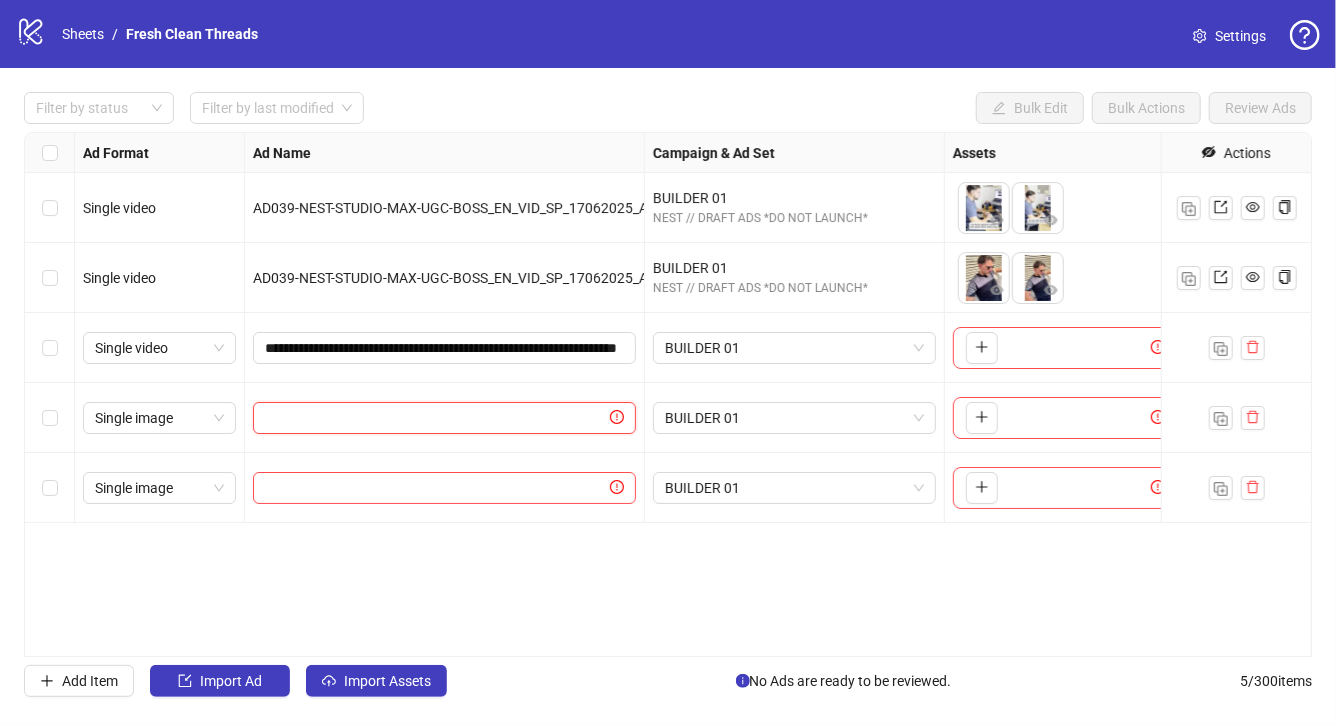 paste on "**********" 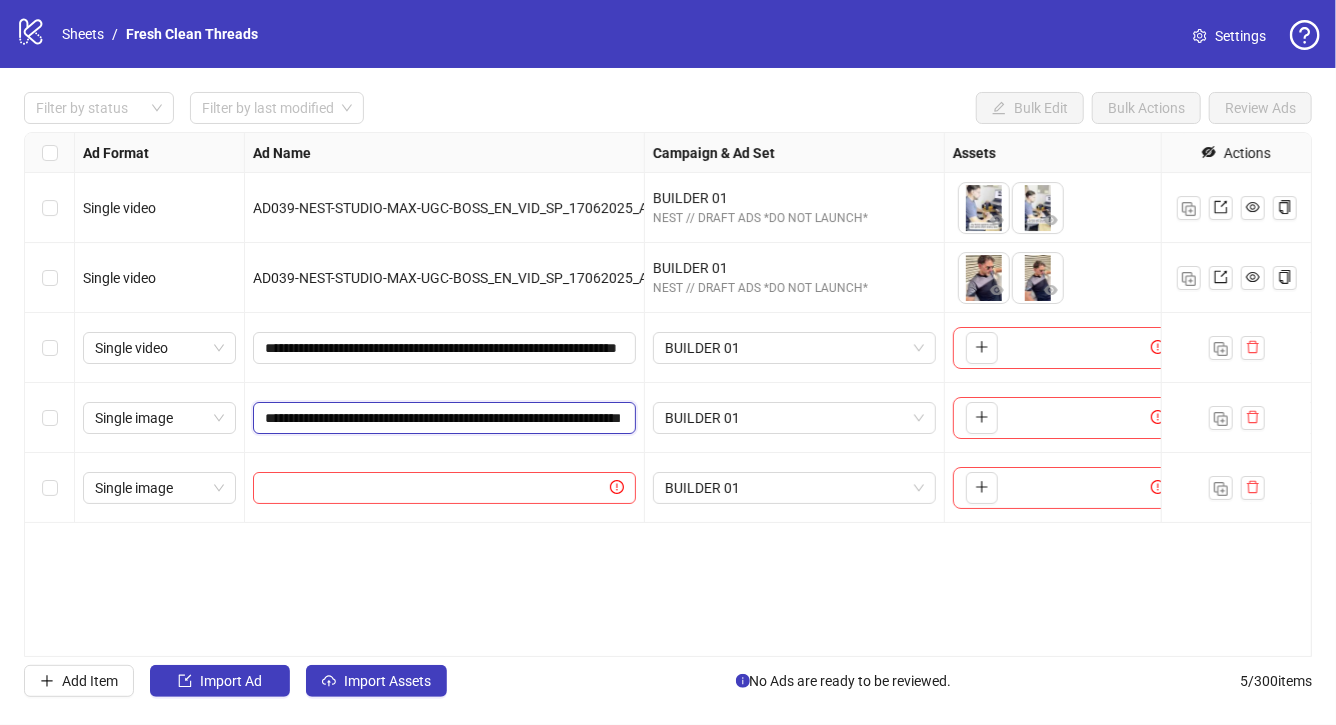 scroll, scrollTop: 0, scrollLeft: 191, axis: horizontal 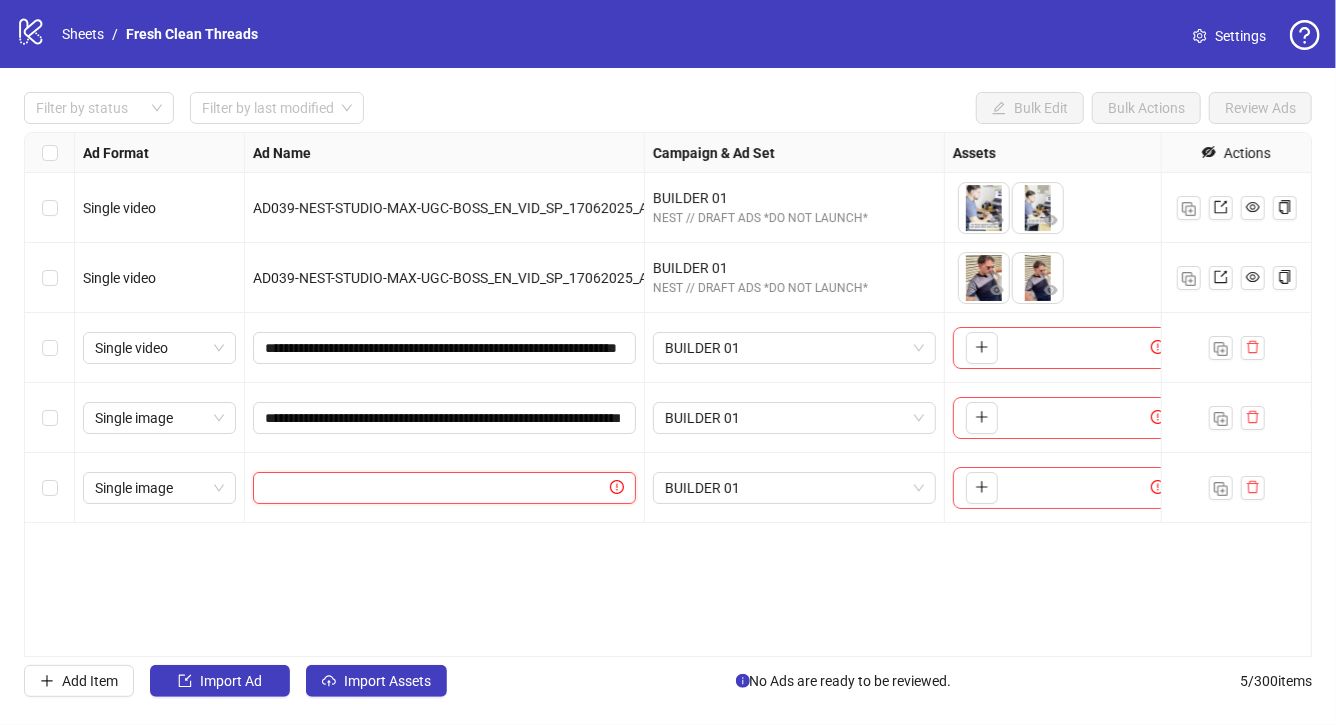 click at bounding box center [435, 488] 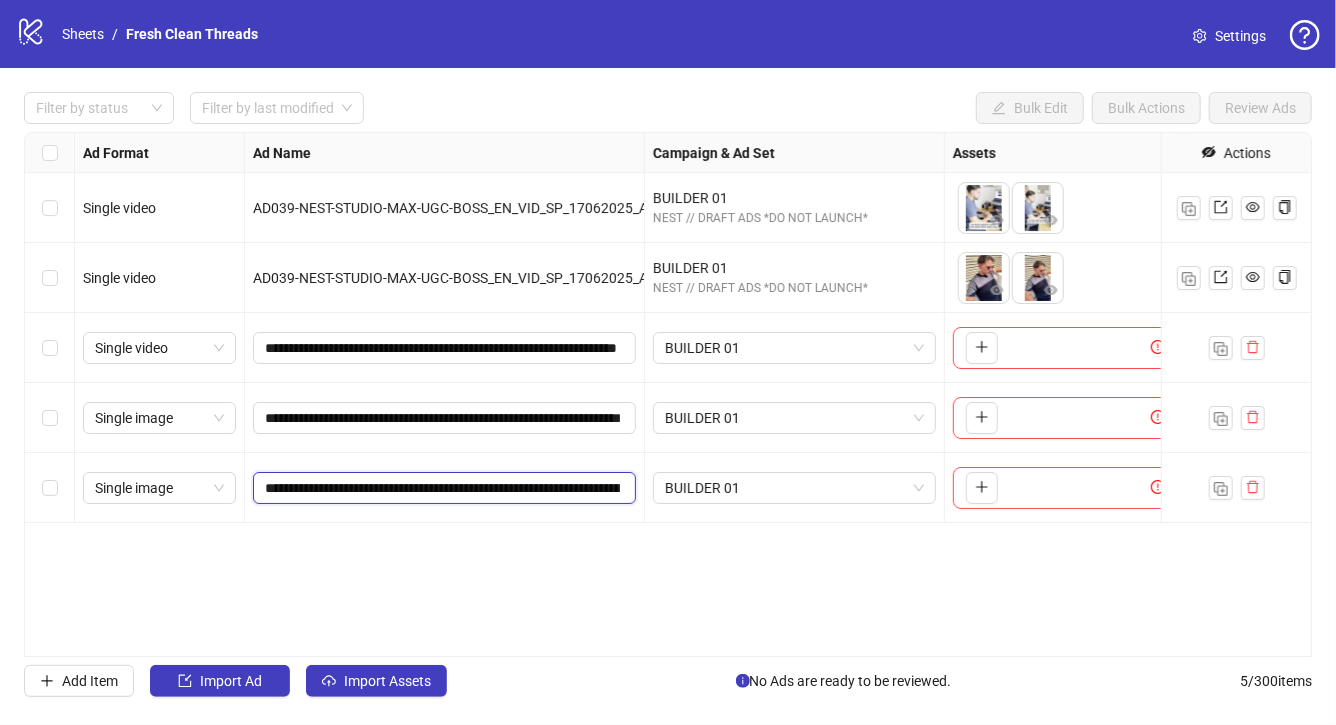 scroll, scrollTop: 0, scrollLeft: 200, axis: horizontal 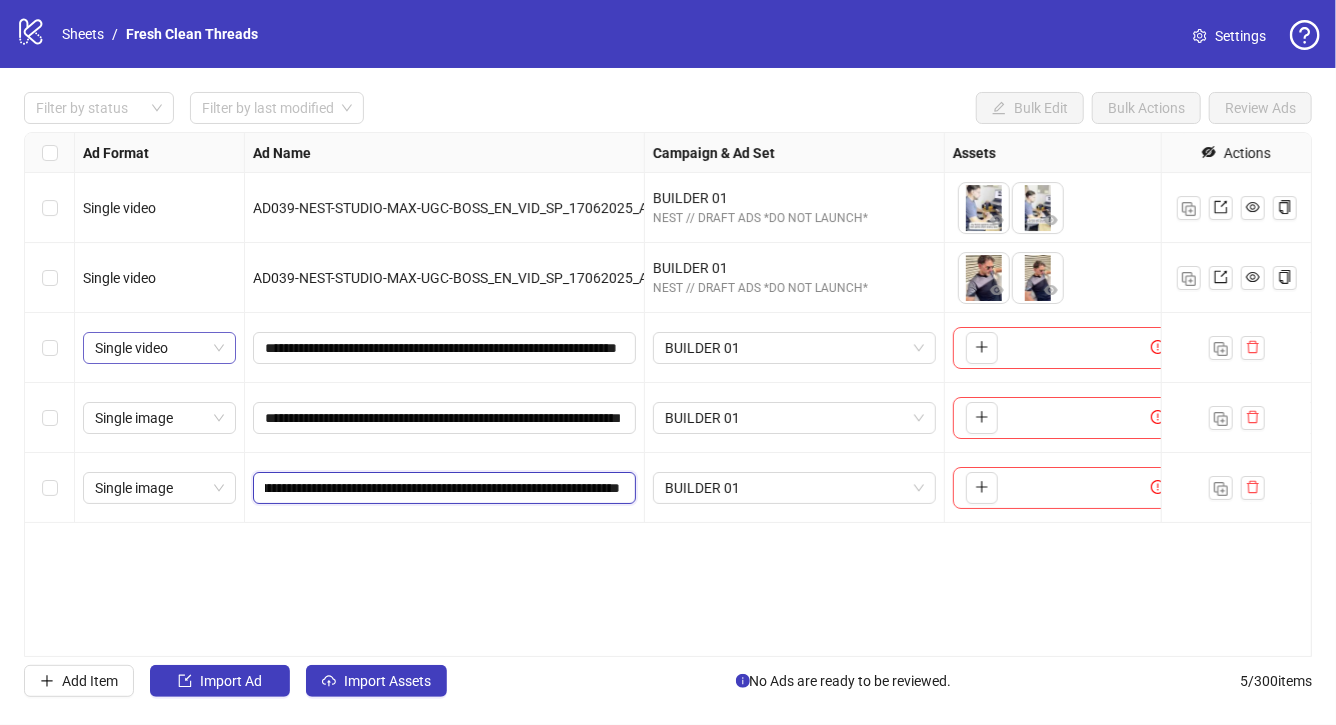 click on "Single video" at bounding box center [159, 348] 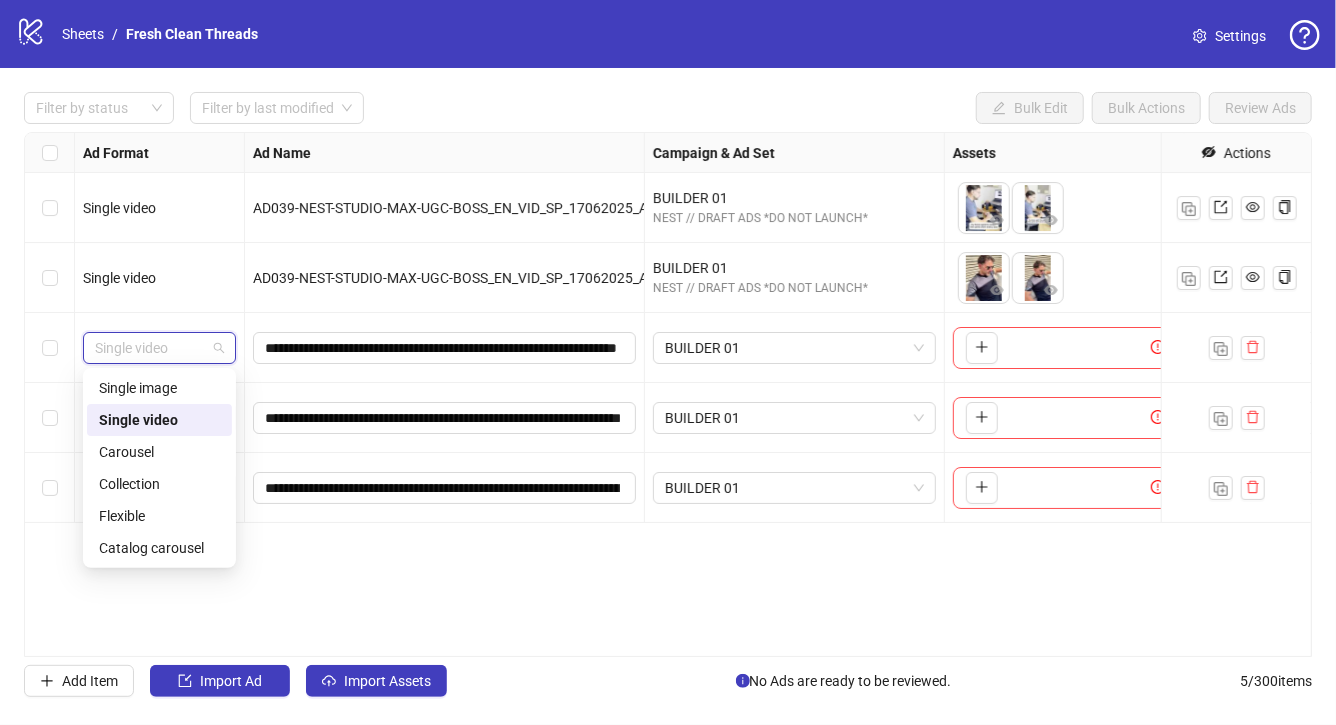 click on "Single video" at bounding box center (159, 420) 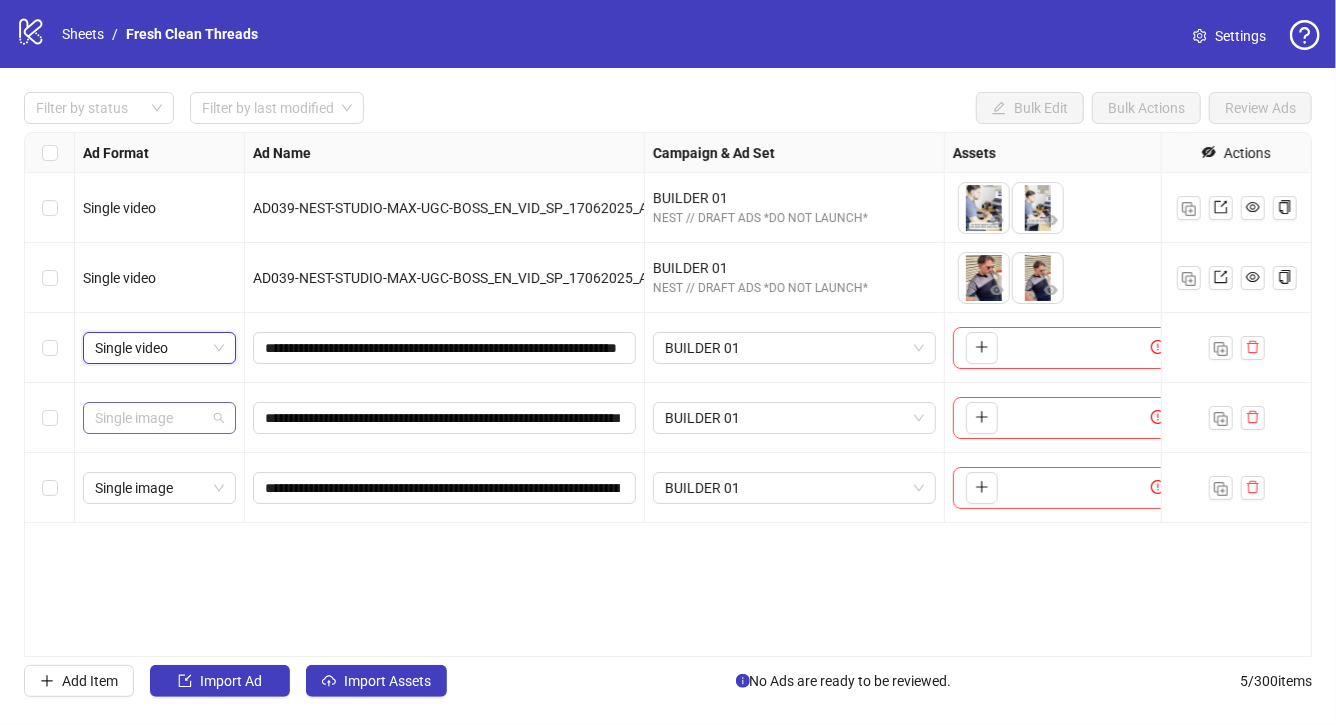click on "Single image" at bounding box center [159, 418] 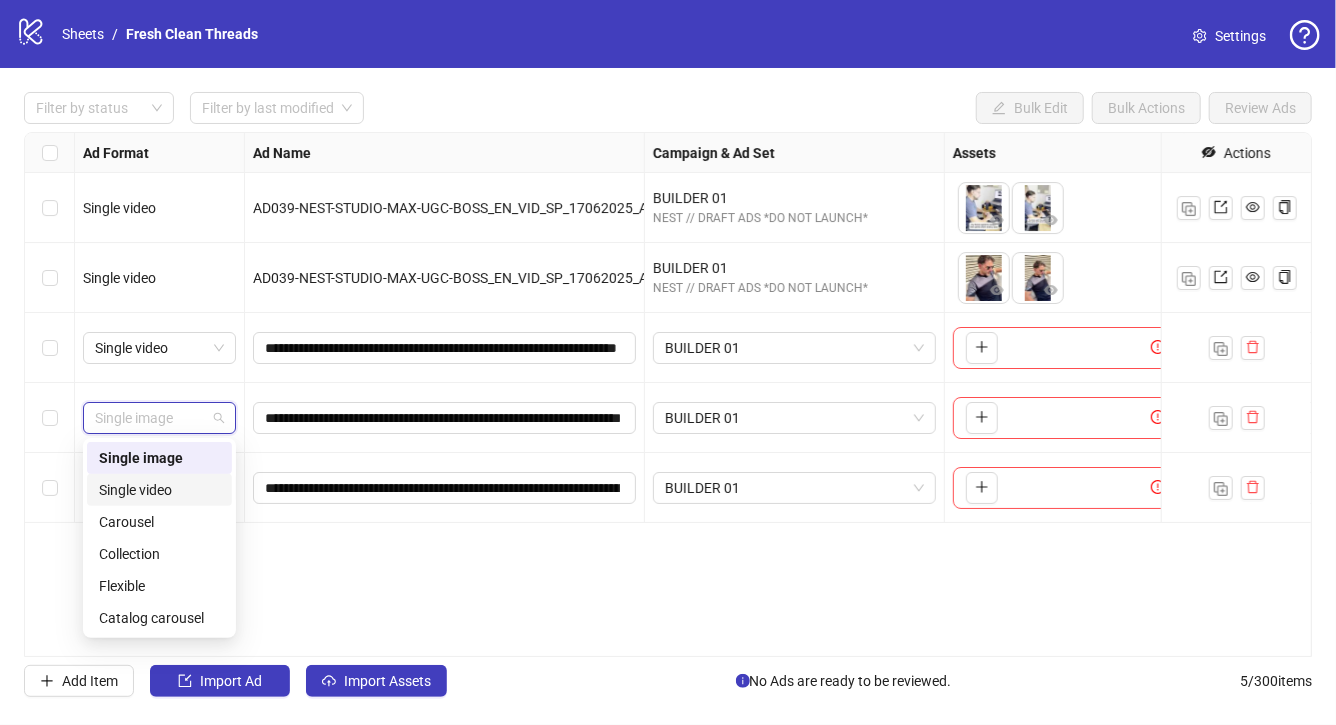 click on "Single video" at bounding box center [159, 490] 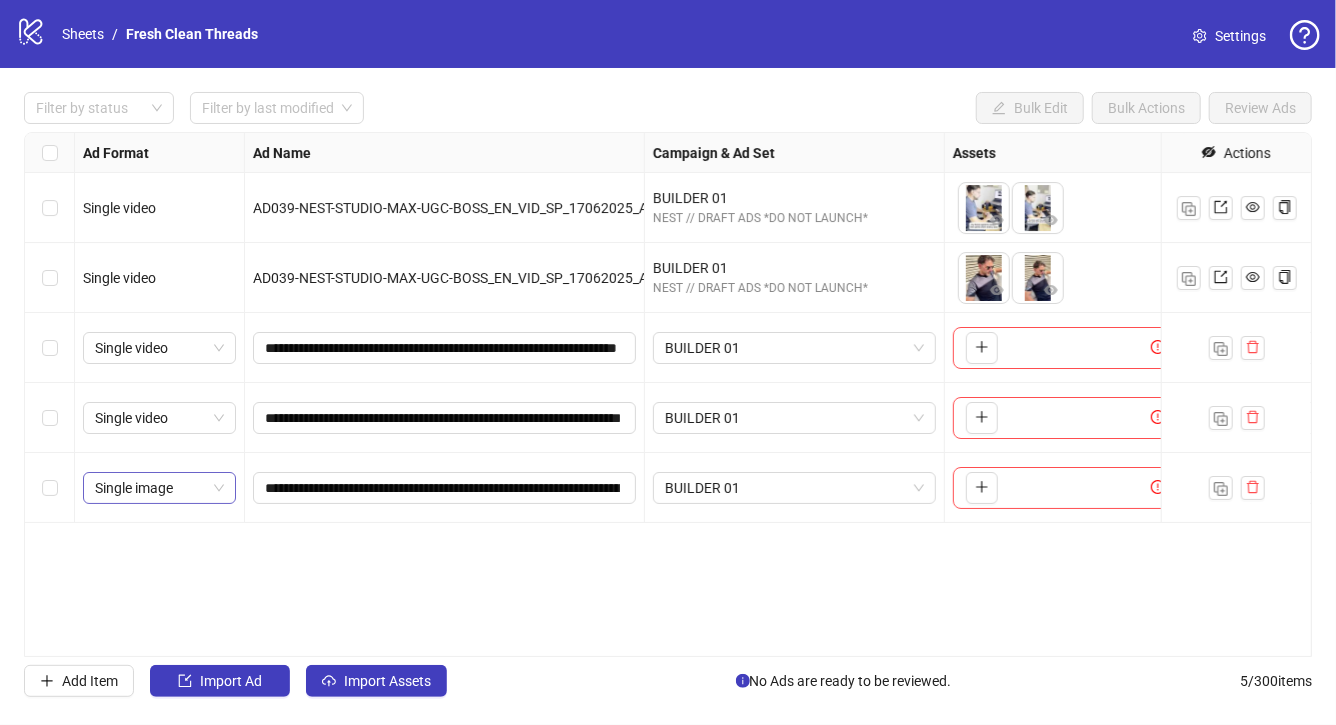 click on "Single image" at bounding box center [159, 488] 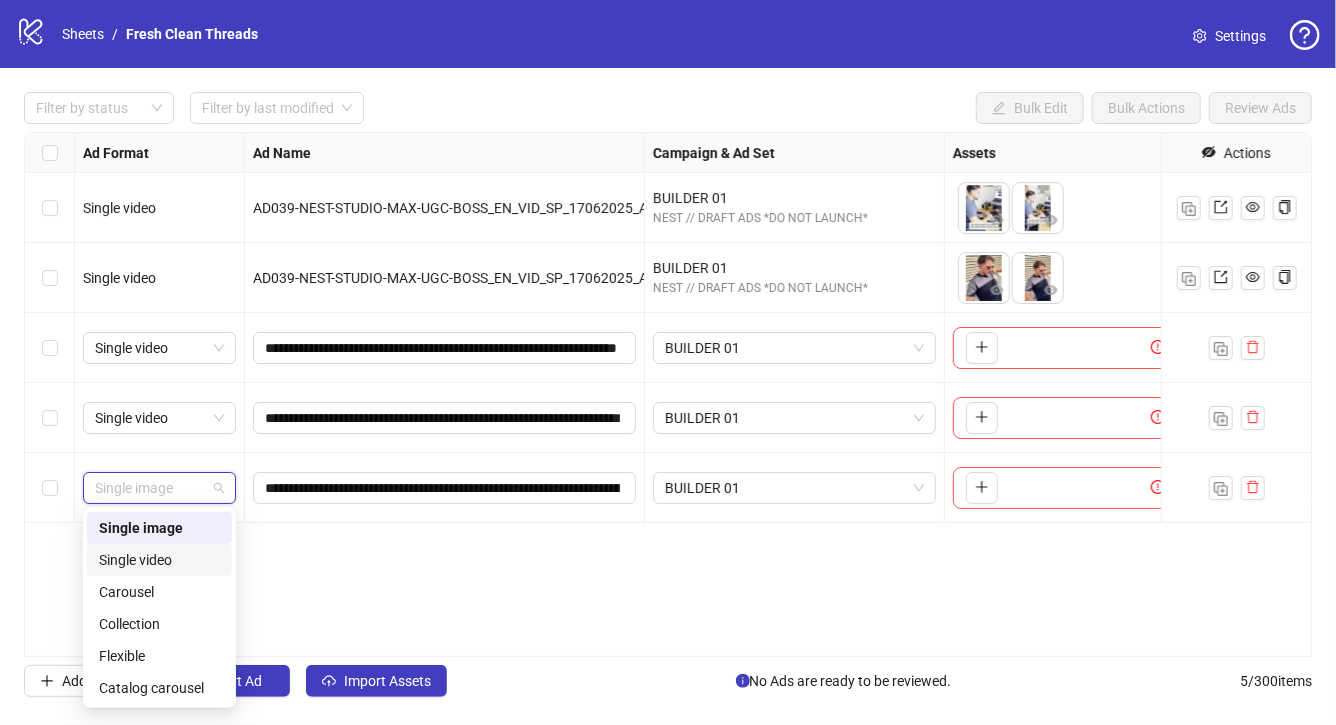click on "Single video" at bounding box center (159, 560) 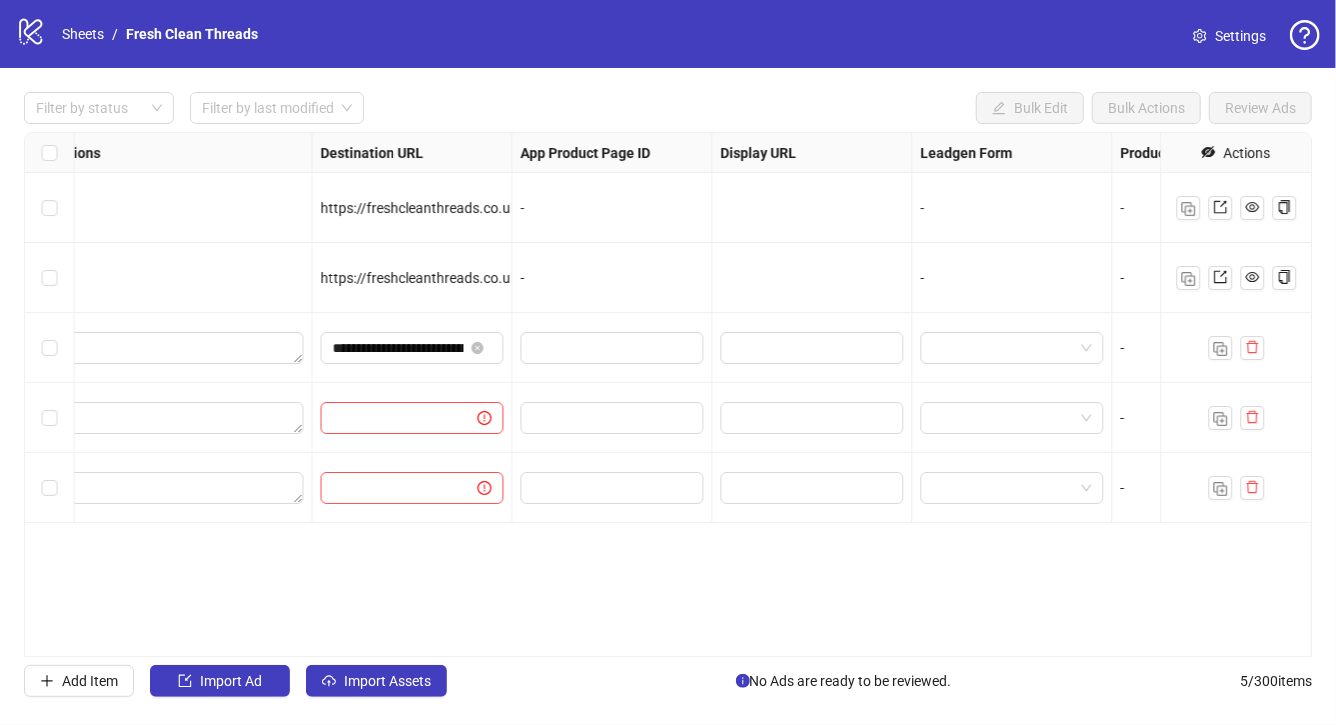 scroll, scrollTop: 0, scrollLeft: 1983, axis: horizontal 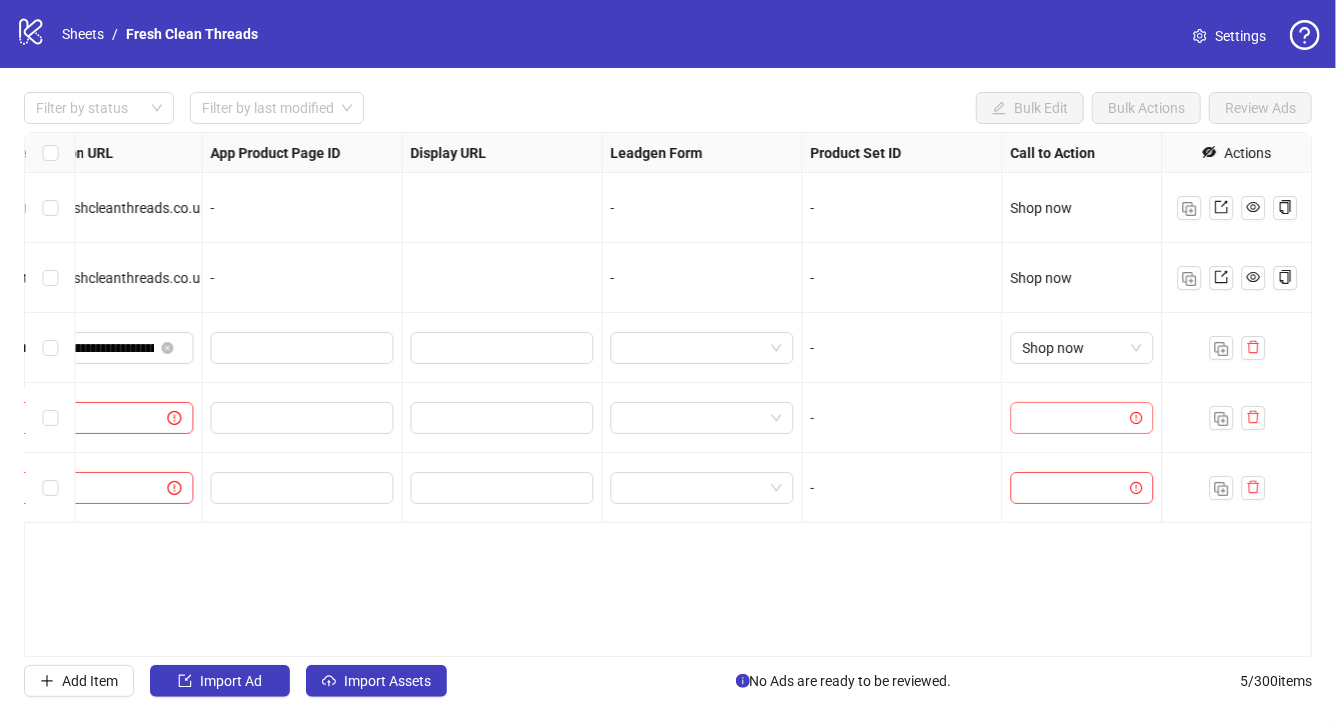 click at bounding box center (1072, 418) 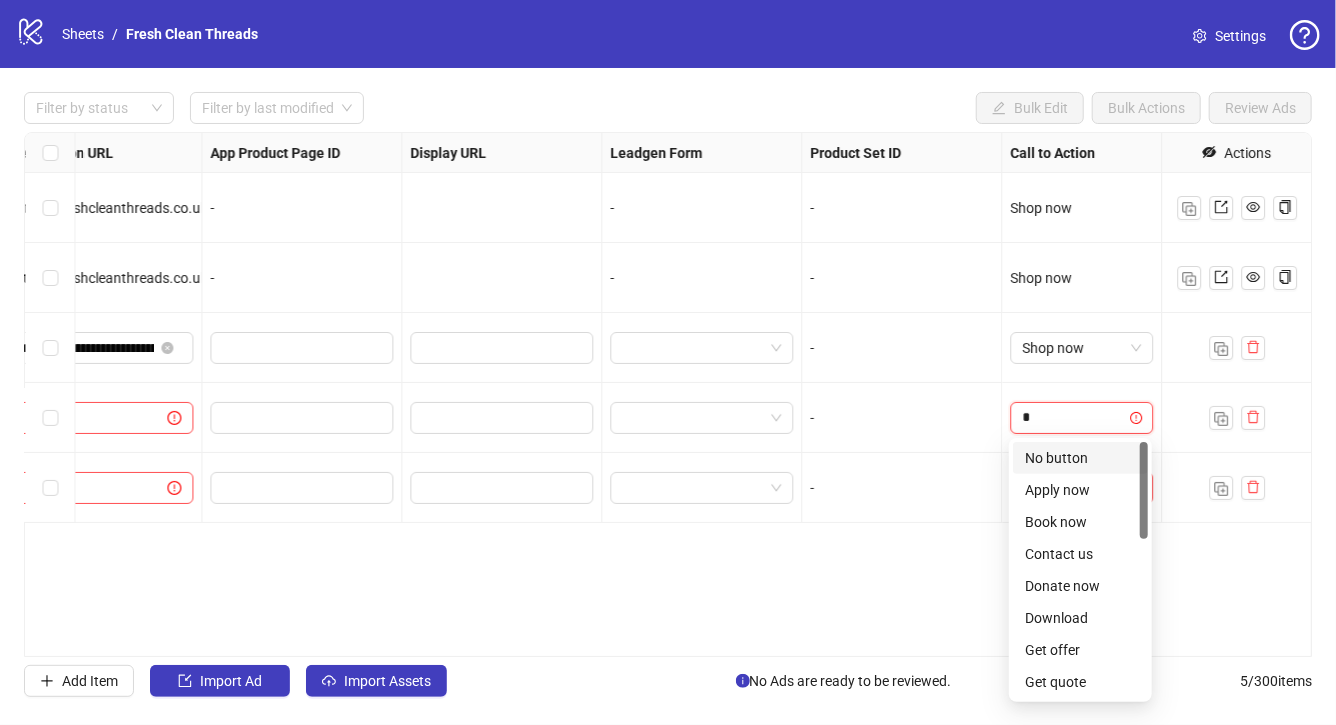 type on "**" 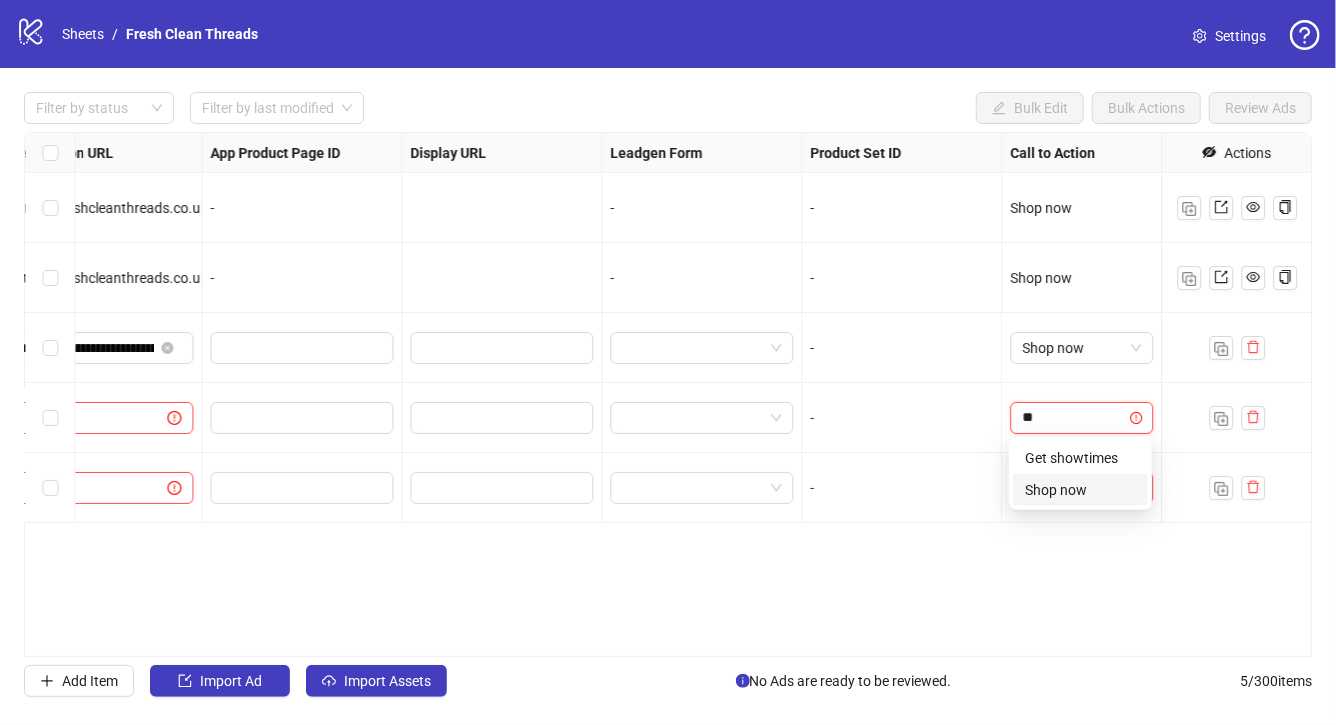 click on "Shop now" at bounding box center [1080, 490] 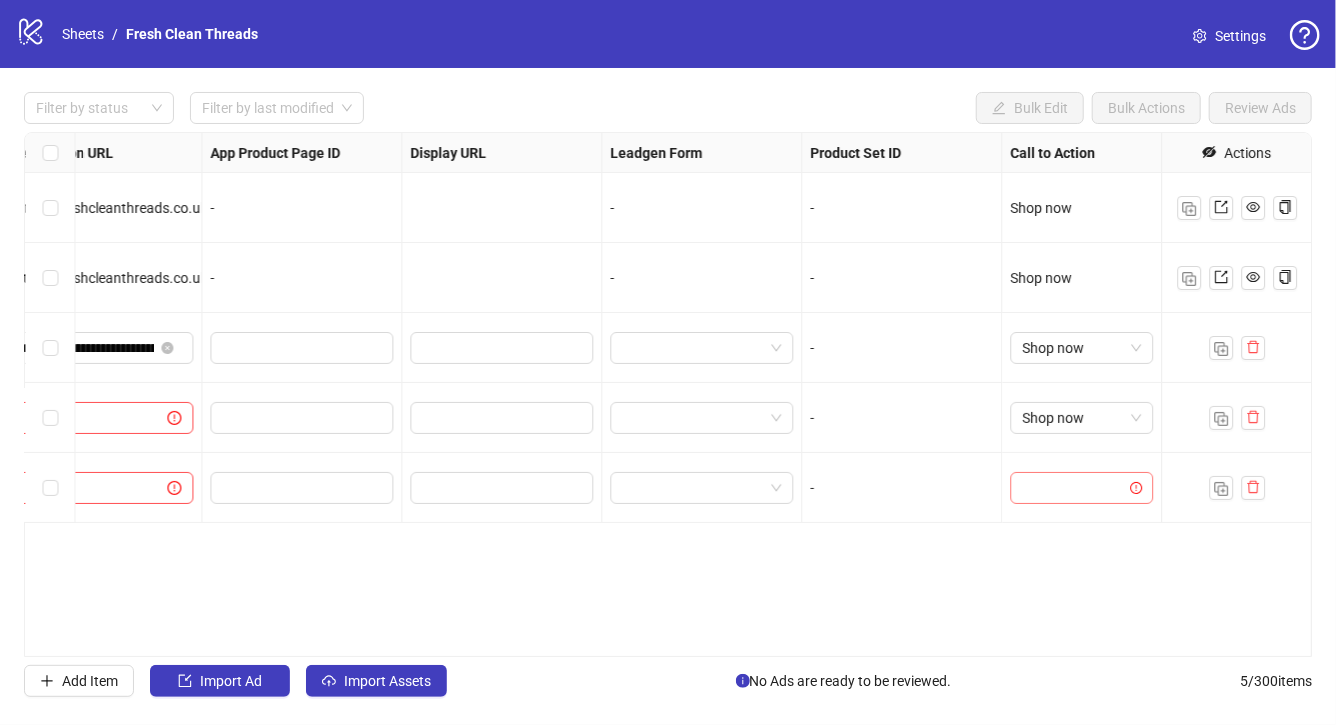 click at bounding box center (1072, 488) 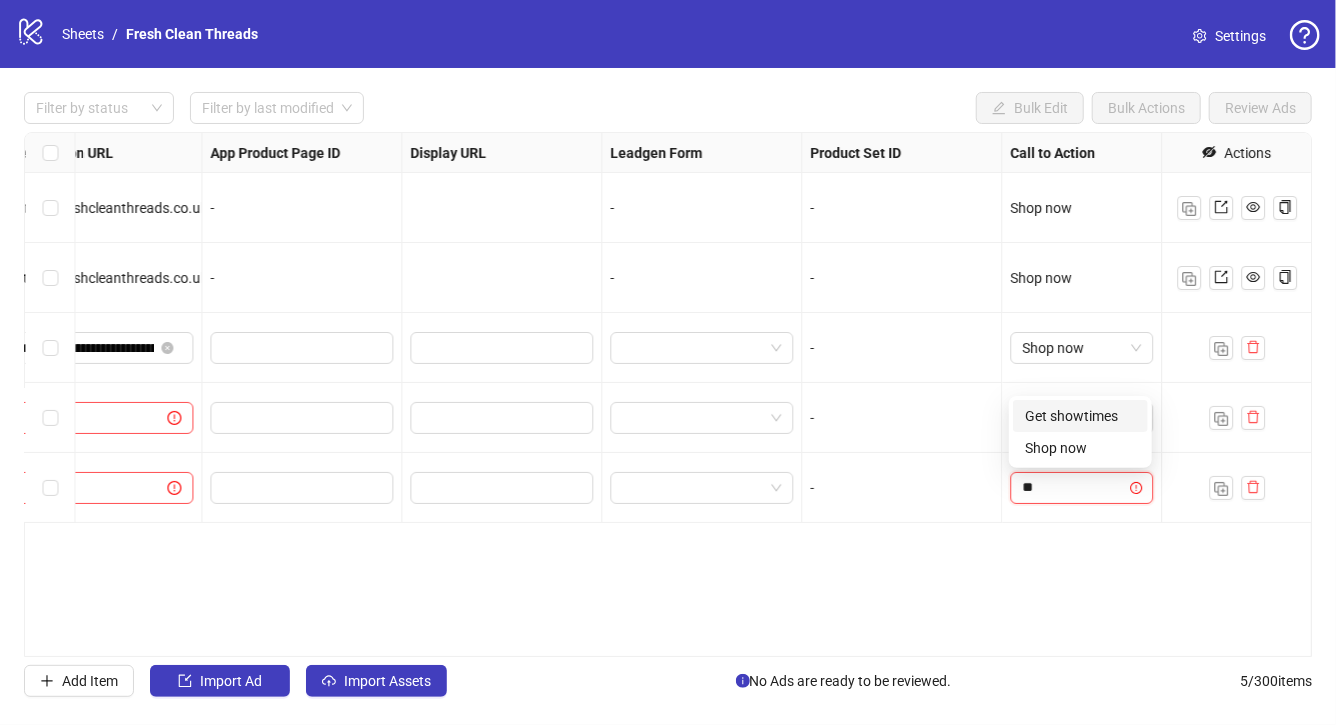 type on "***" 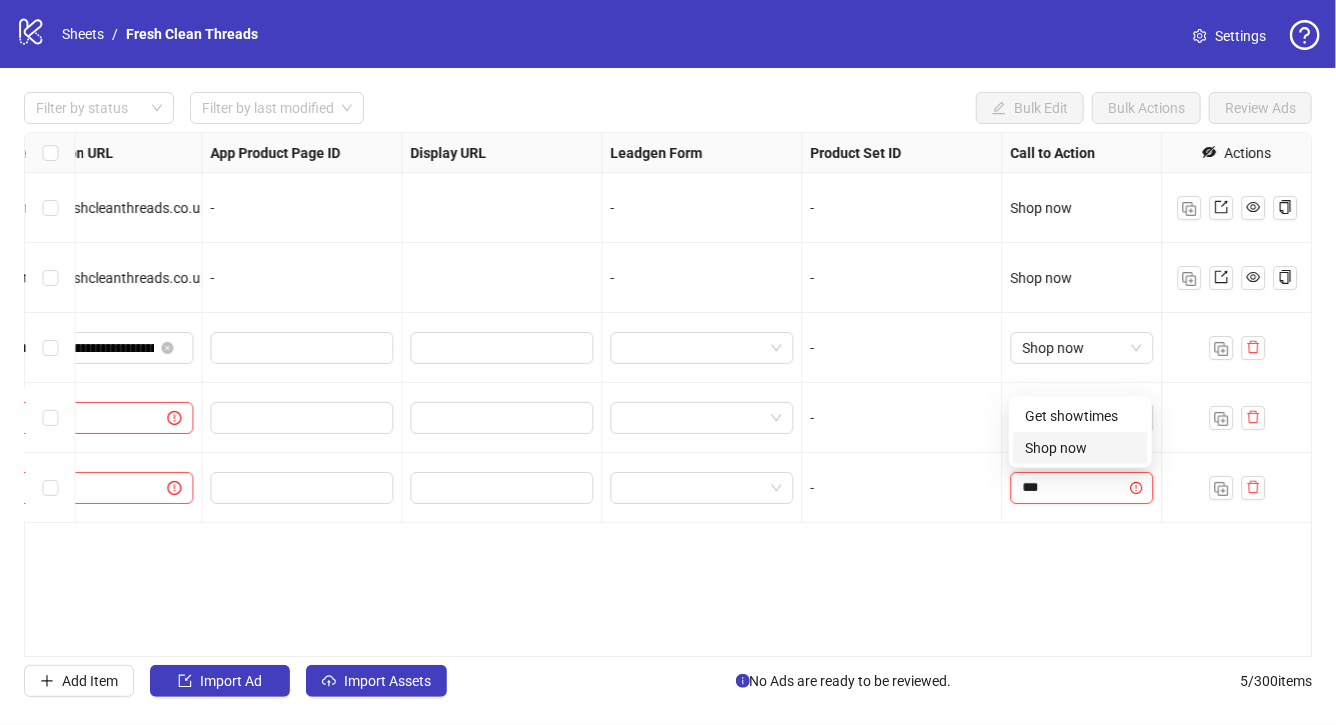 click on "Shop now" at bounding box center (1080, 448) 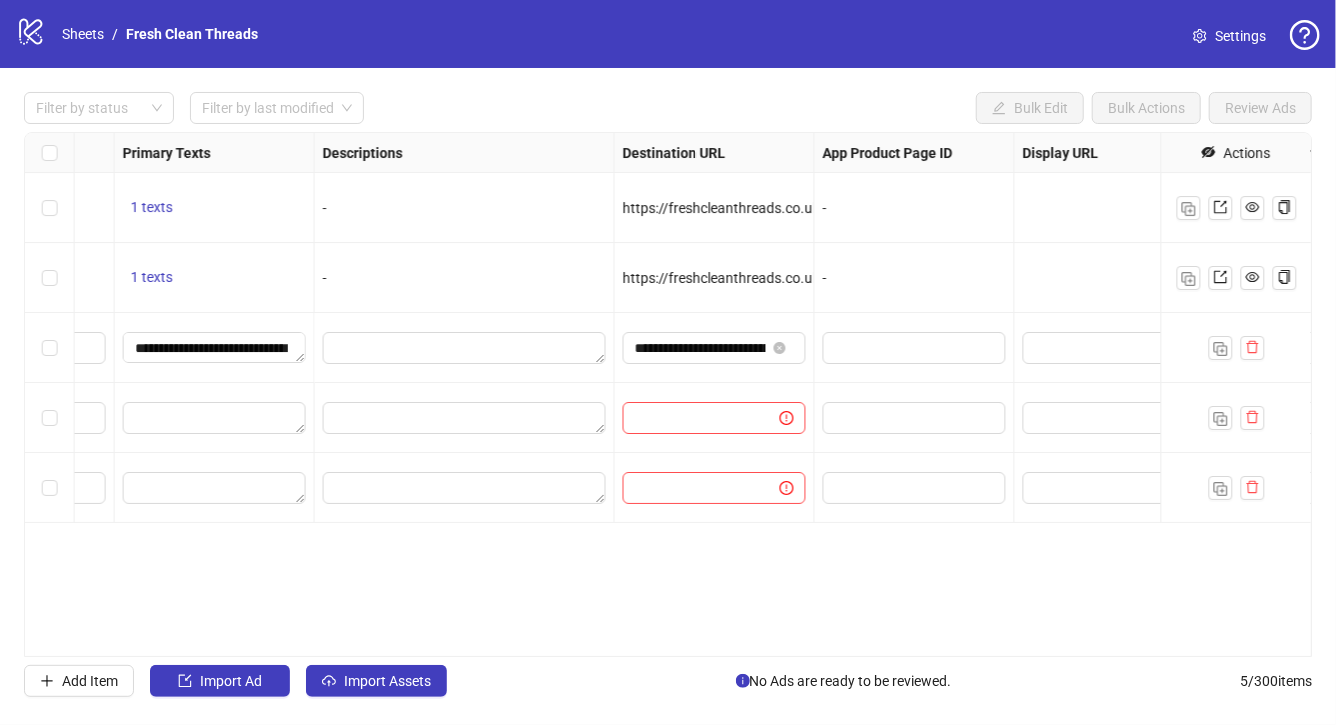 scroll, scrollTop: 0, scrollLeft: 1357, axis: horizontal 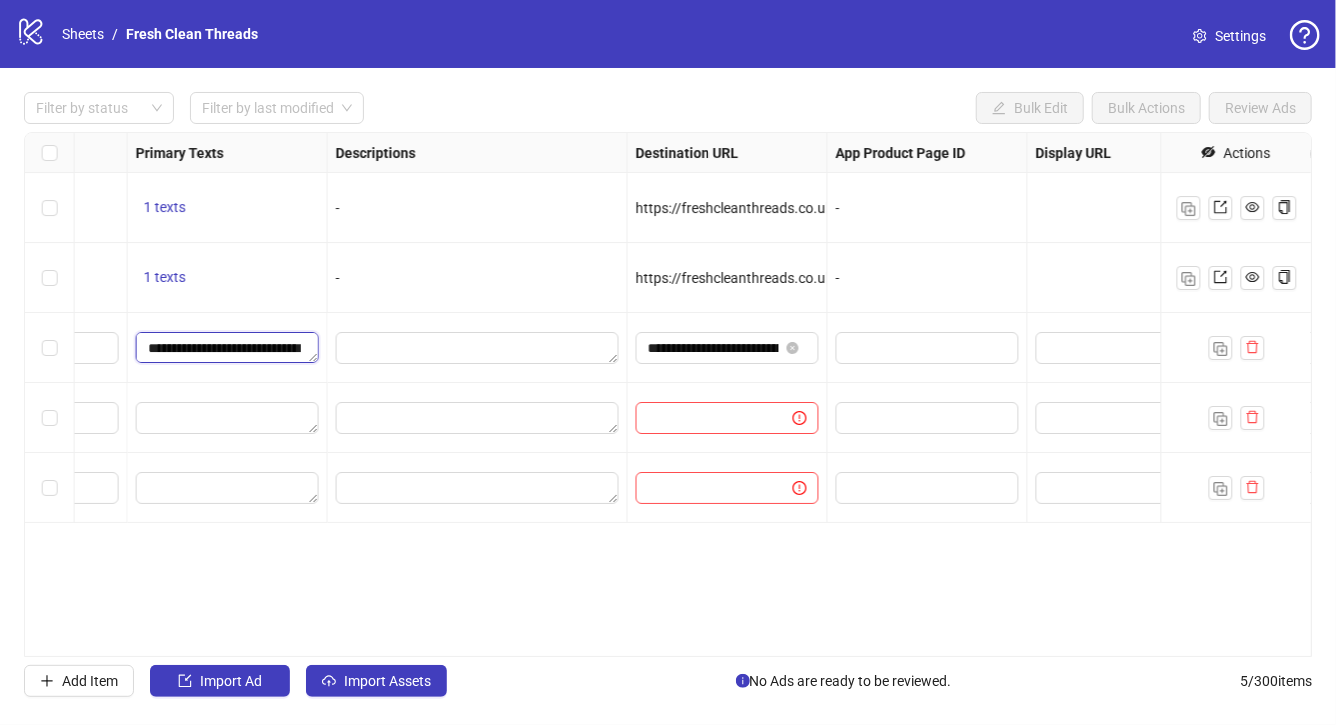 click on "**********" at bounding box center [227, 348] 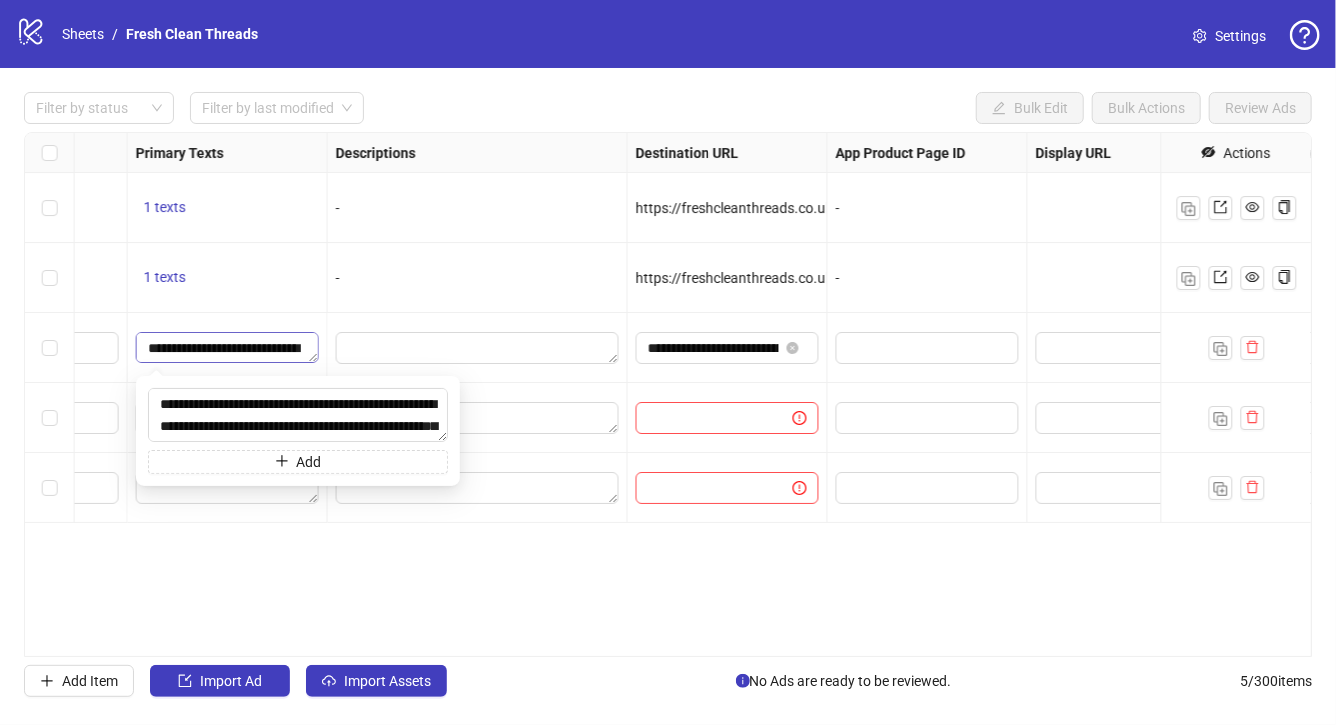 type 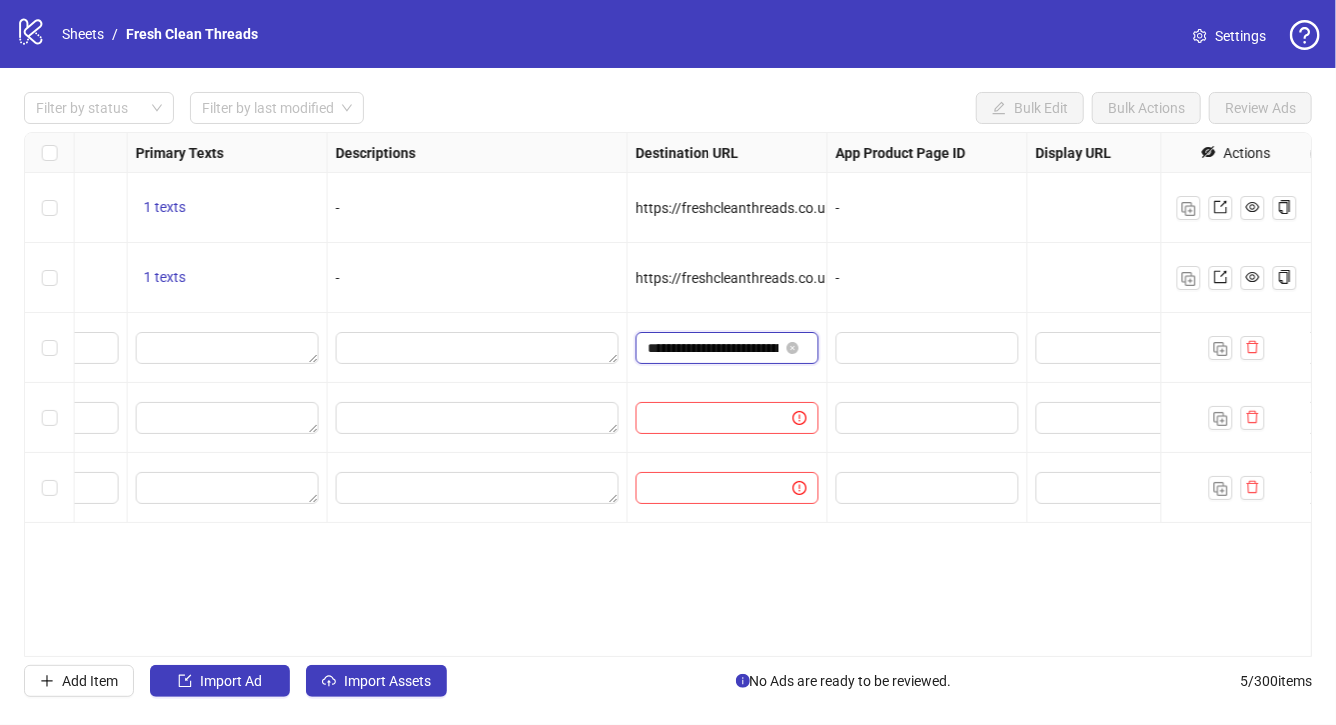 click on "**********" at bounding box center [713, 348] 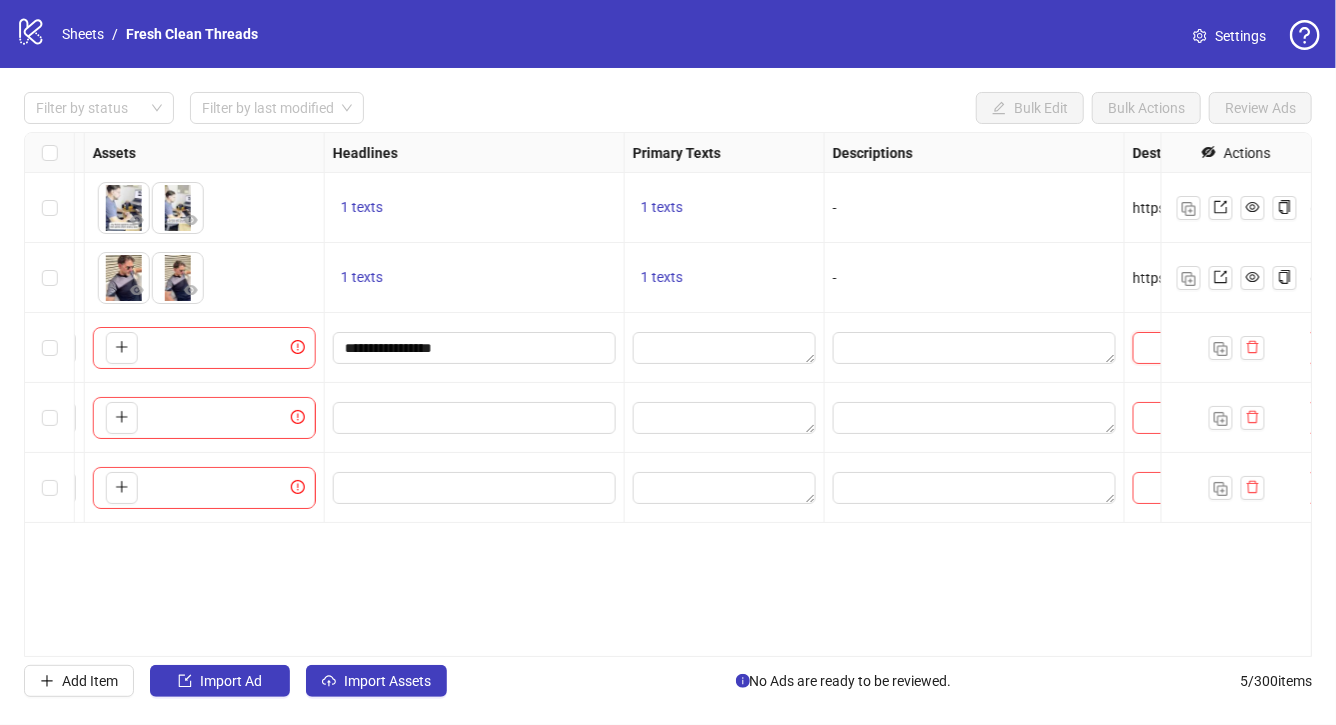 scroll, scrollTop: 0, scrollLeft: 857, axis: horizontal 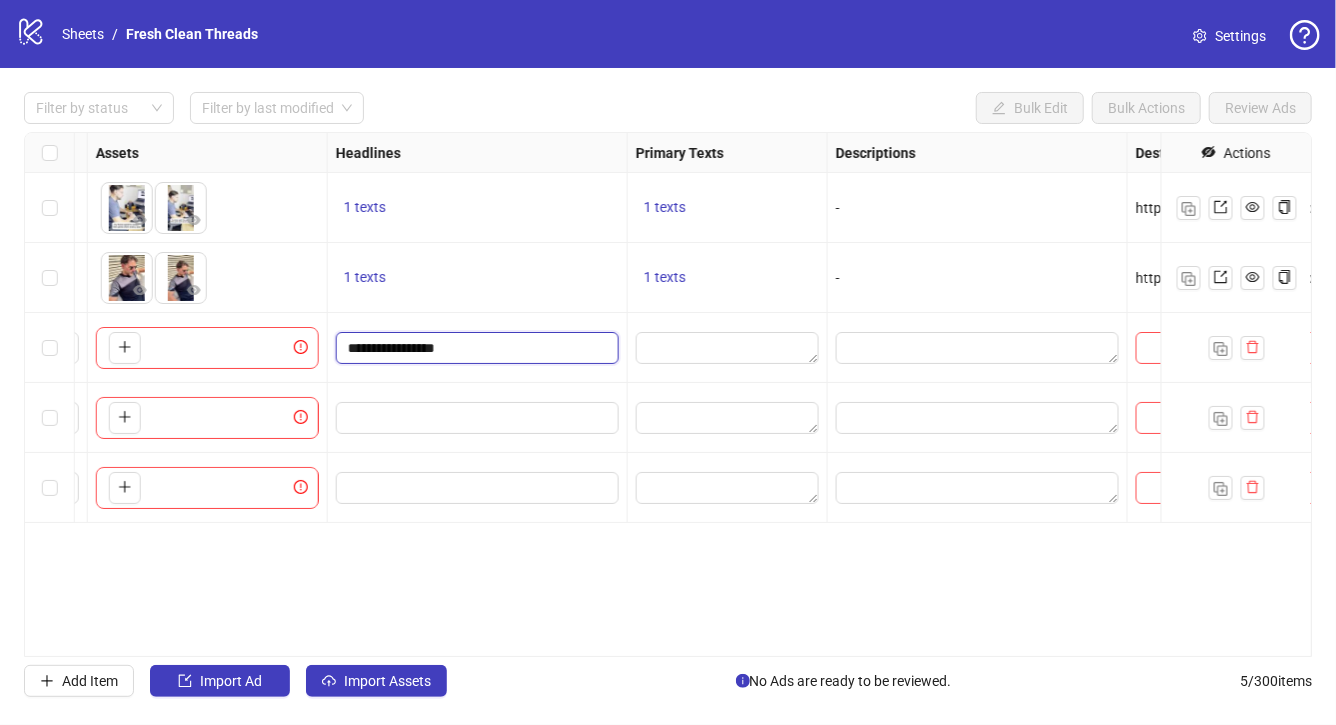 click on "**********" at bounding box center (475, 348) 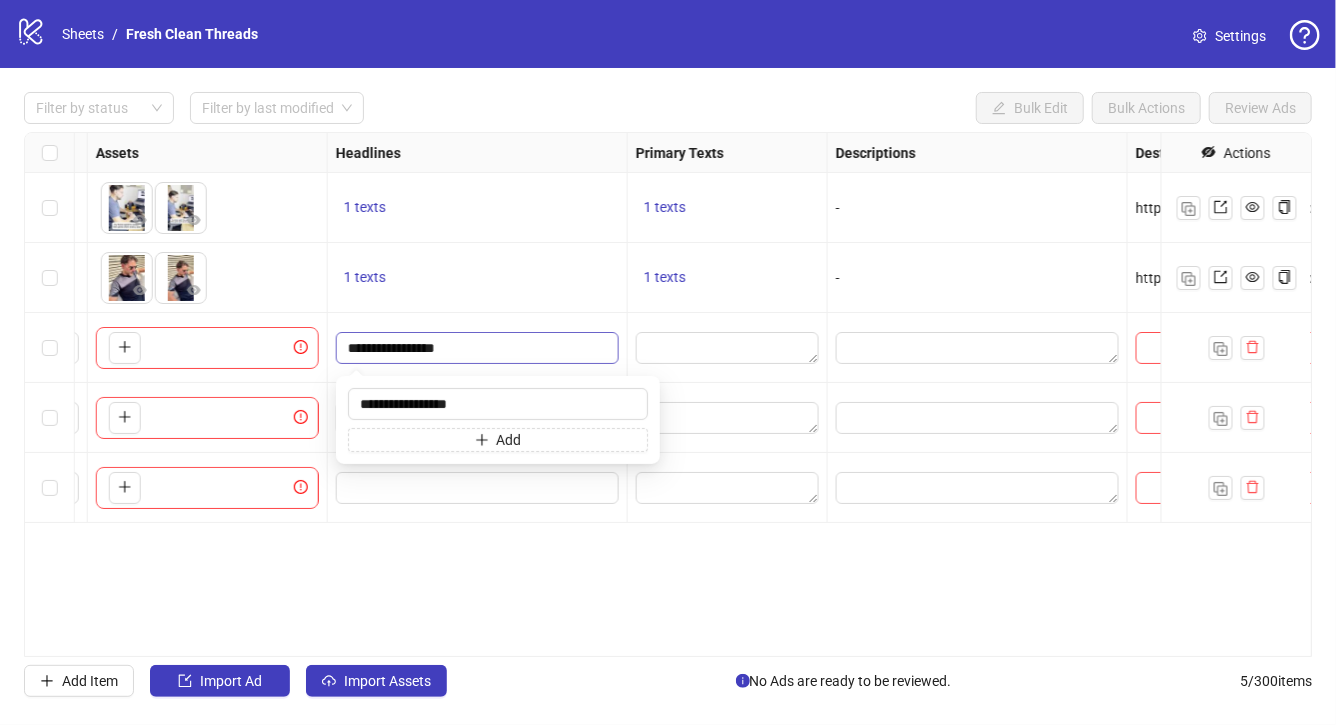 type 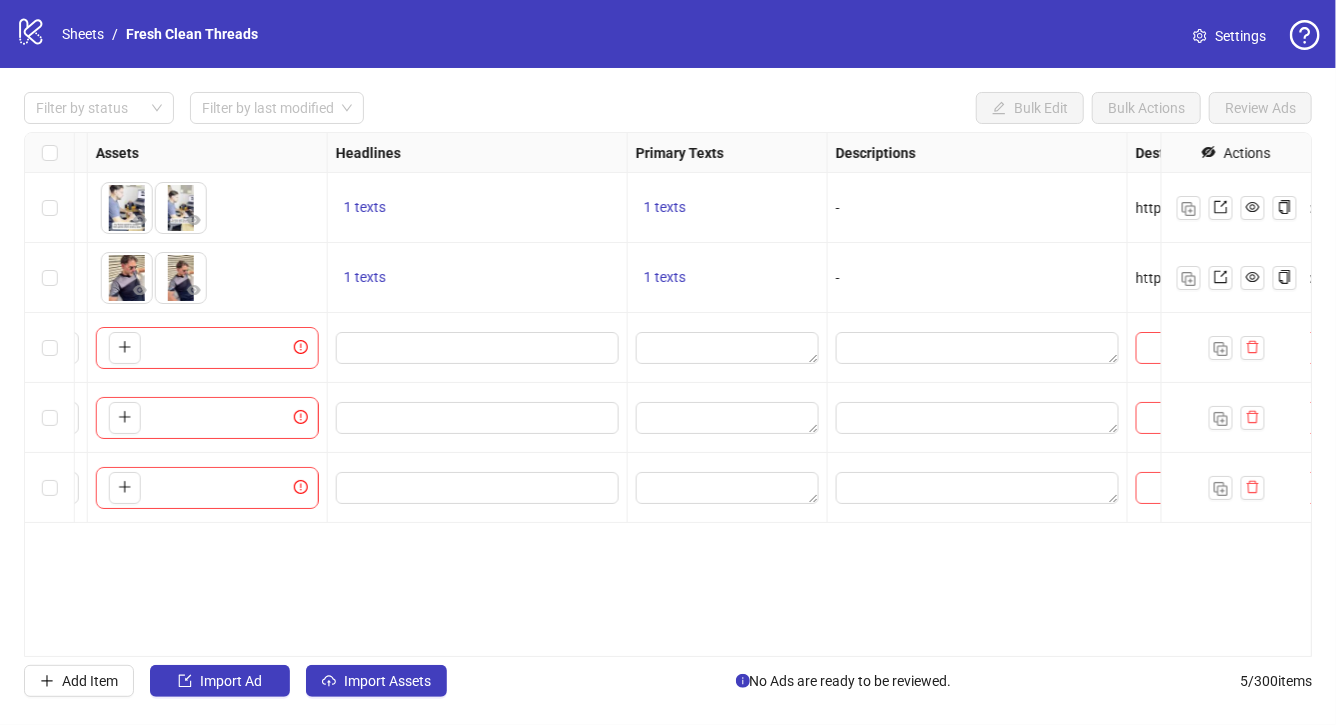 click on "1 texts" at bounding box center [478, 278] 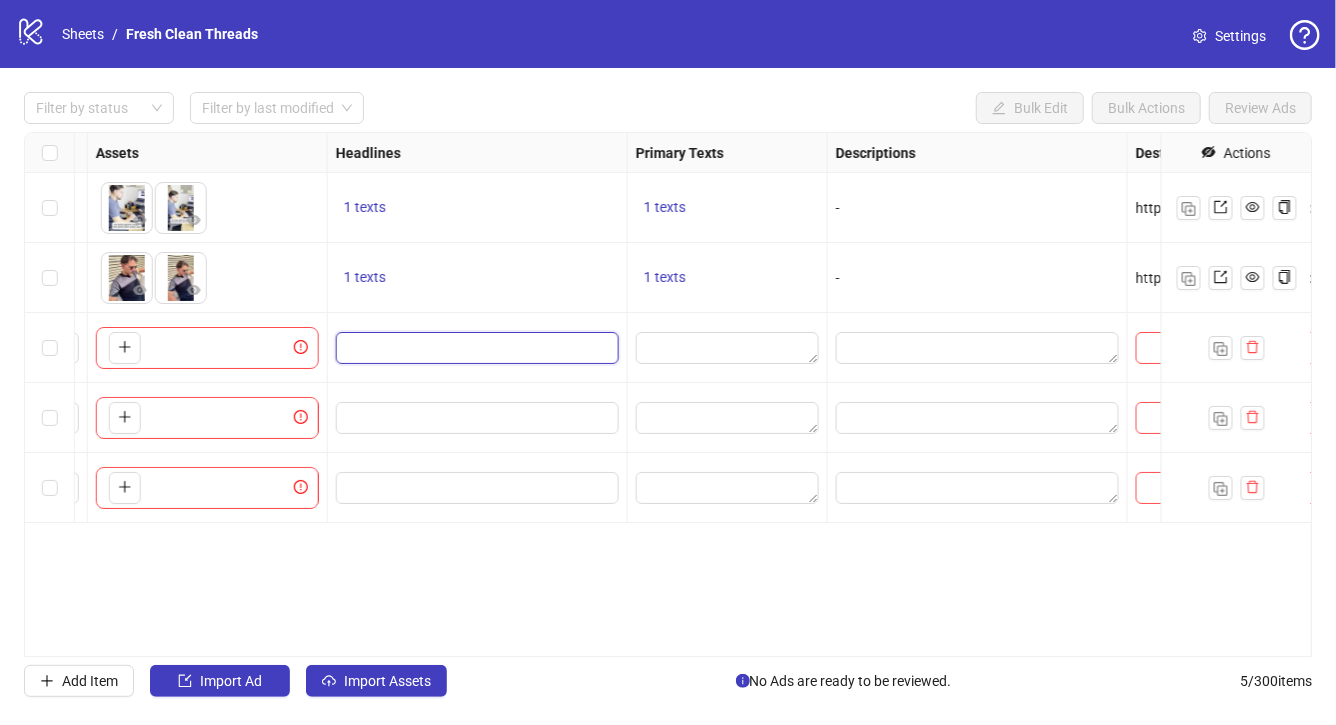 click at bounding box center [475, 348] 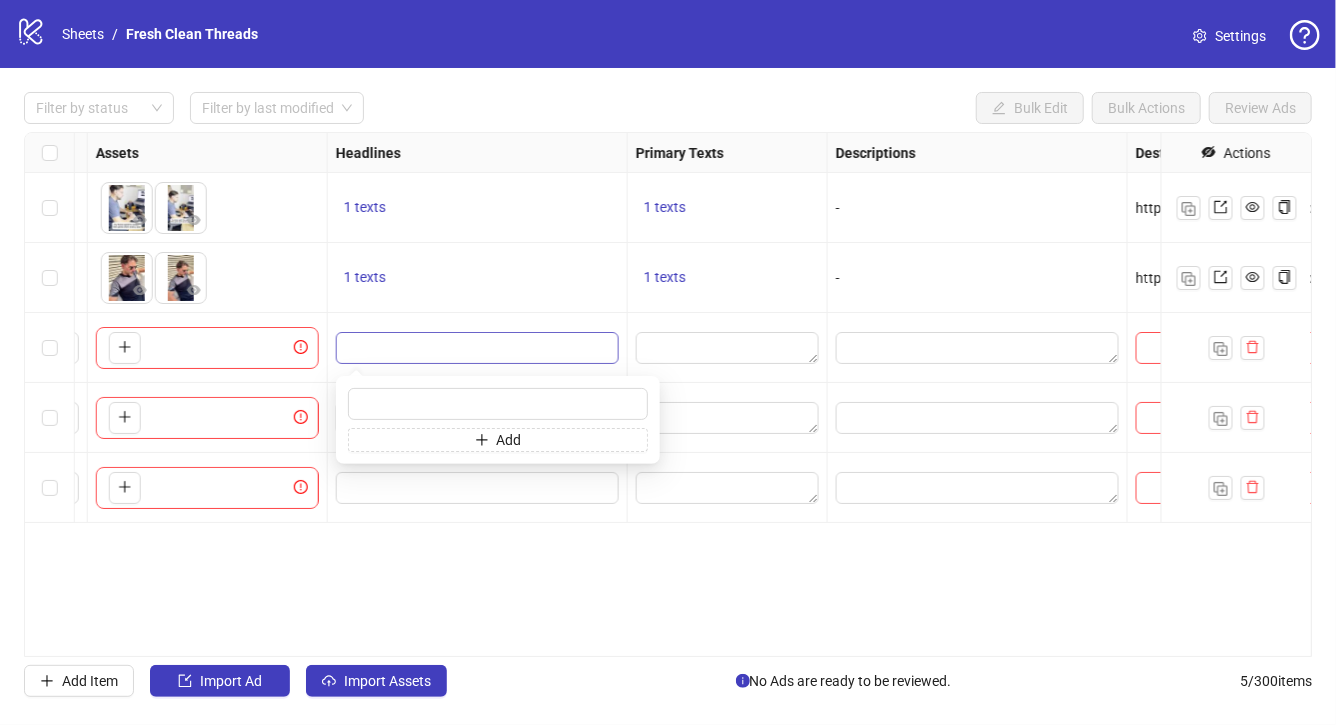 type on "**********" 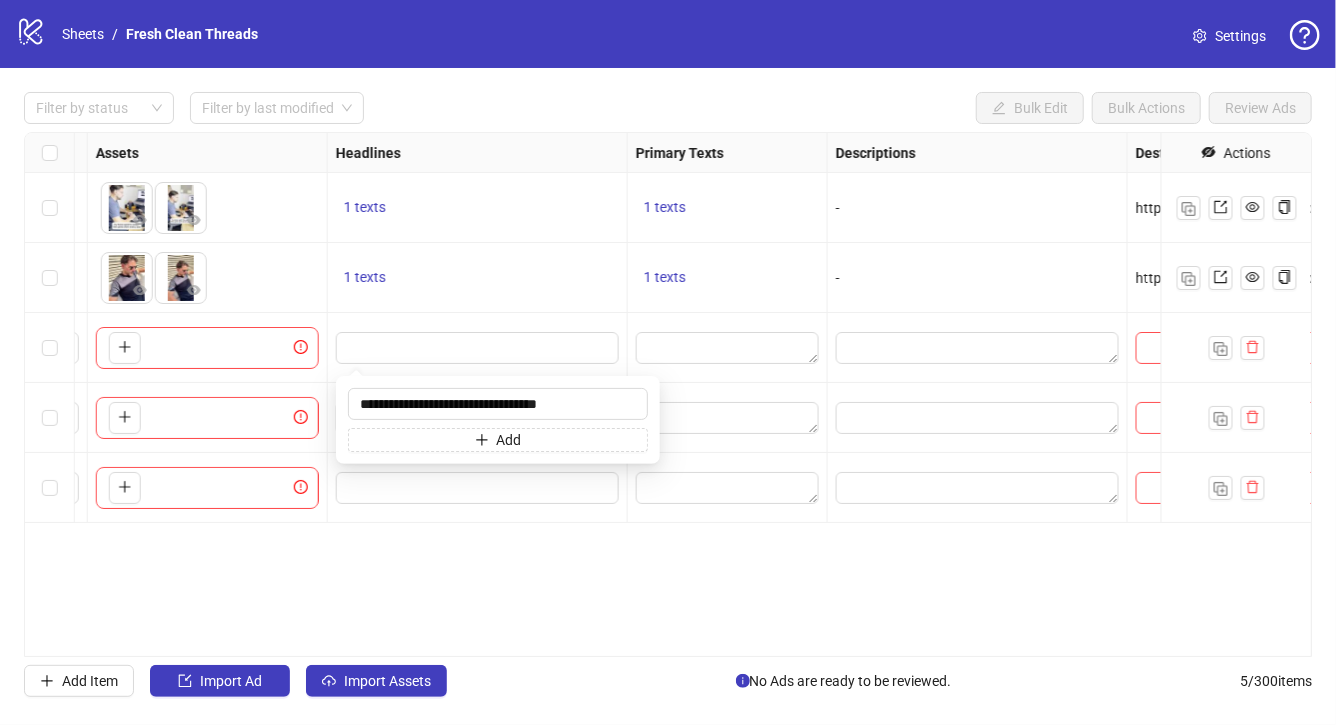click at bounding box center [478, 348] 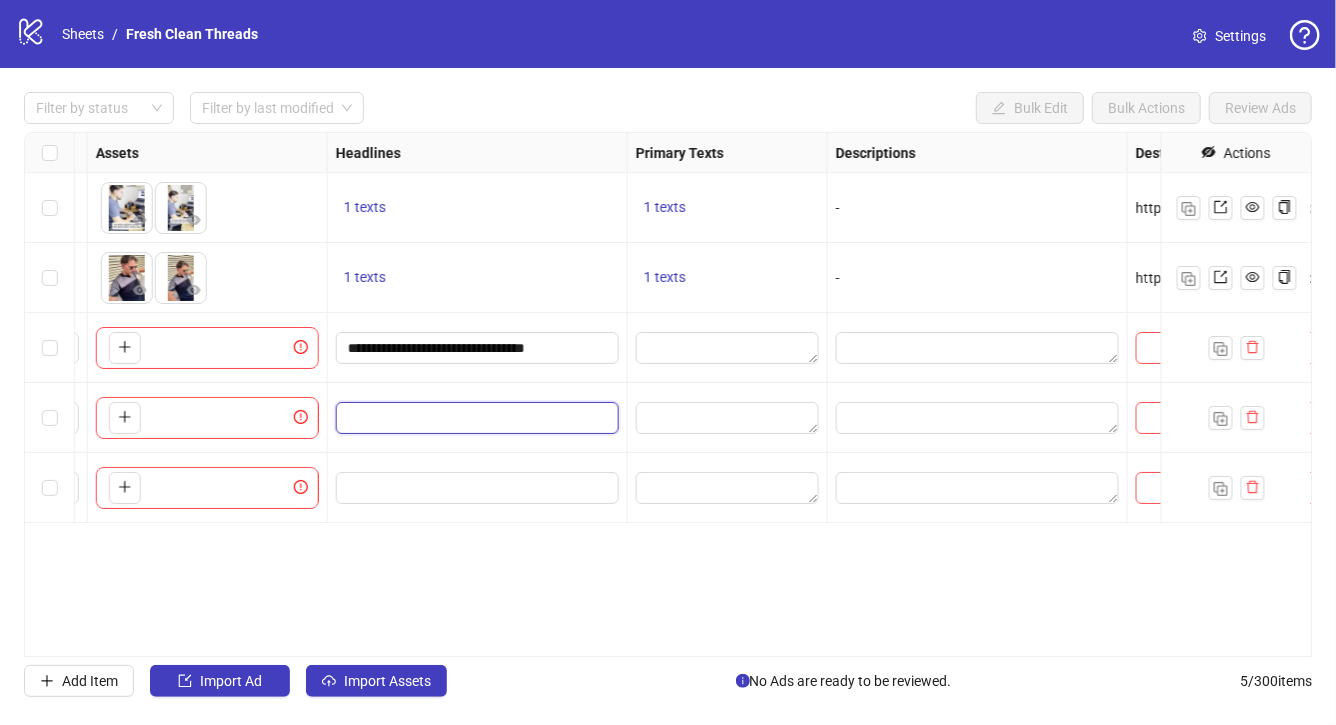 click at bounding box center (475, 418) 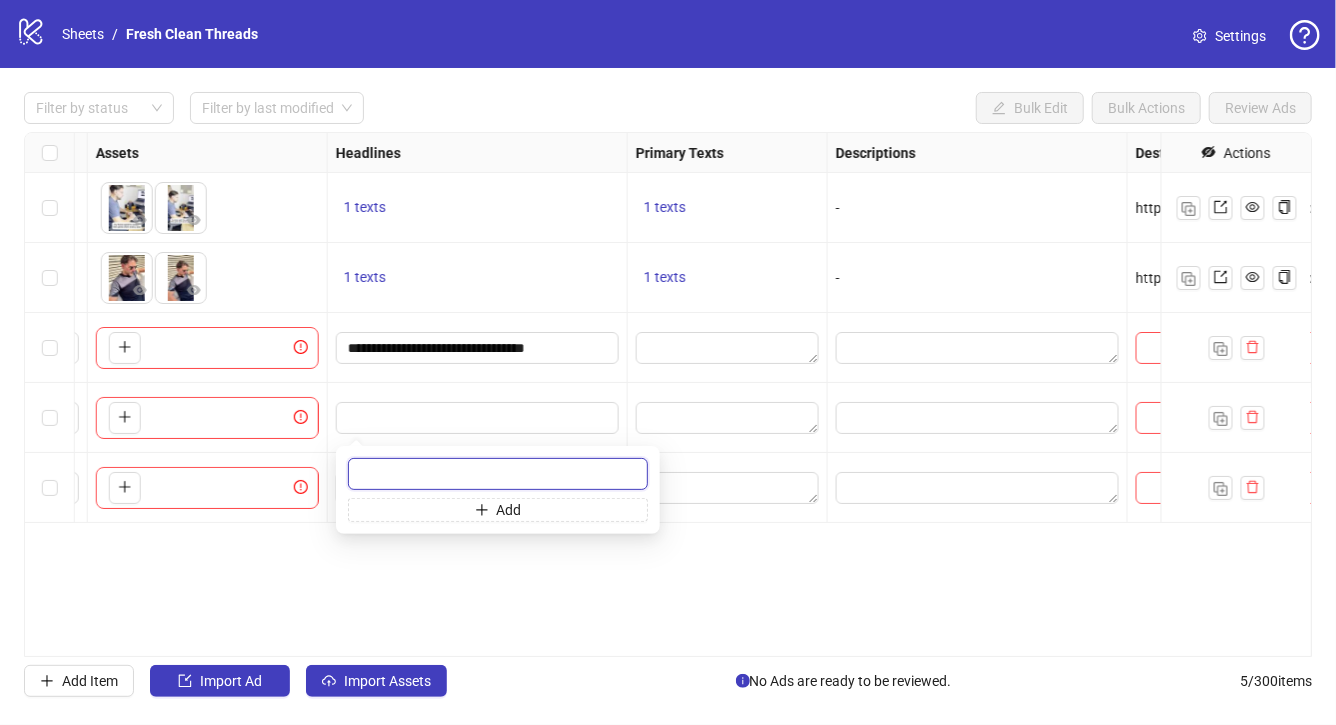 click at bounding box center (498, 474) 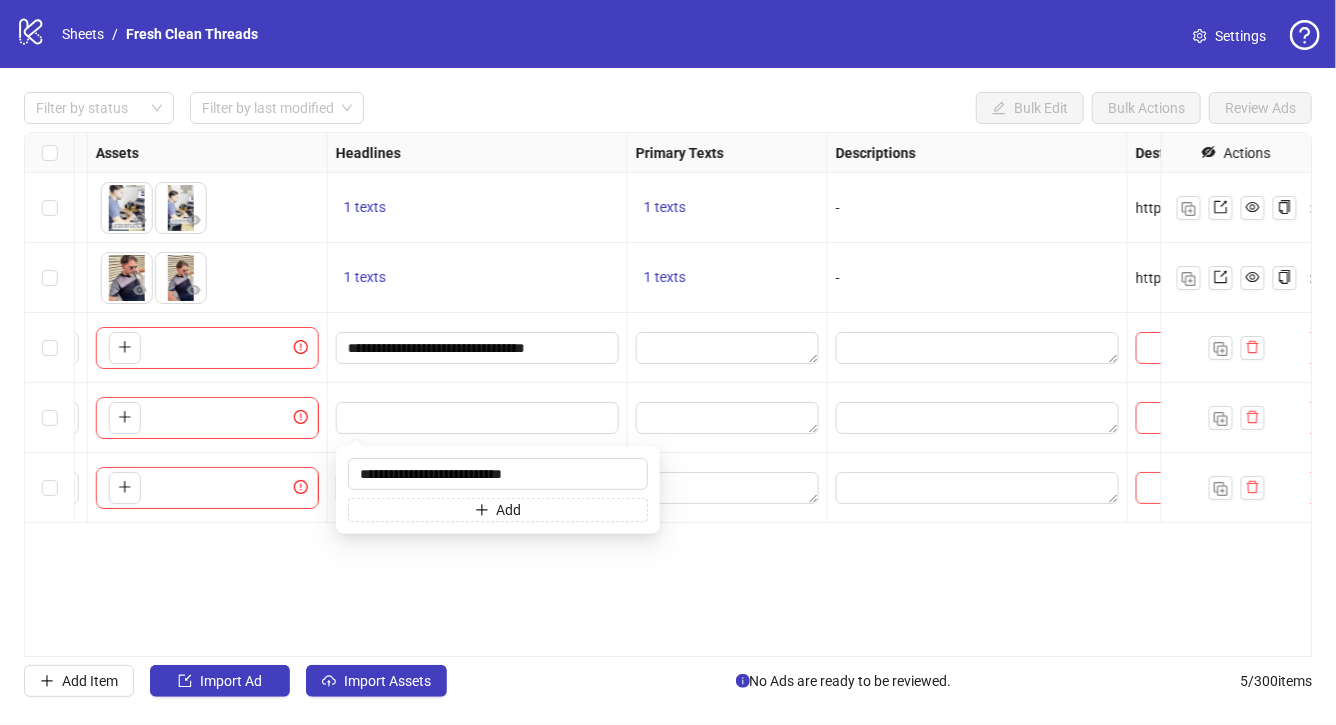 click at bounding box center [478, 418] 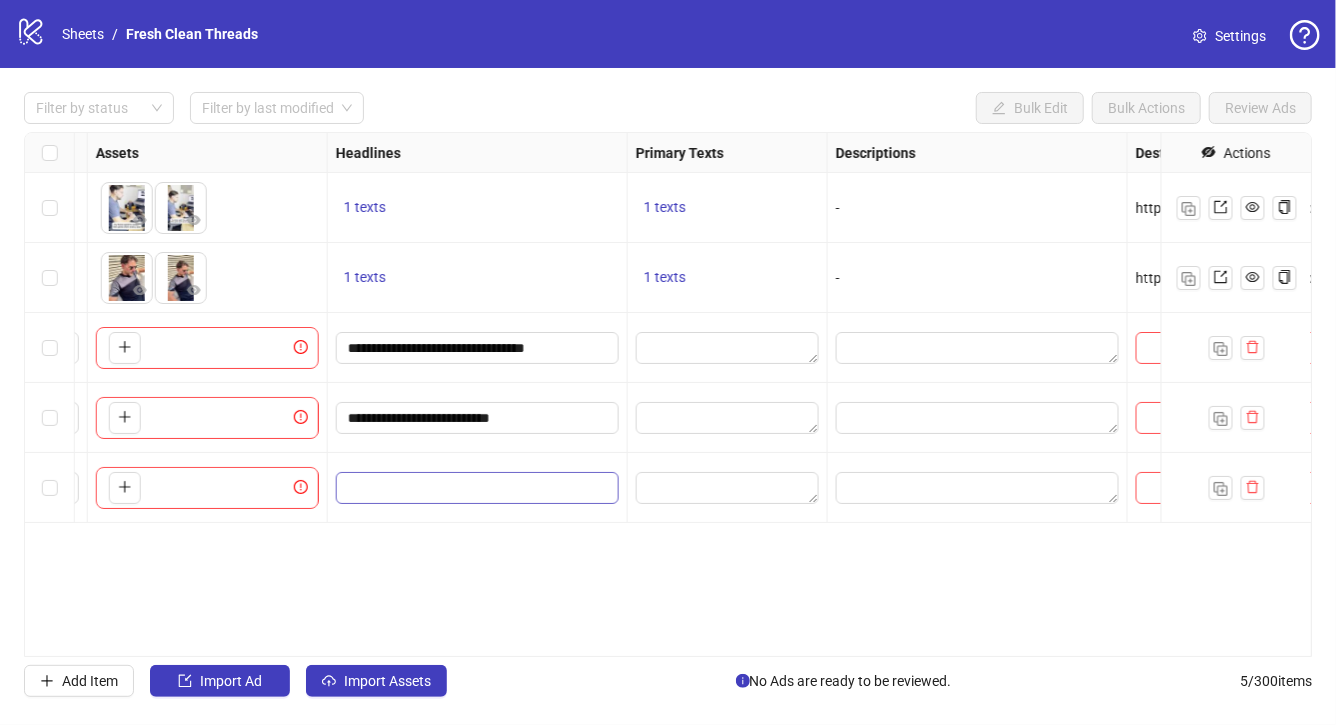 click at bounding box center (477, 488) 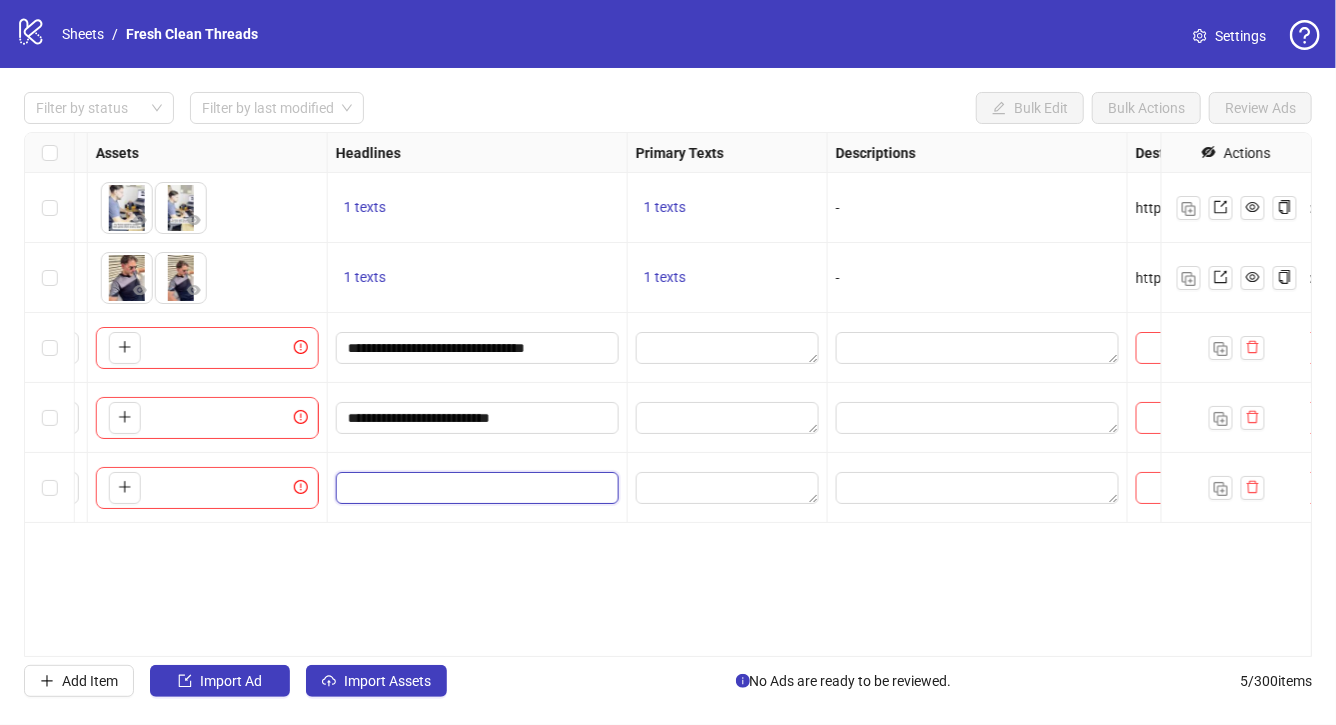 click at bounding box center [475, 488] 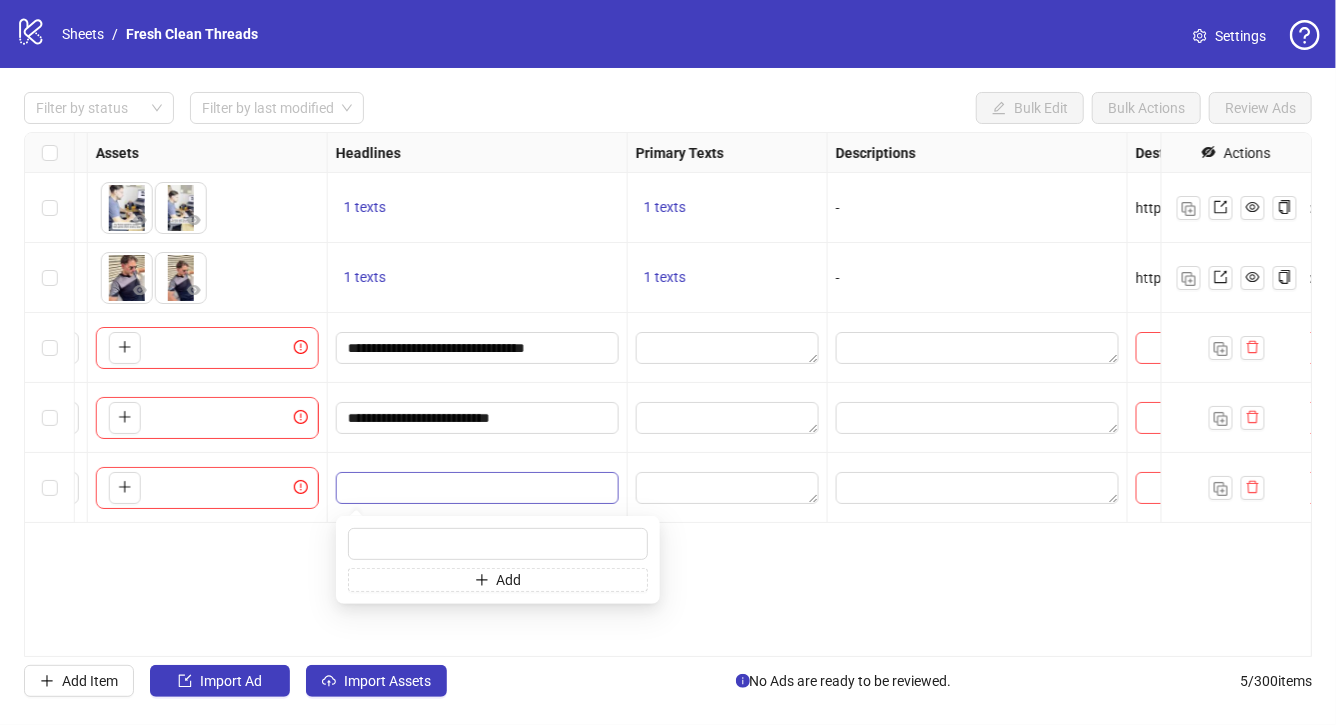 type on "**********" 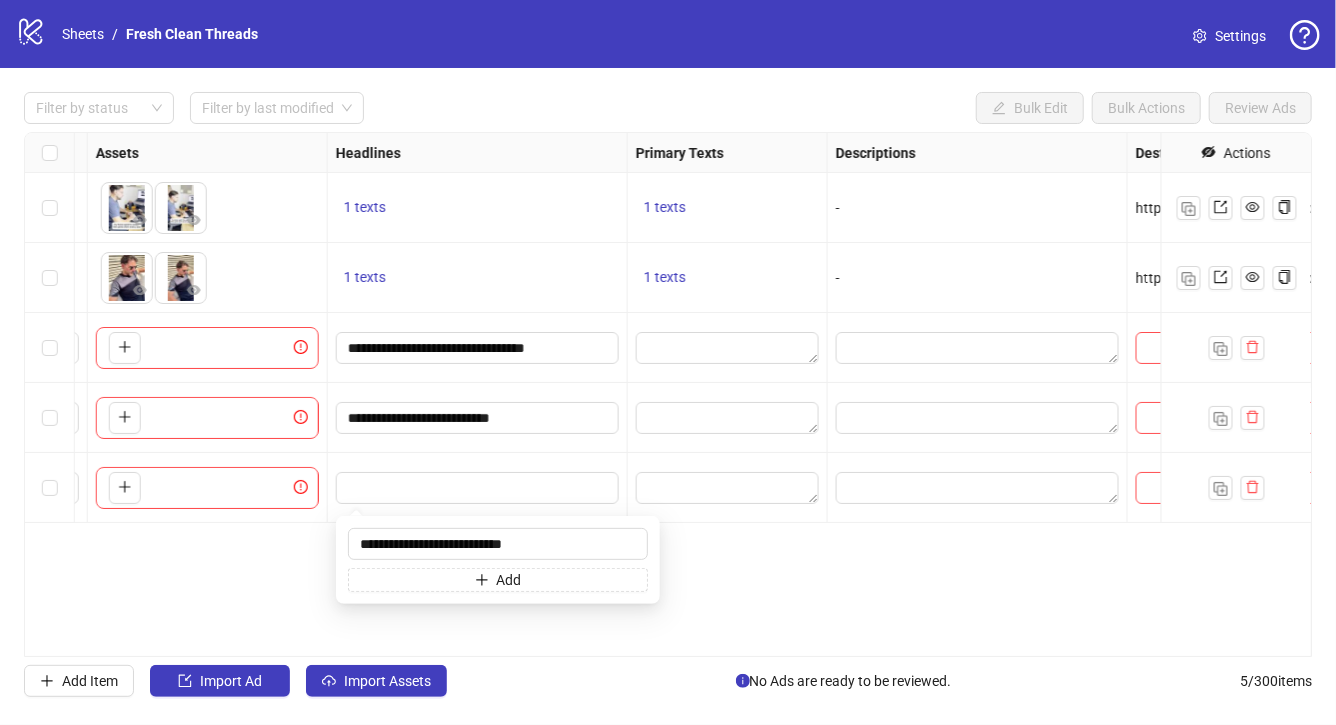 click at bounding box center [478, 488] 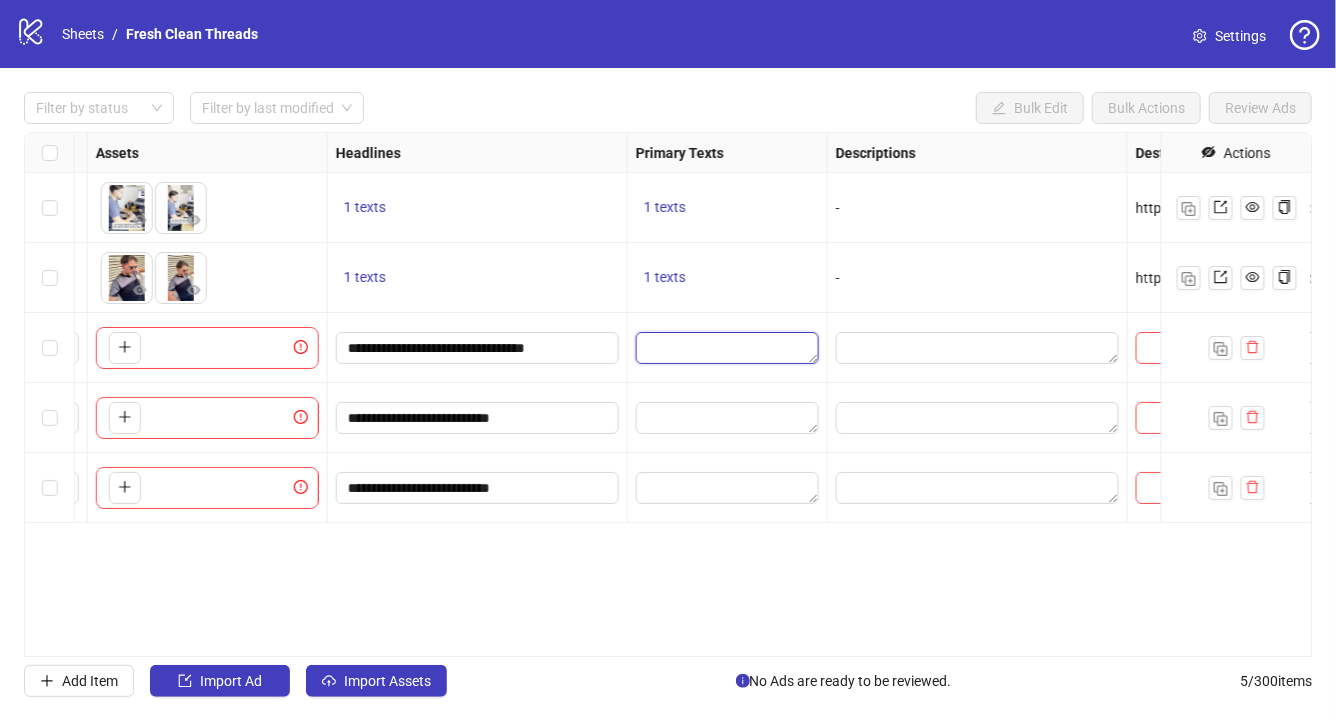 click at bounding box center [727, 348] 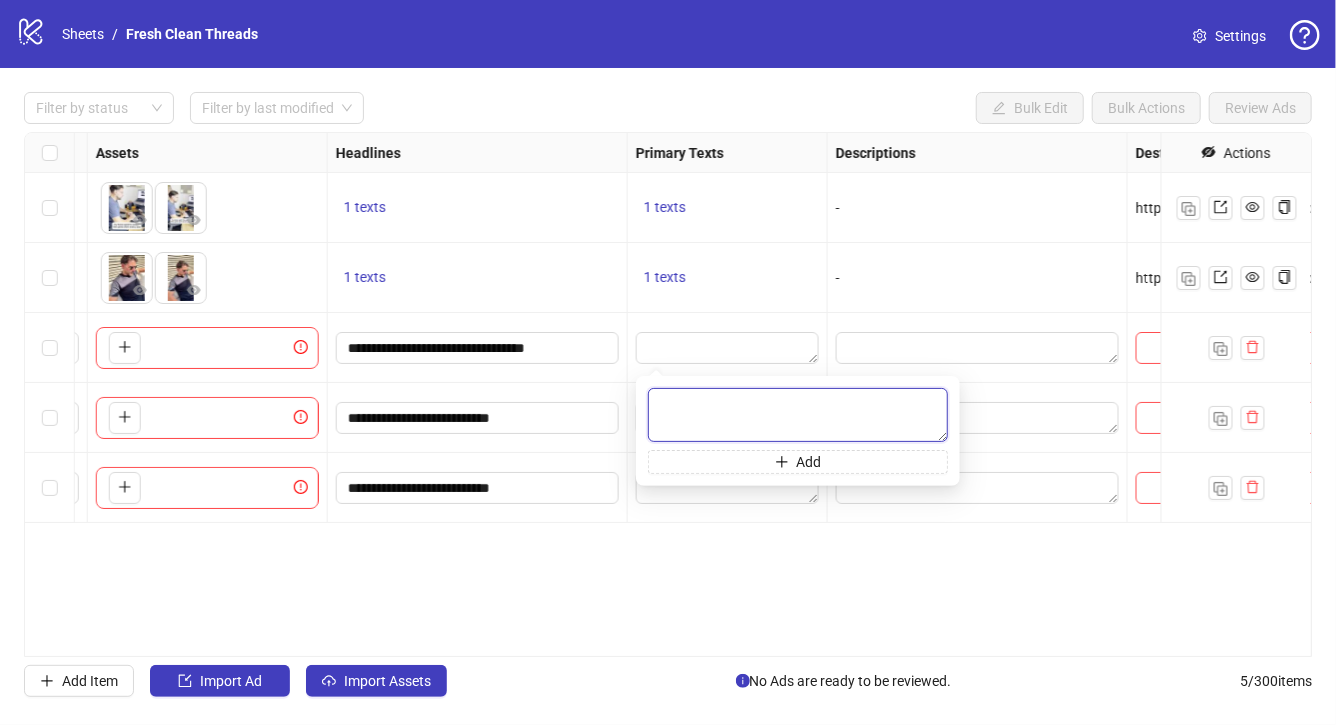 paste on "**********" 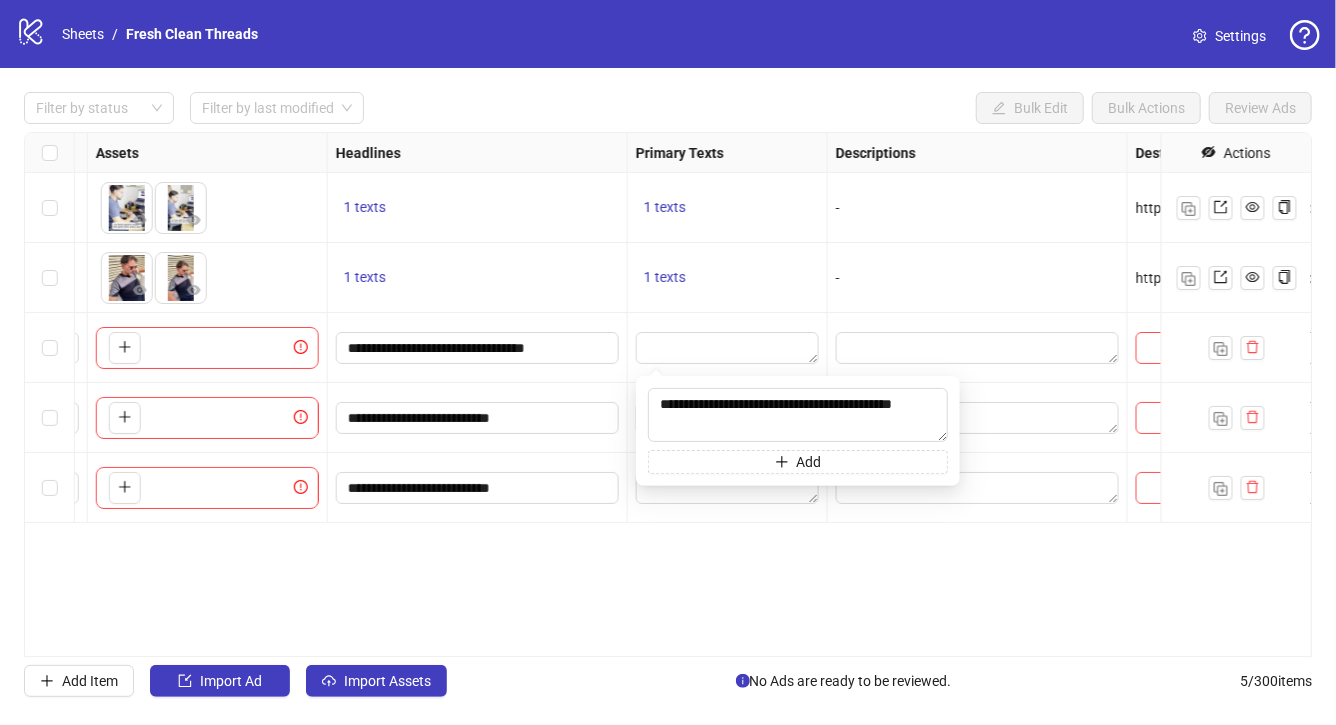 click on "**********" at bounding box center [668, 394] 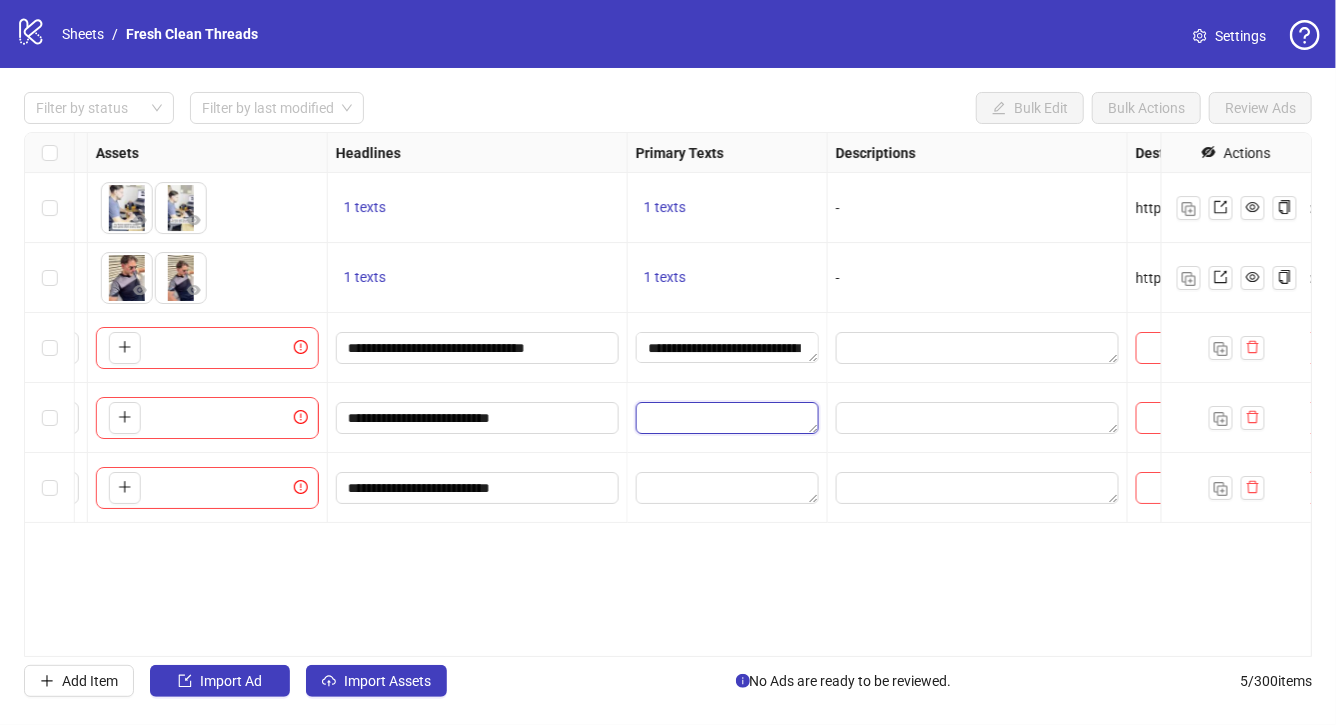 click at bounding box center [727, 418] 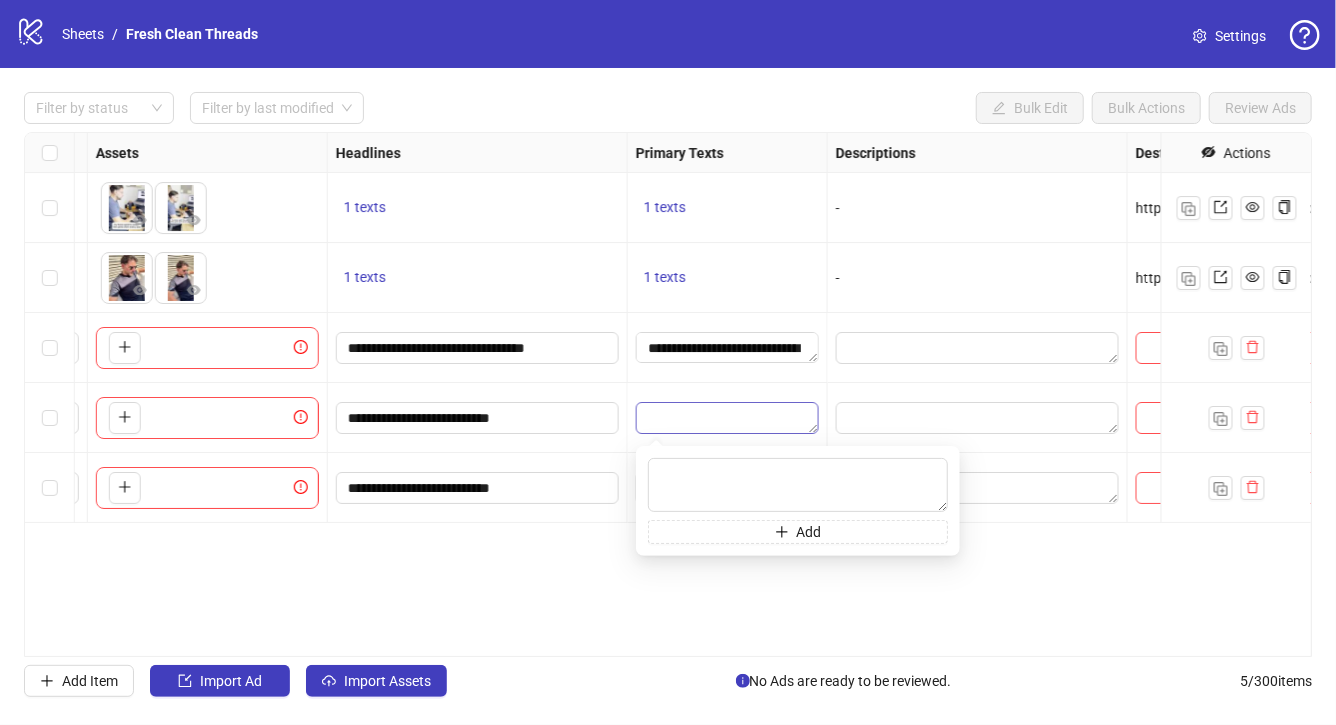 type on "**********" 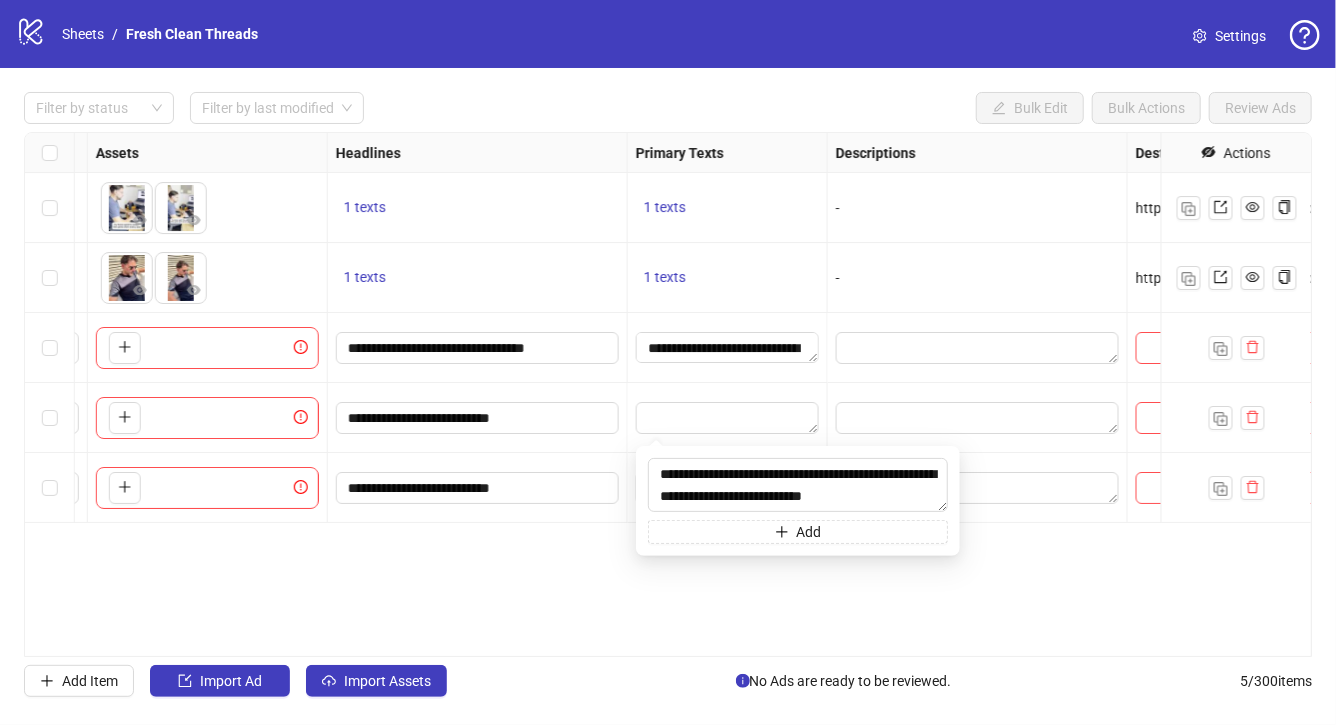 click at bounding box center (728, 418) 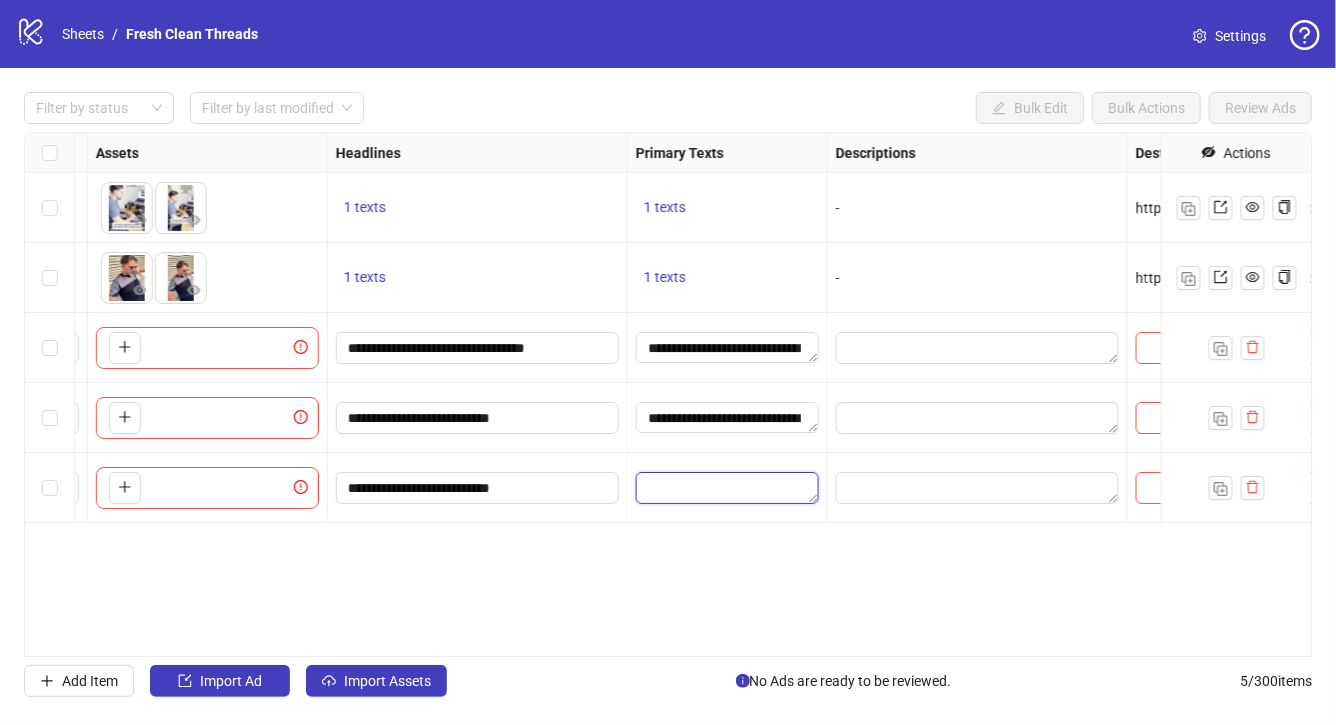 click at bounding box center [727, 488] 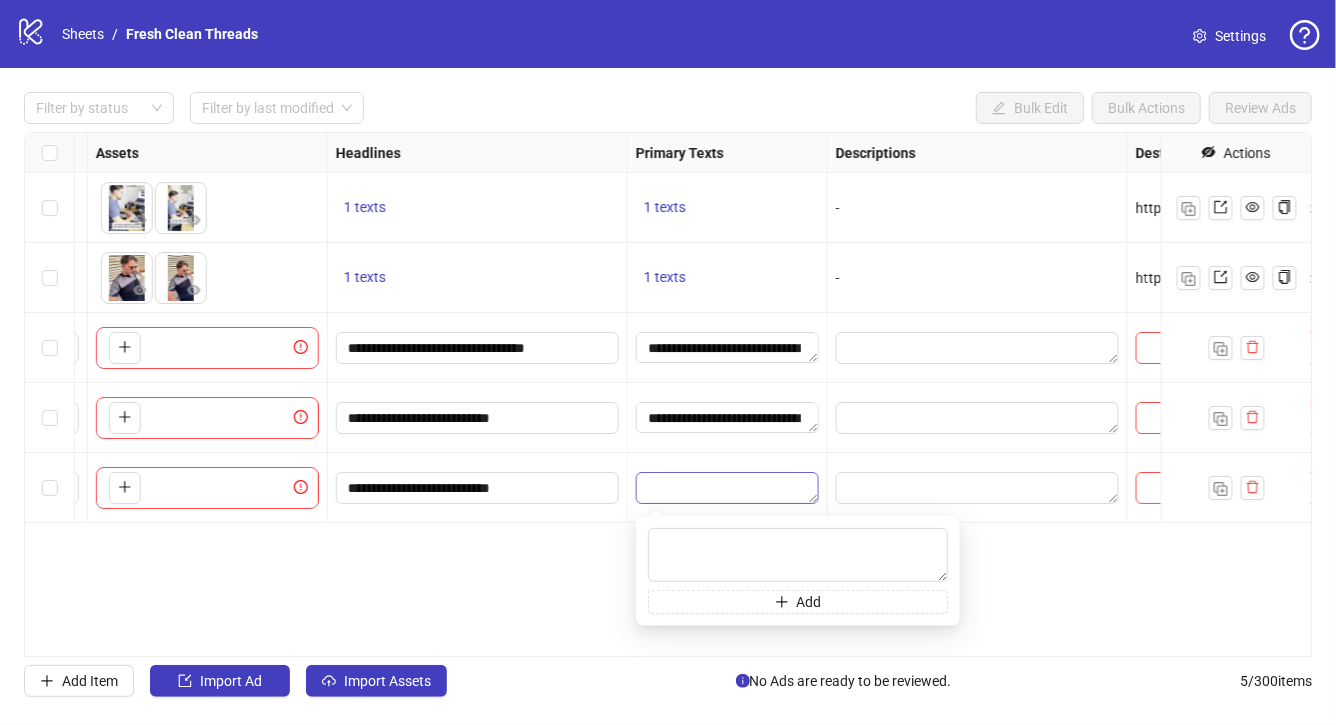 type on "**********" 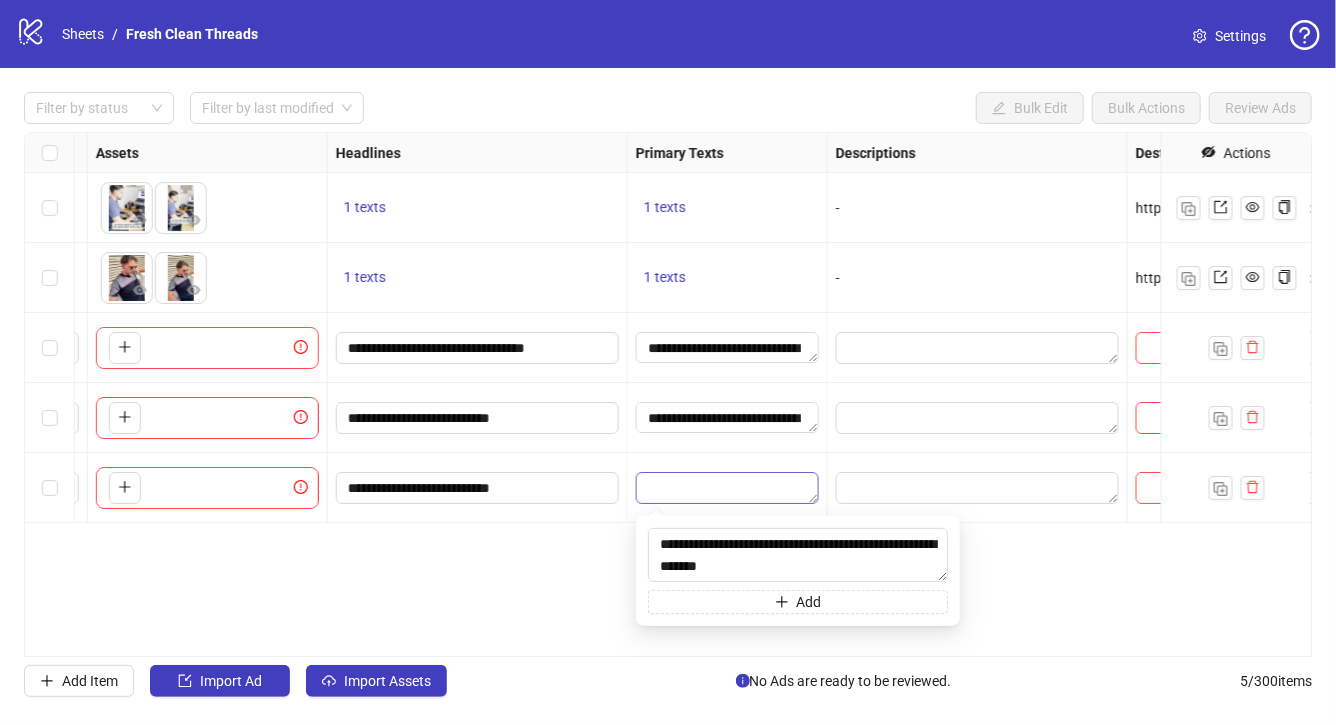 scroll, scrollTop: 37, scrollLeft: 0, axis: vertical 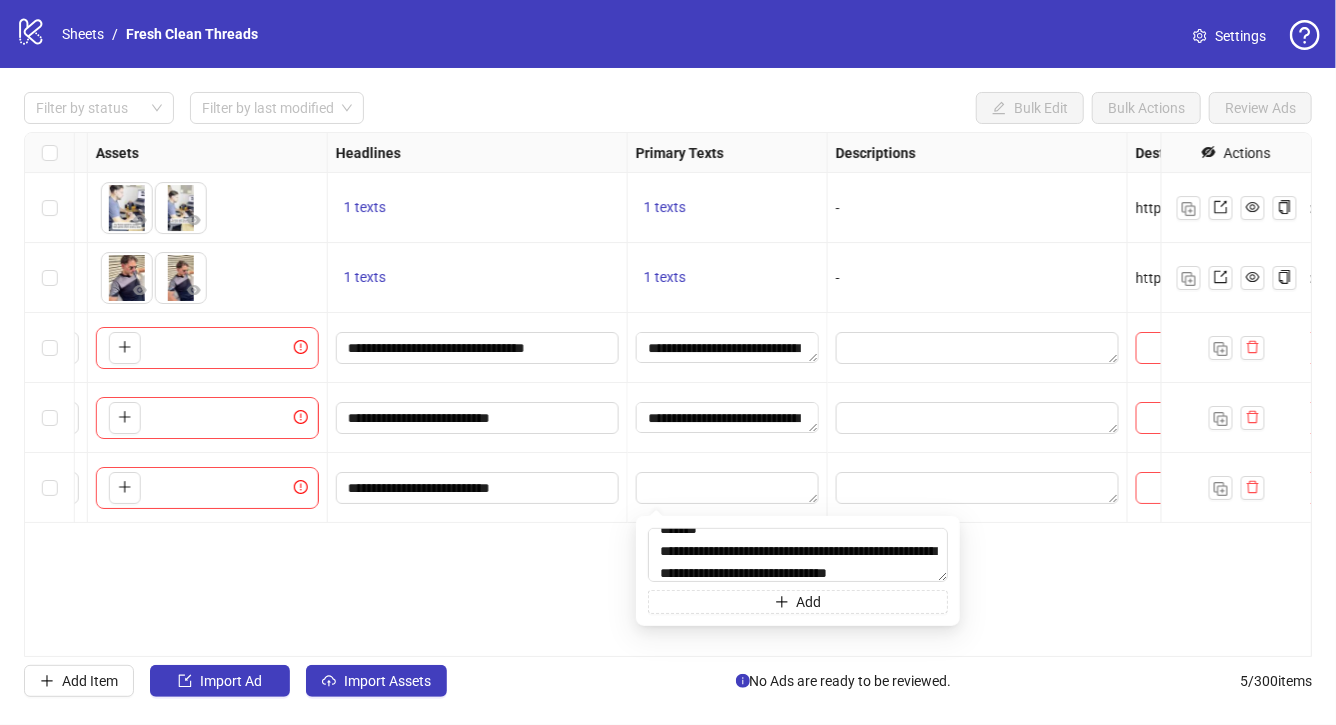click on "**********" at bounding box center [668, 394] 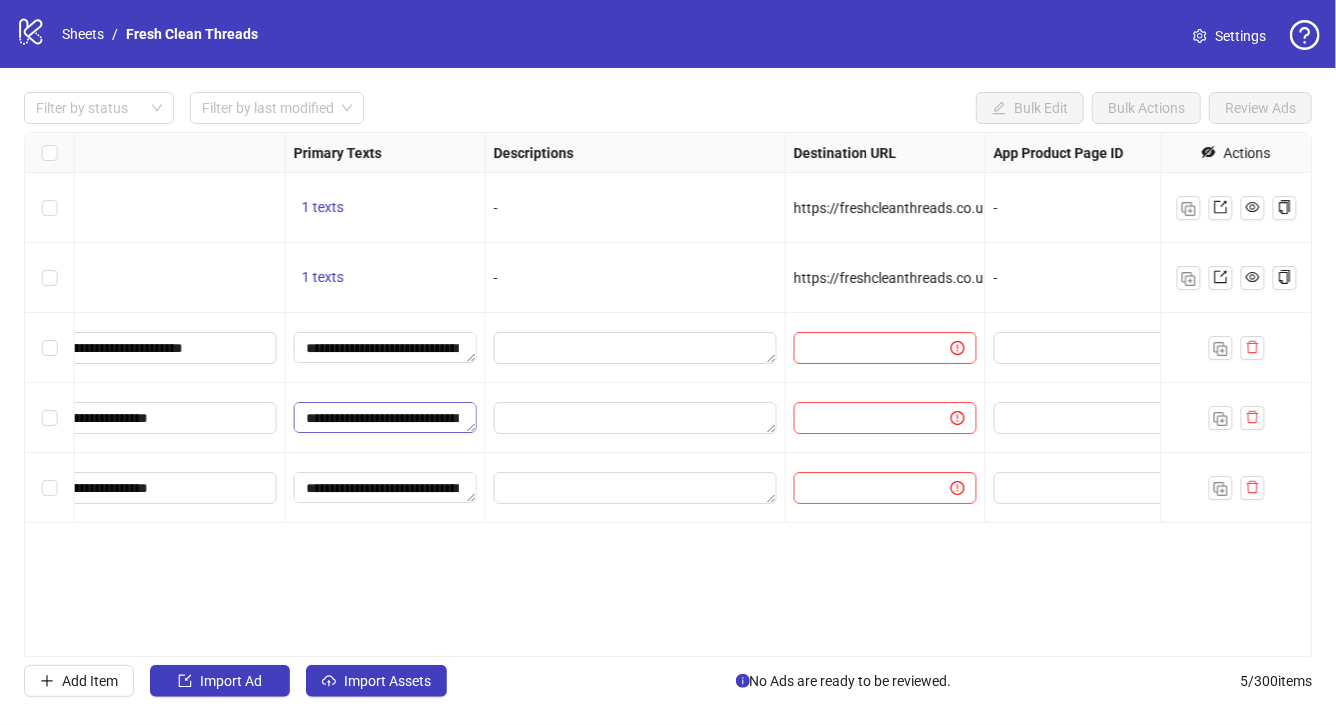scroll, scrollTop: 0, scrollLeft: 1398, axis: horizontal 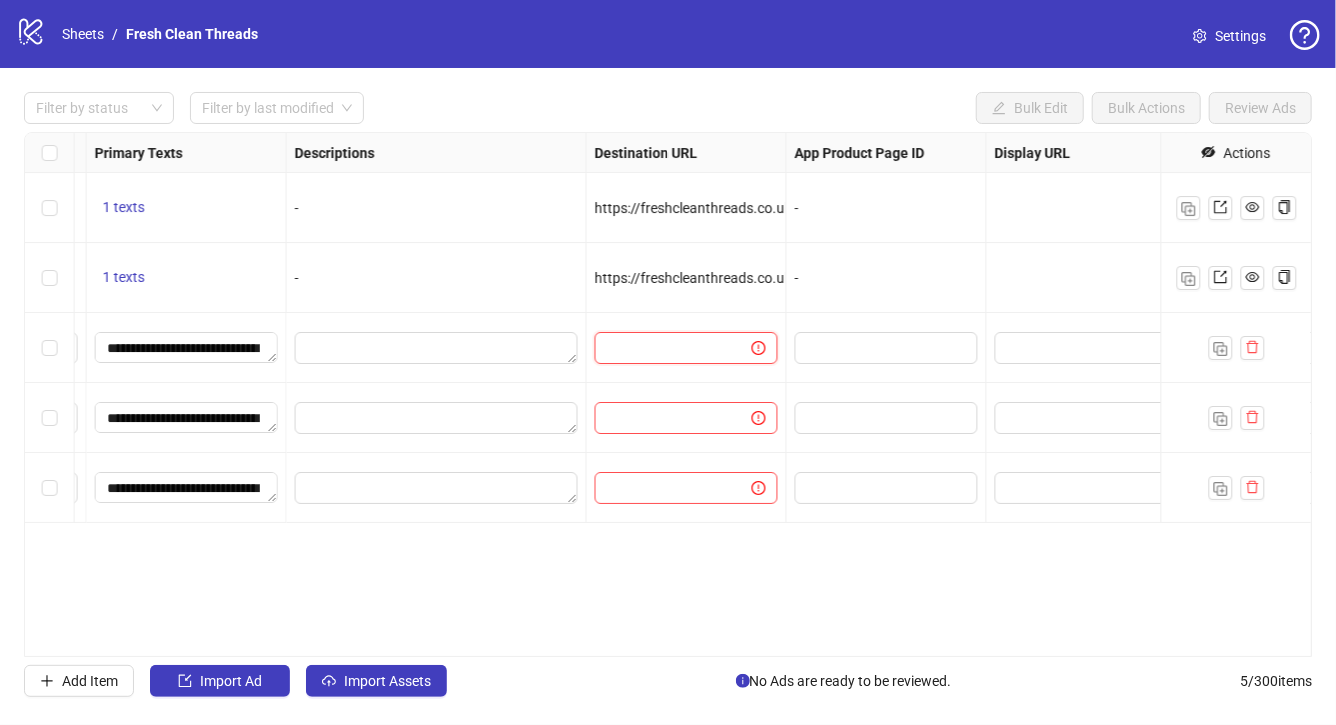 click at bounding box center [665, 348] 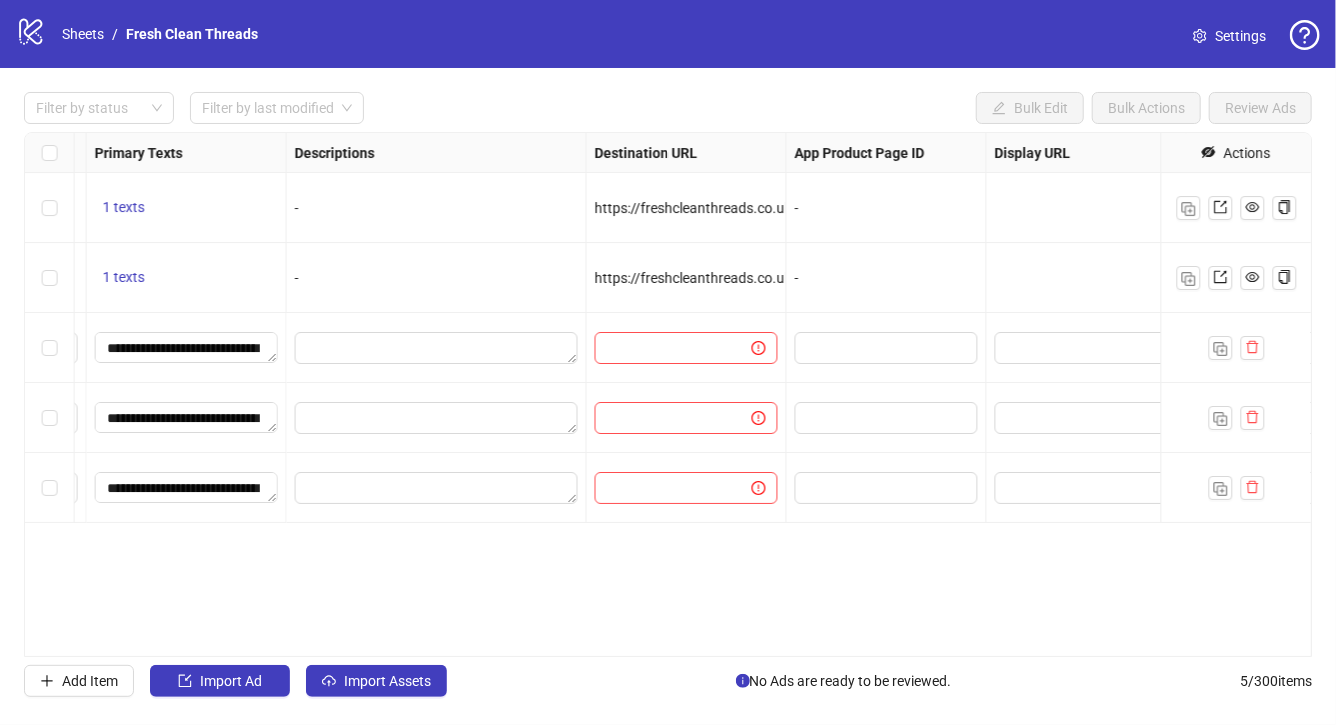click on "https://freshcleanthreads.co.uk/collections/tees" at bounding box center [687, 278] 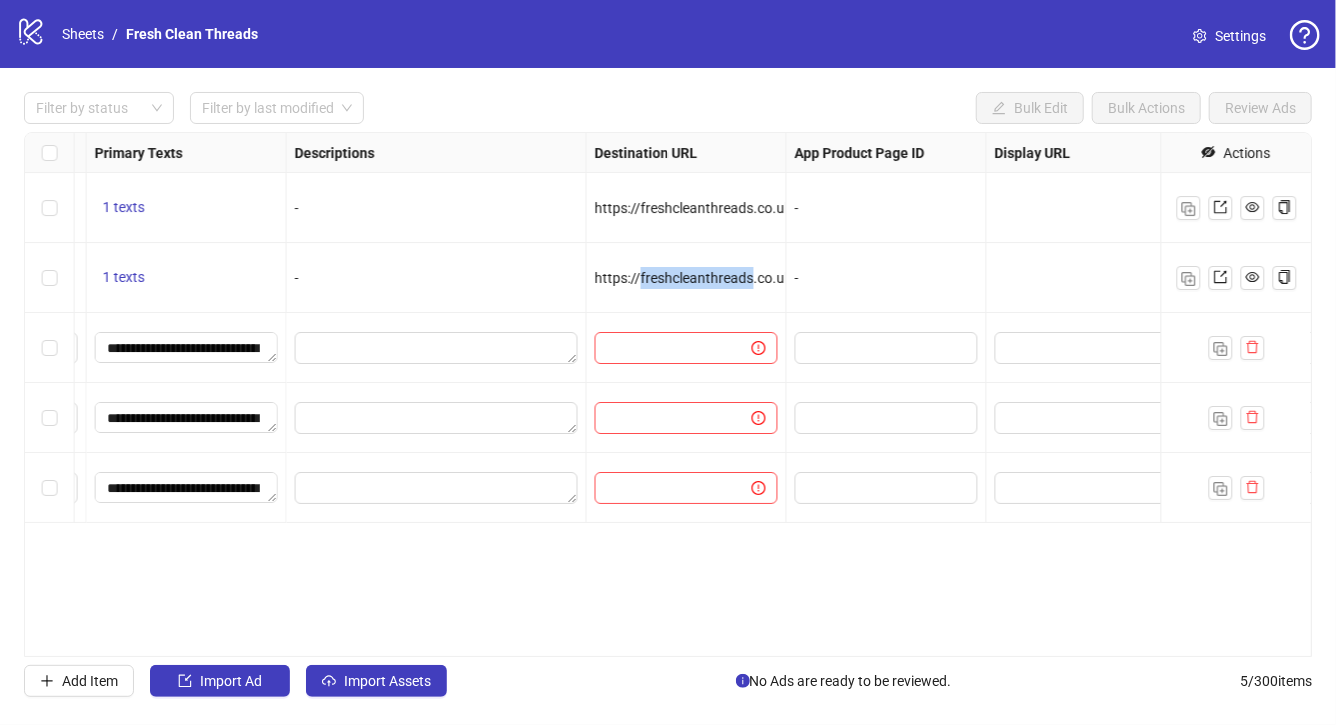 click on "https://freshcleanthreads.co.uk/collections/tees" at bounding box center [745, 278] 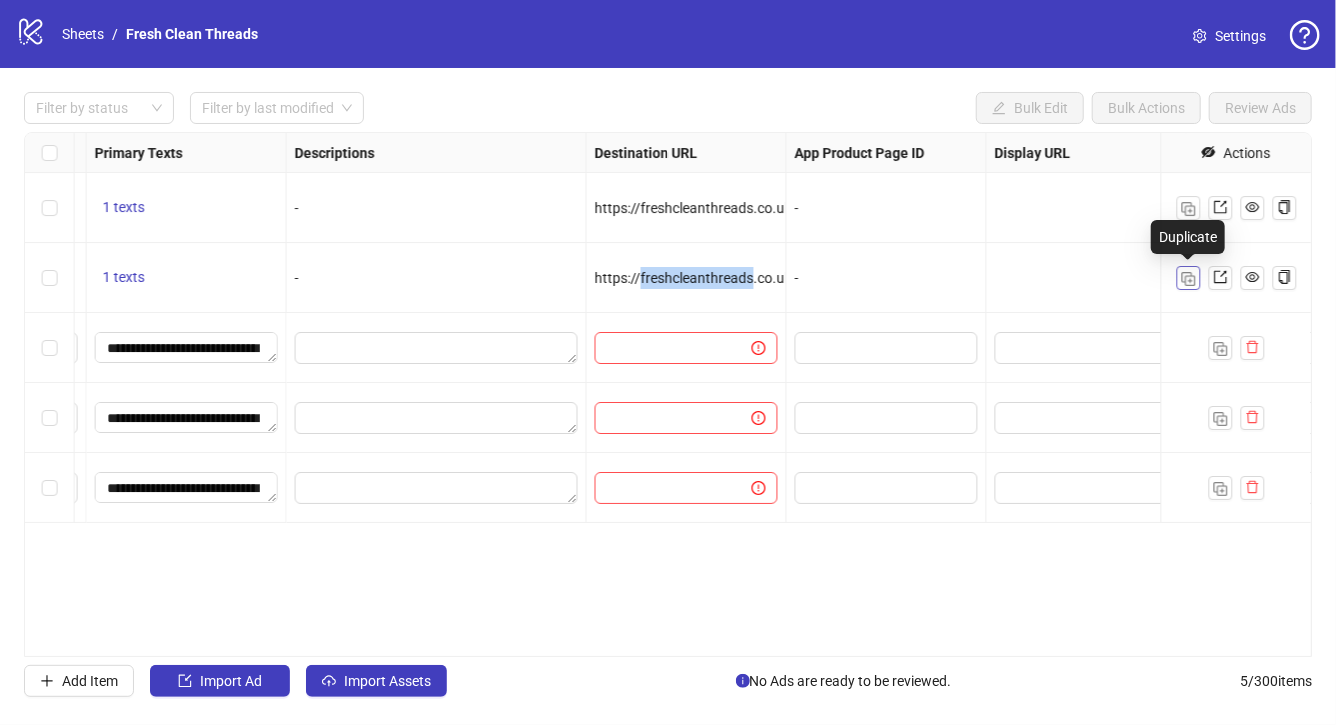 click at bounding box center (1189, 278) 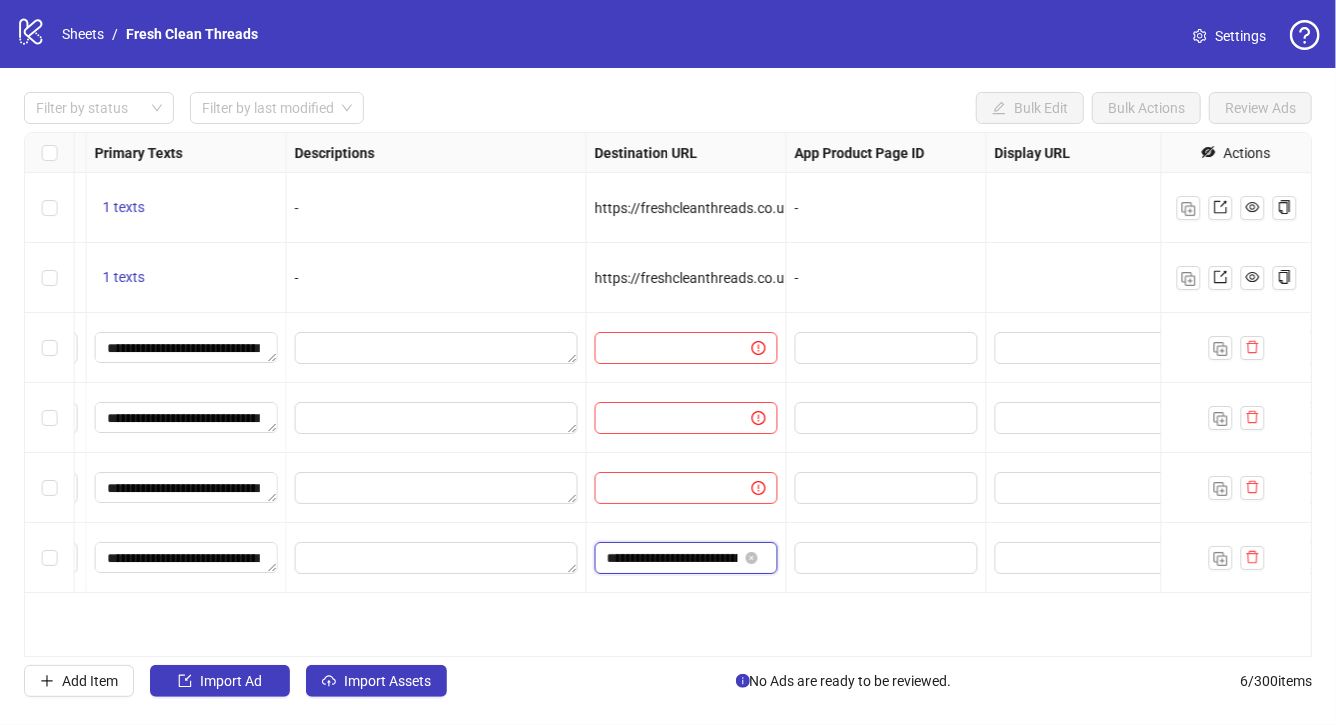 click on "**********" at bounding box center (672, 558) 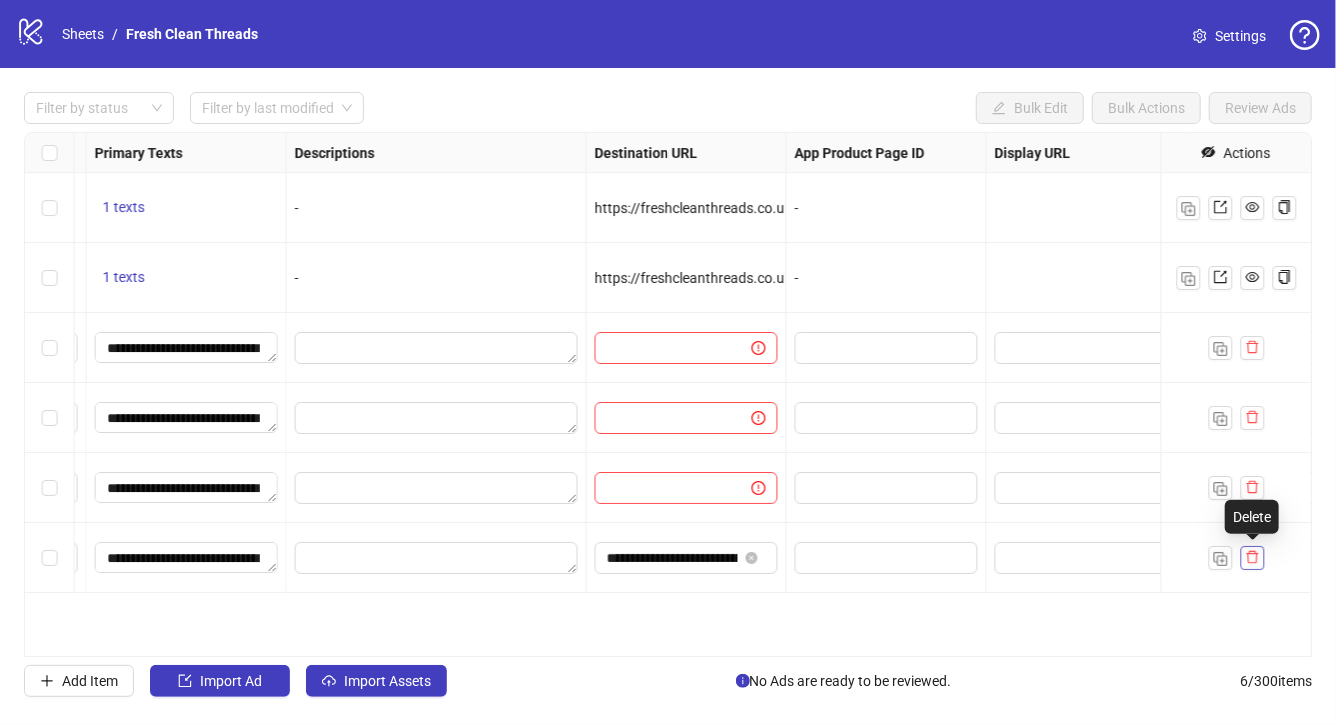 click 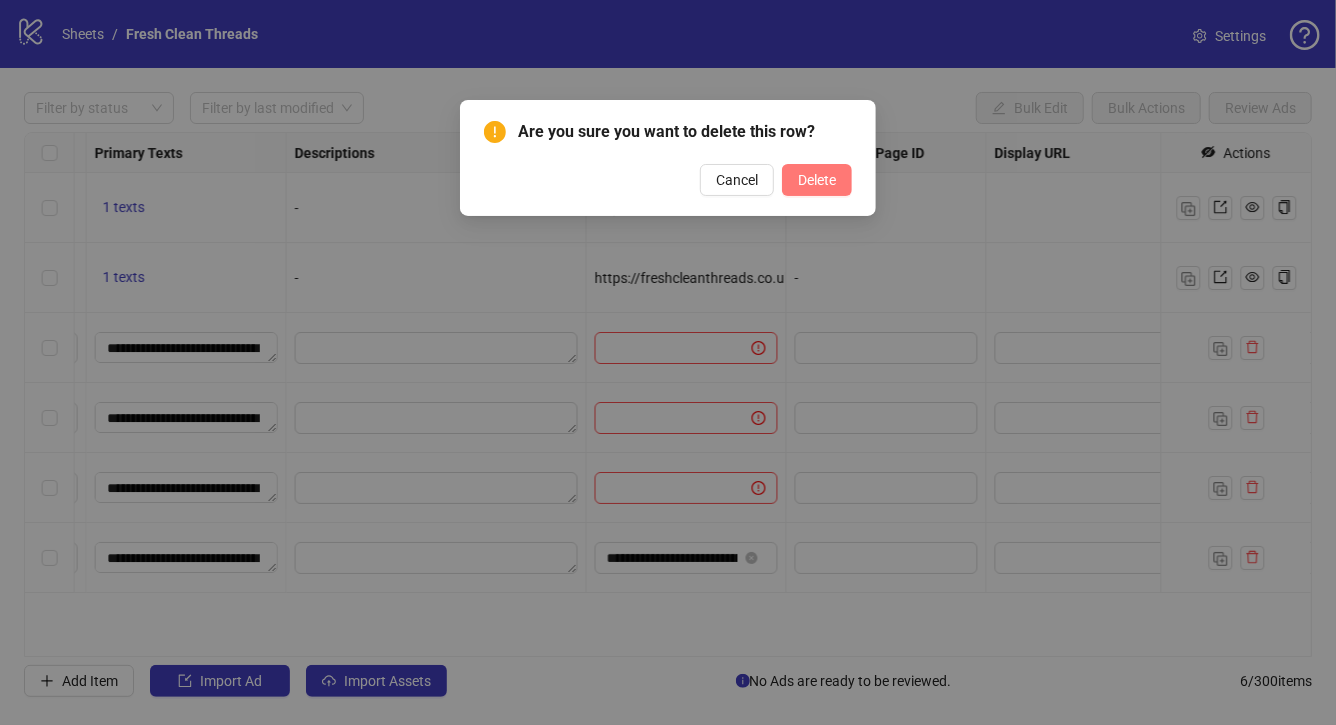 click on "Delete" at bounding box center (817, 180) 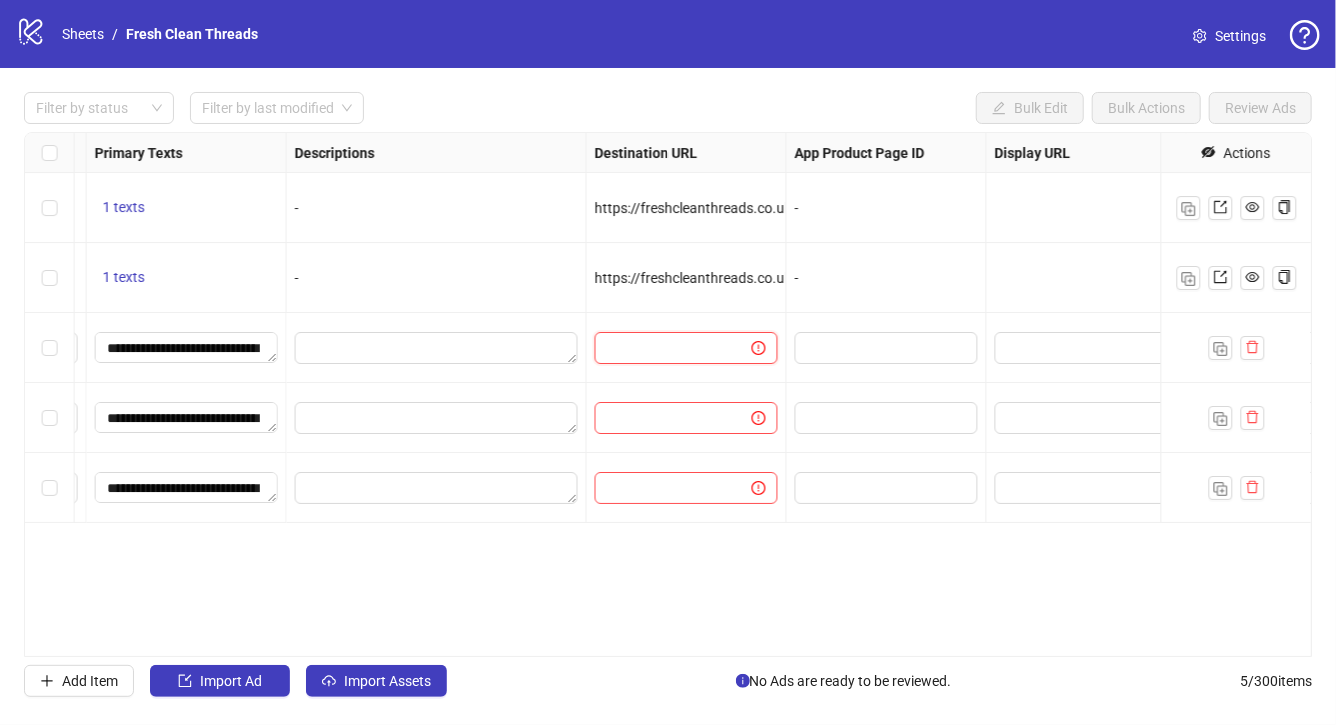 click at bounding box center (665, 348) 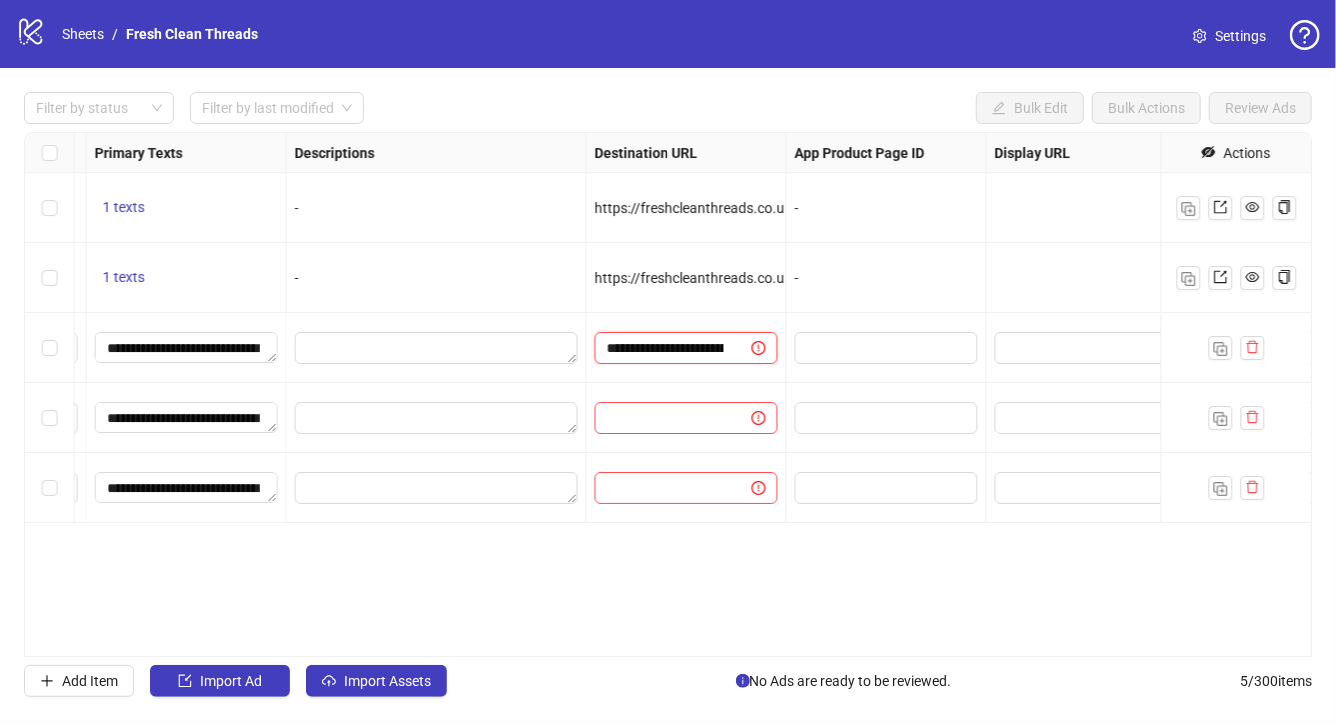 scroll, scrollTop: 0, scrollLeft: 170, axis: horizontal 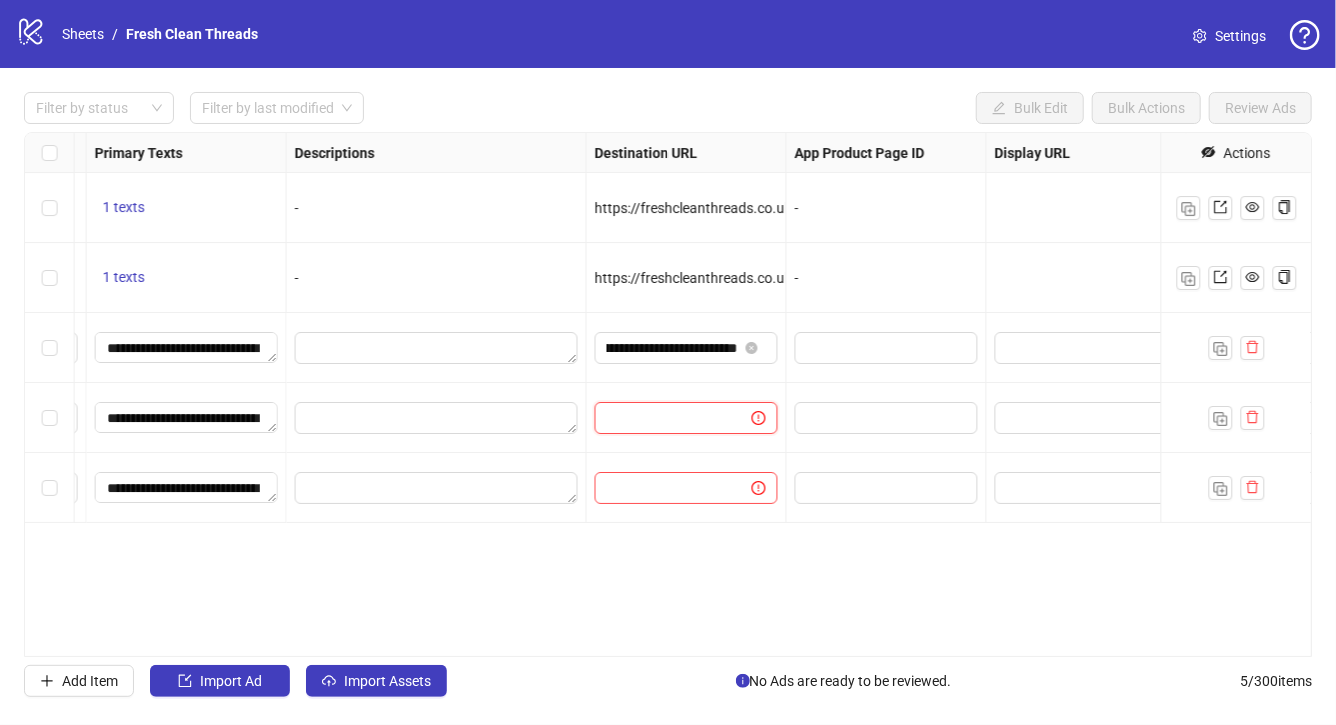 click at bounding box center (665, 418) 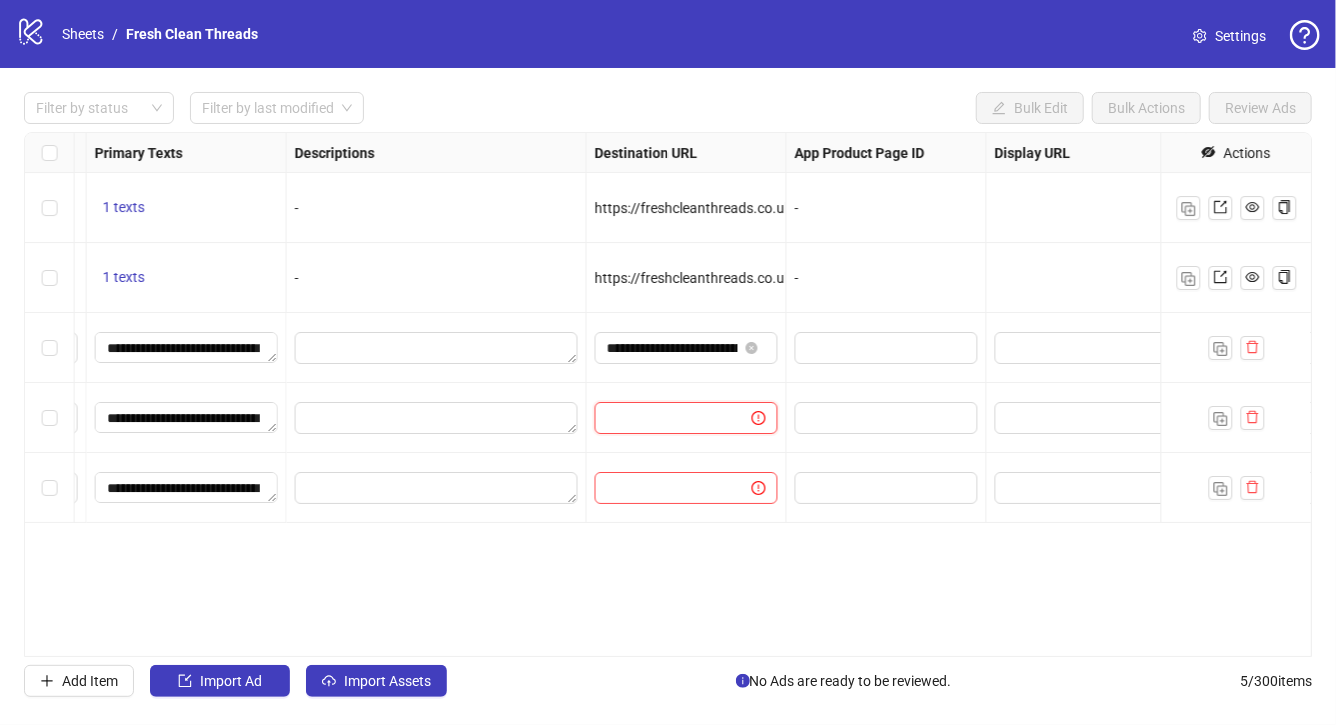 paste on "**********" 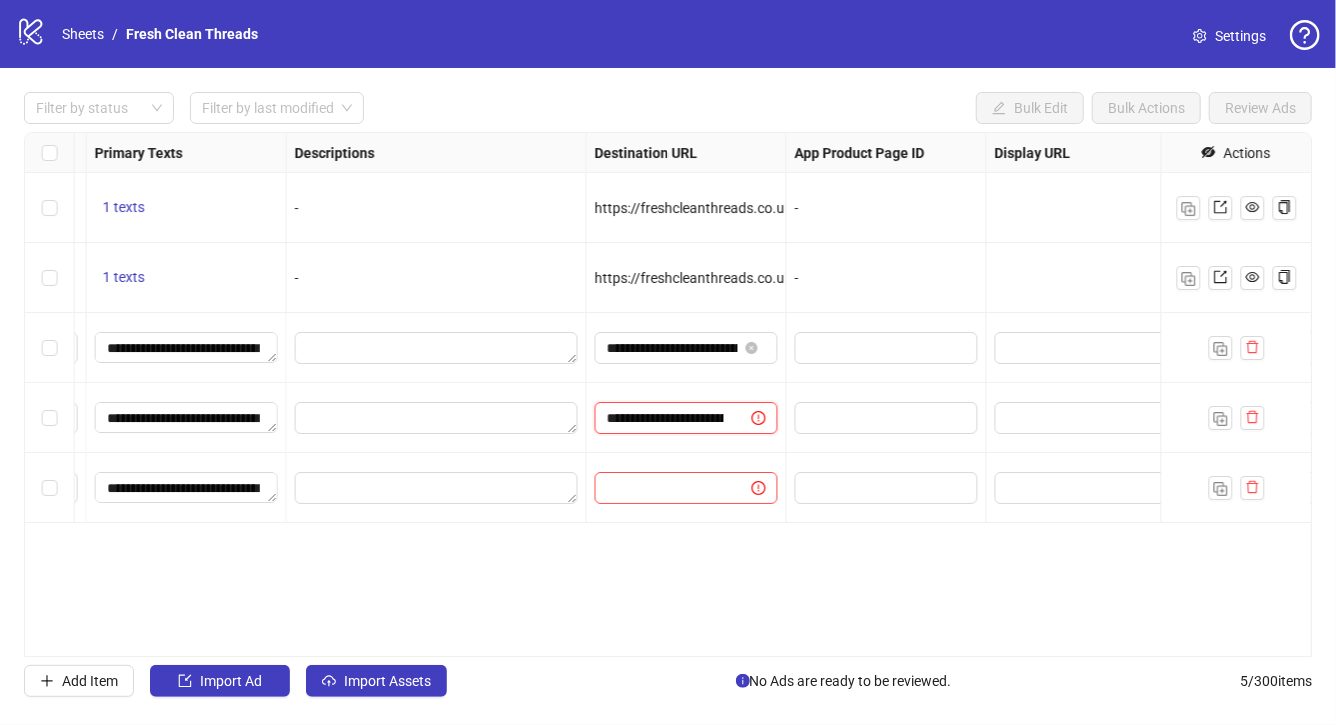 scroll, scrollTop: 0, scrollLeft: 170, axis: horizontal 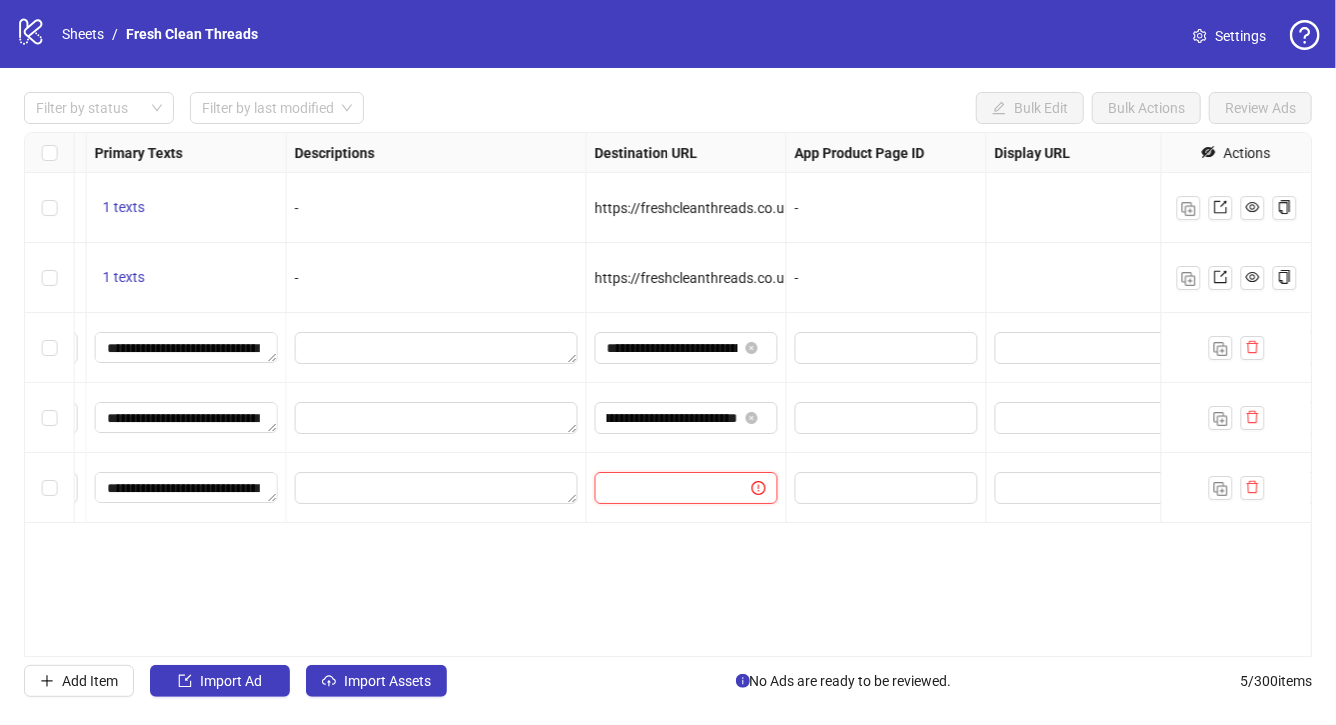 click at bounding box center [665, 488] 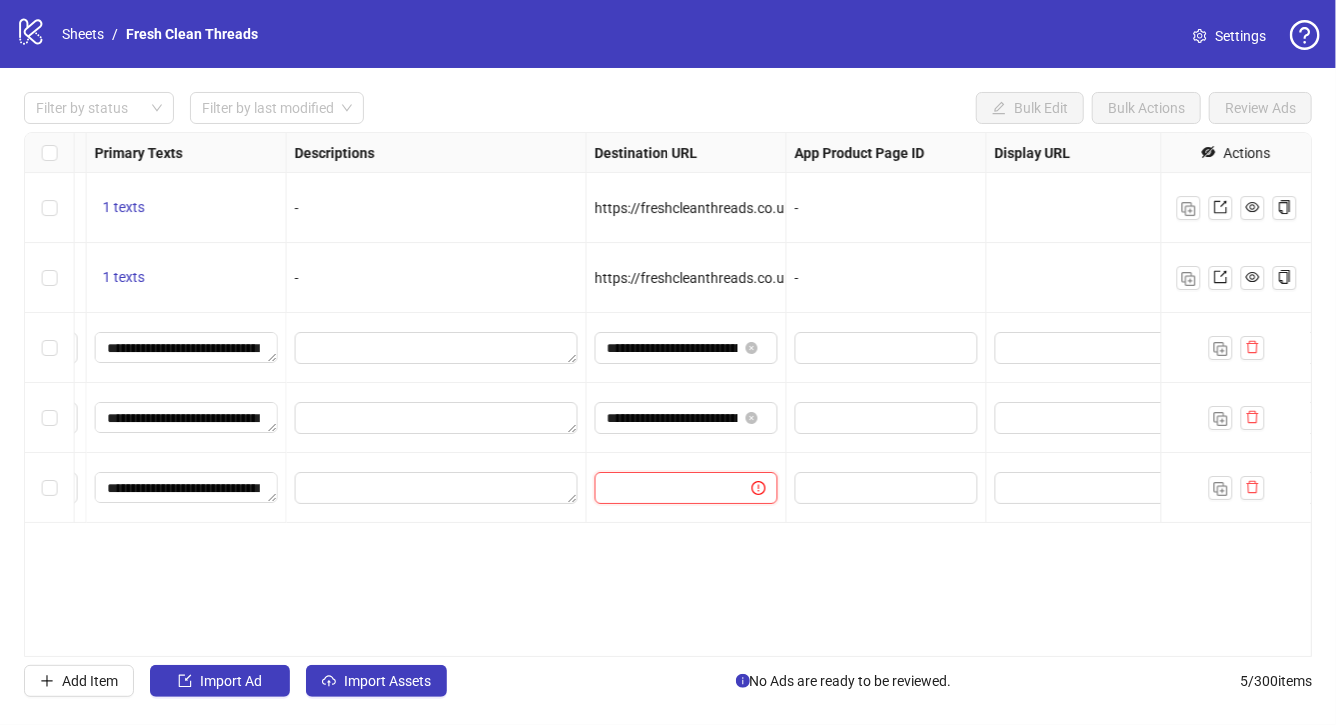 paste on "**********" 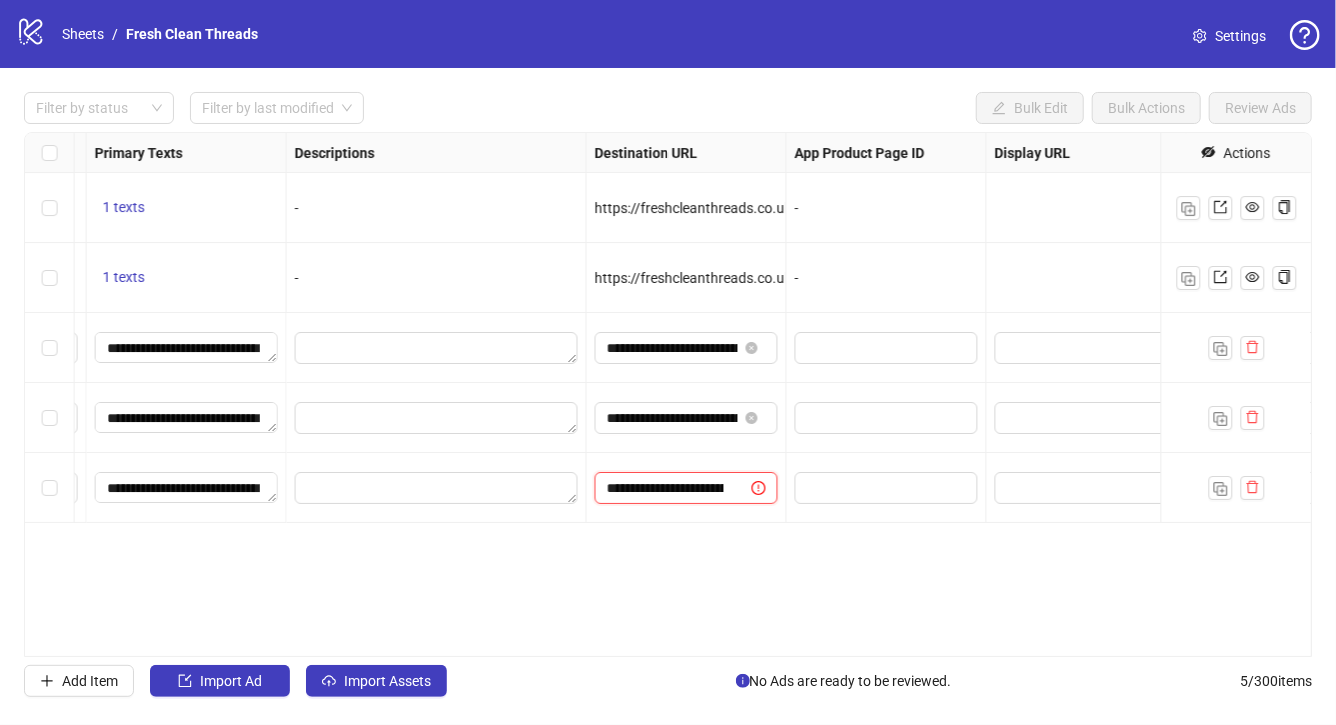 scroll, scrollTop: 0, scrollLeft: 170, axis: horizontal 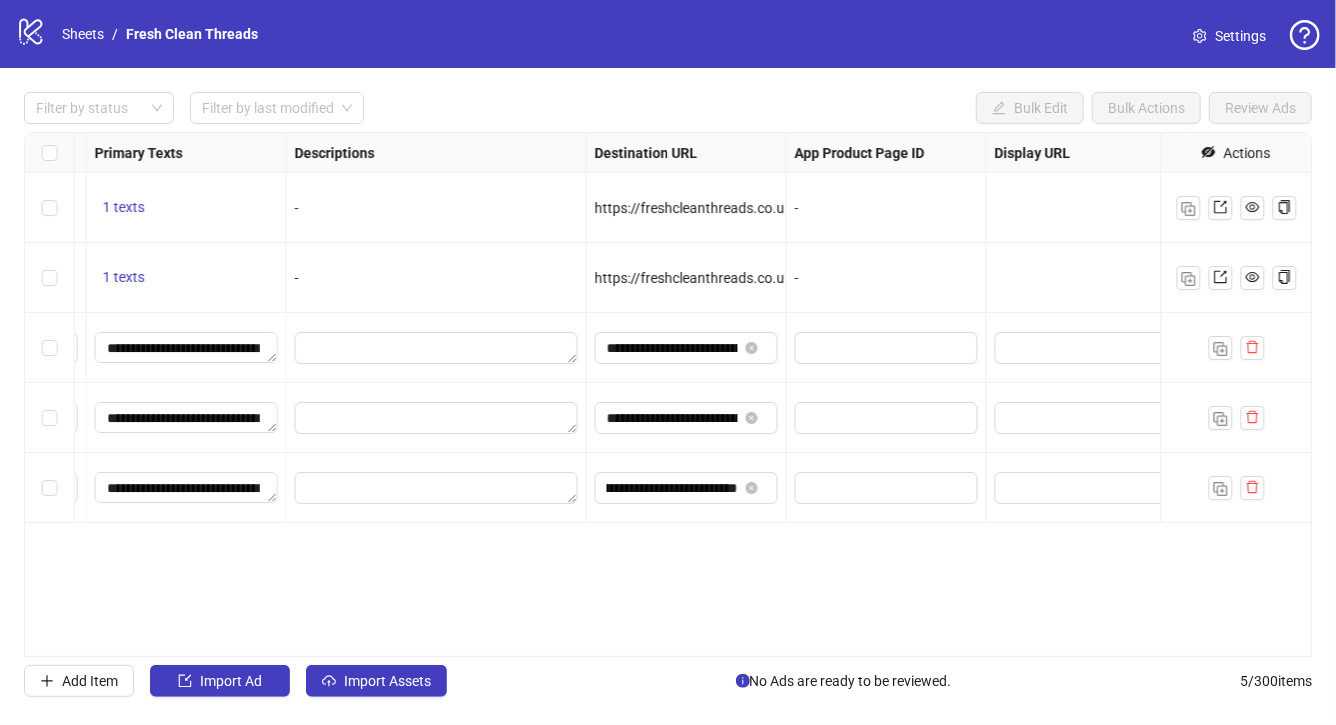 click on "**********" at bounding box center [687, 488] 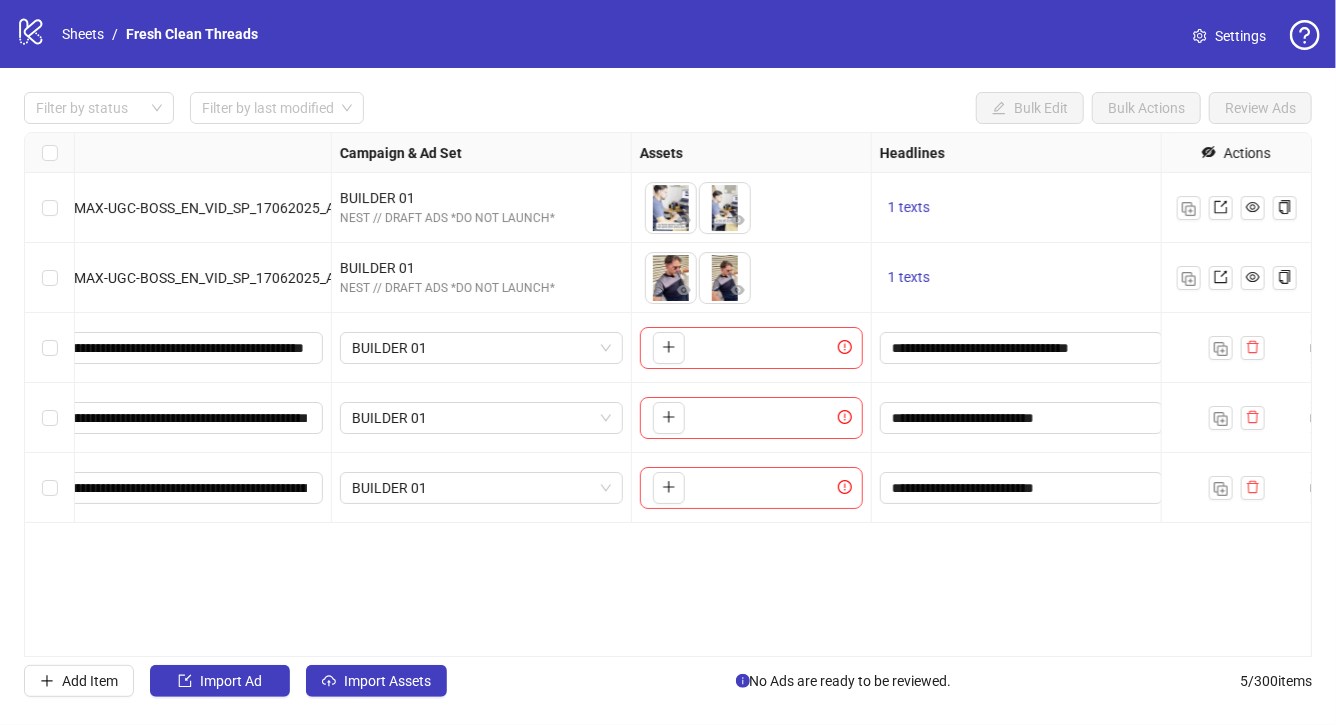 scroll, scrollTop: 0, scrollLeft: 250, axis: horizontal 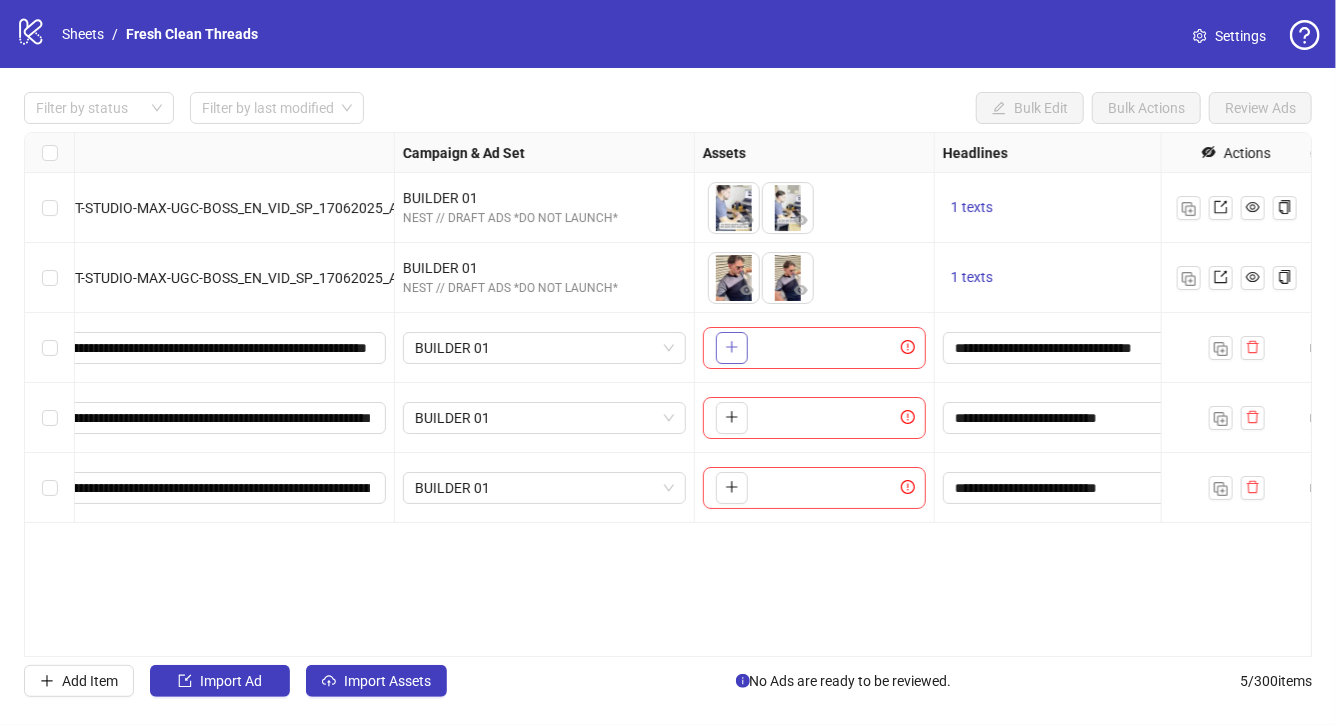 click 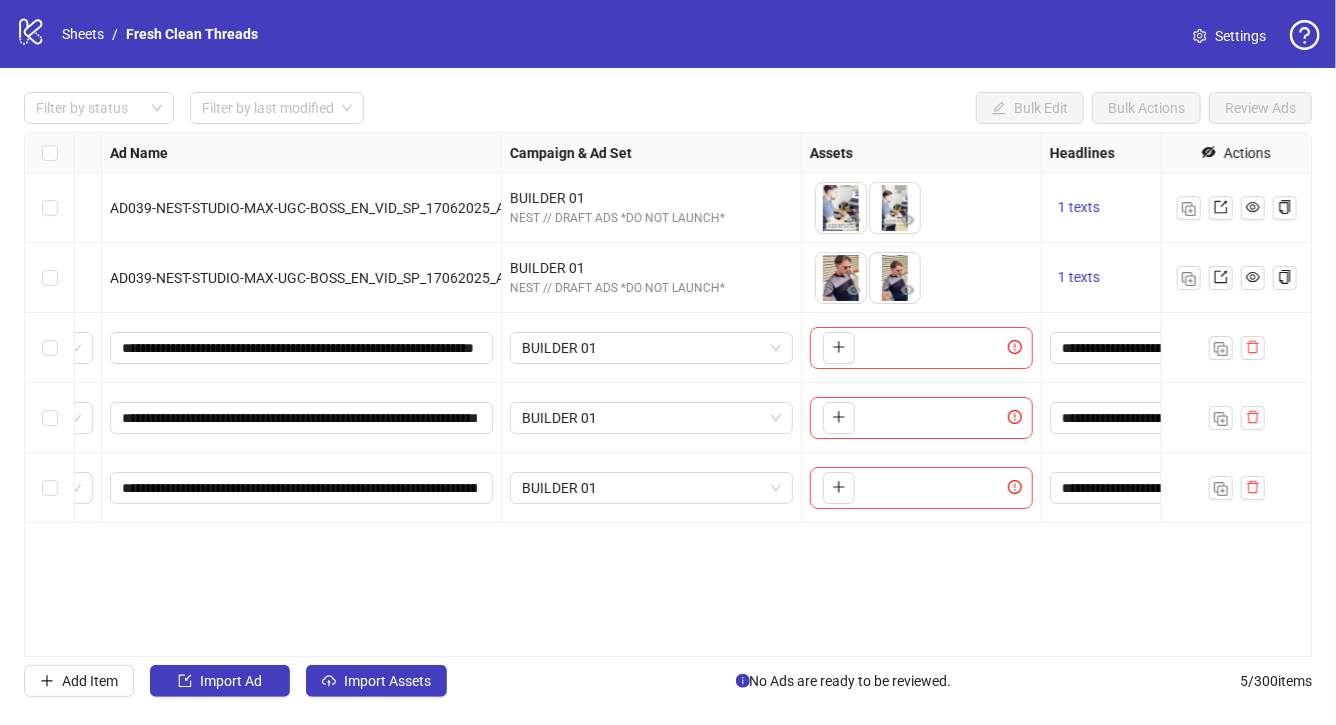 scroll, scrollTop: 0, scrollLeft: 145, axis: horizontal 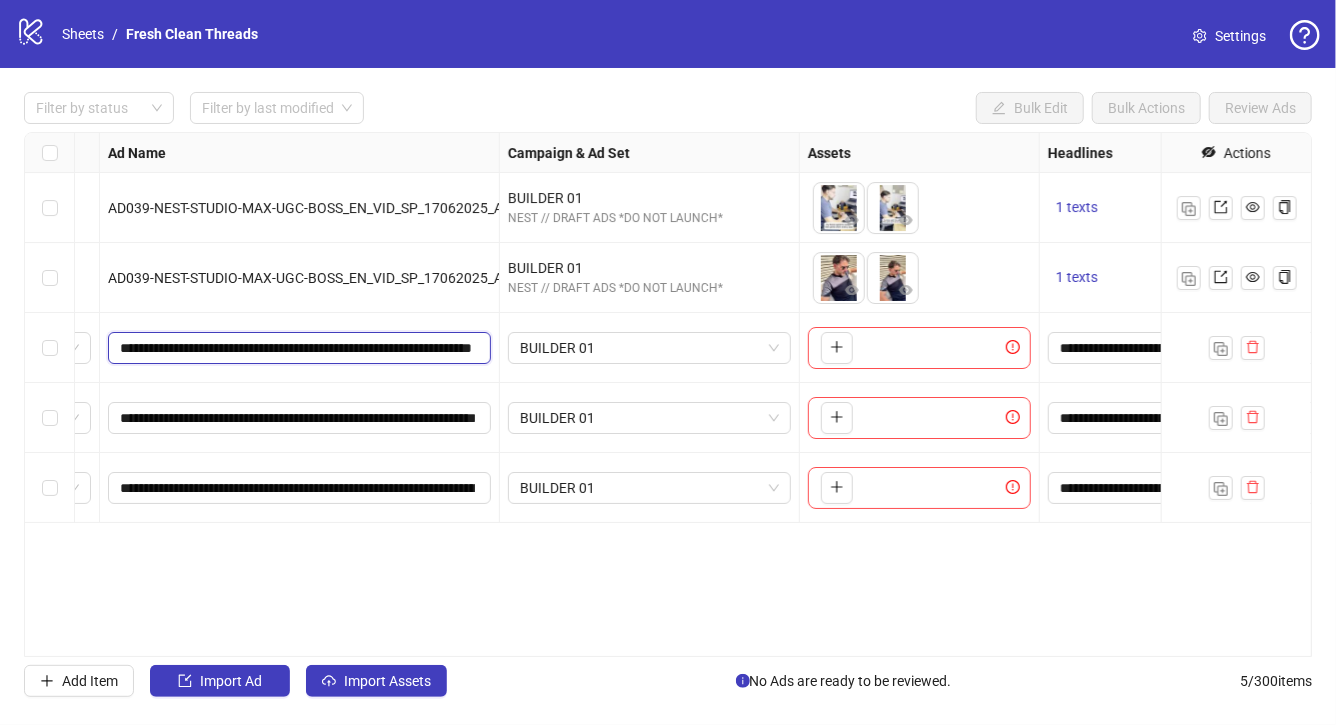 click on "**********" at bounding box center (297, 348) 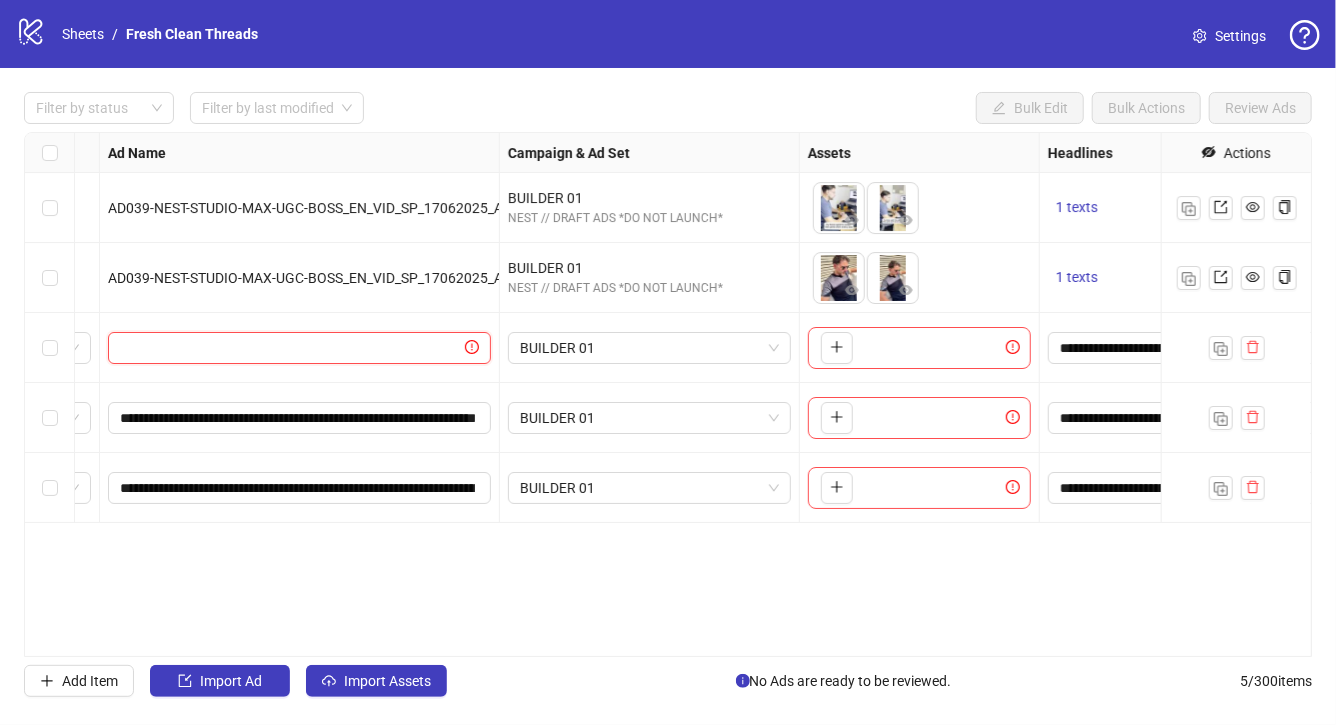 click at bounding box center (290, 348) 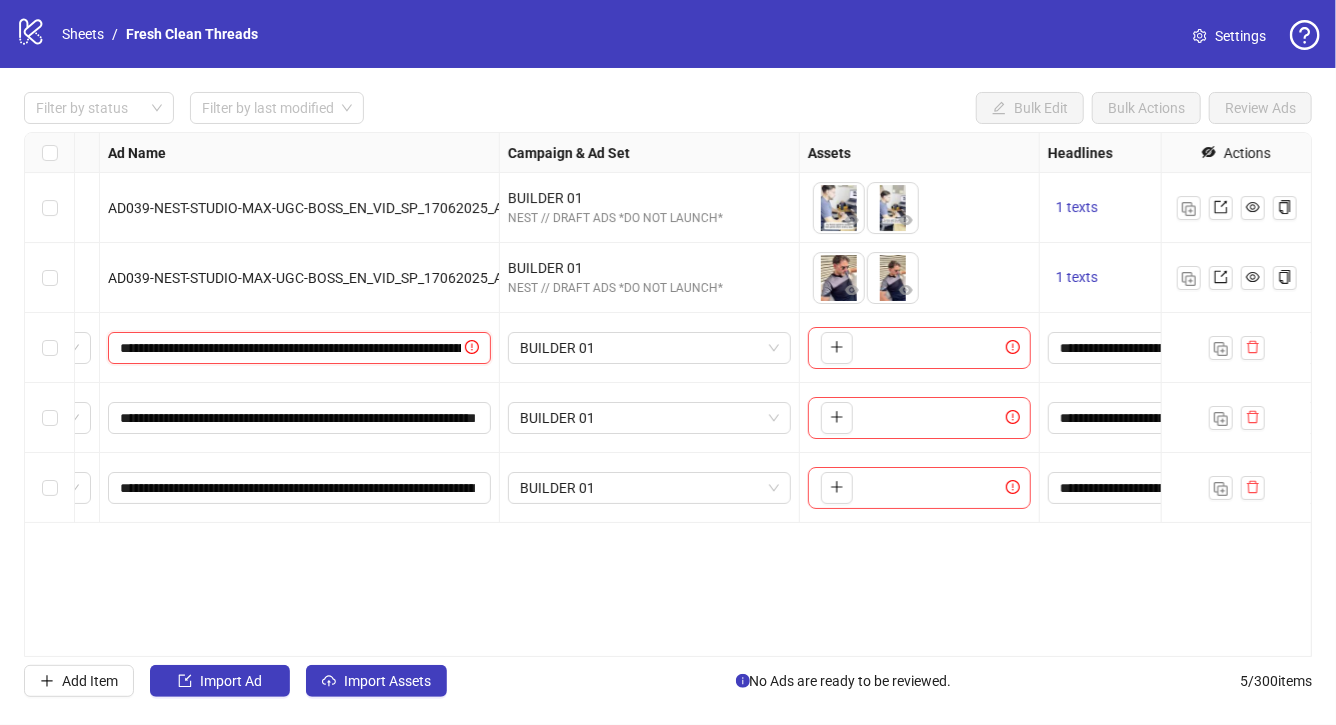 scroll, scrollTop: 0, scrollLeft: 191, axis: horizontal 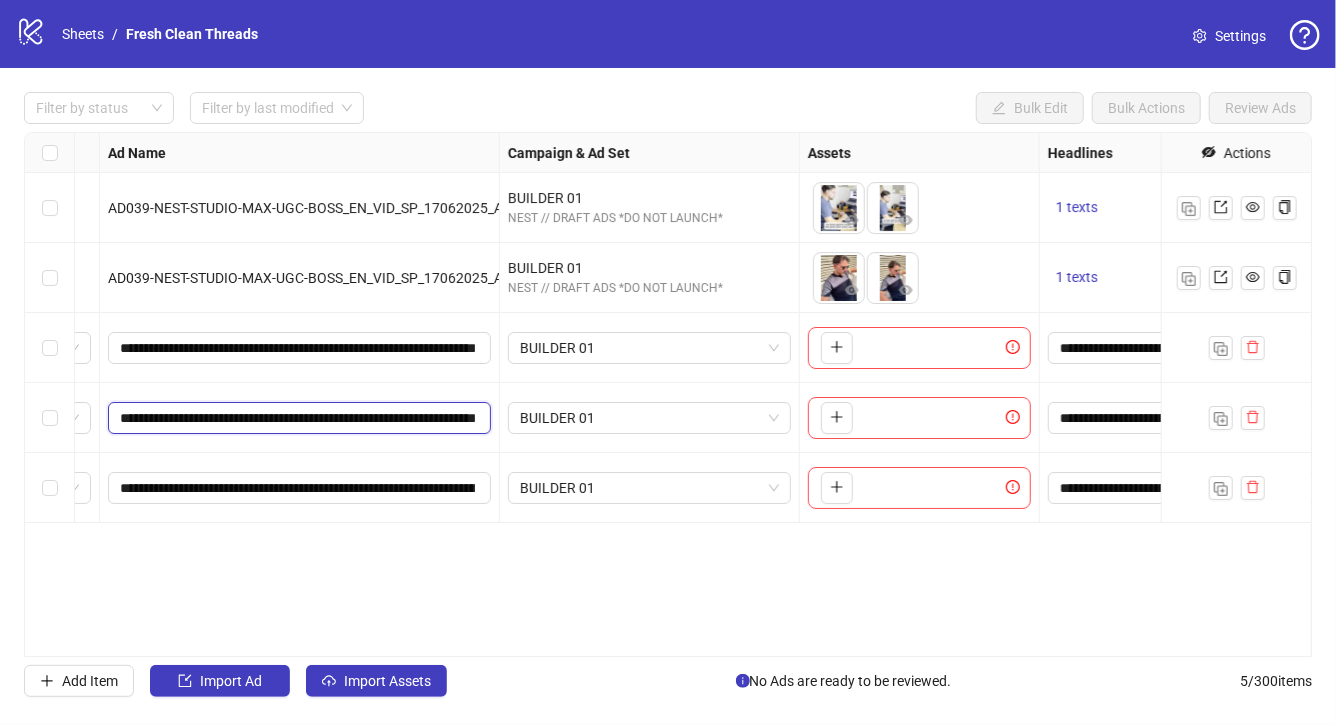 click on "**********" at bounding box center (297, 418) 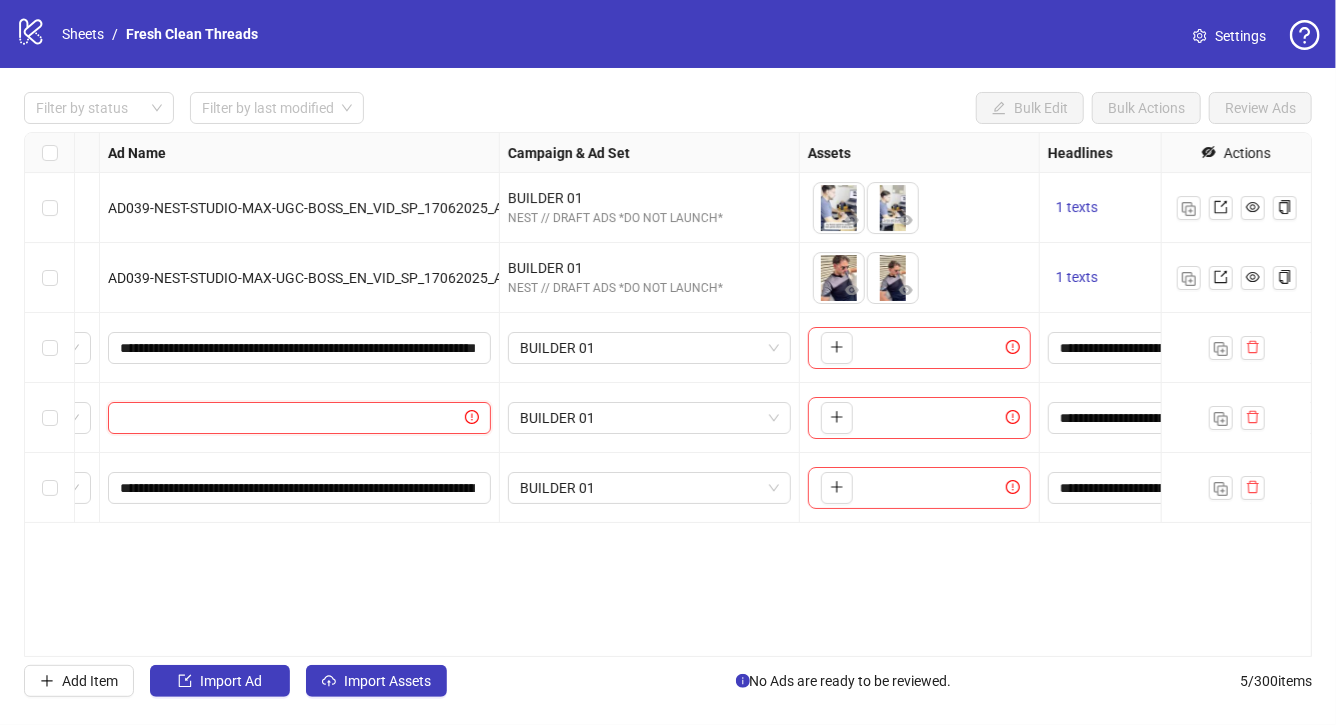 click at bounding box center [290, 418] 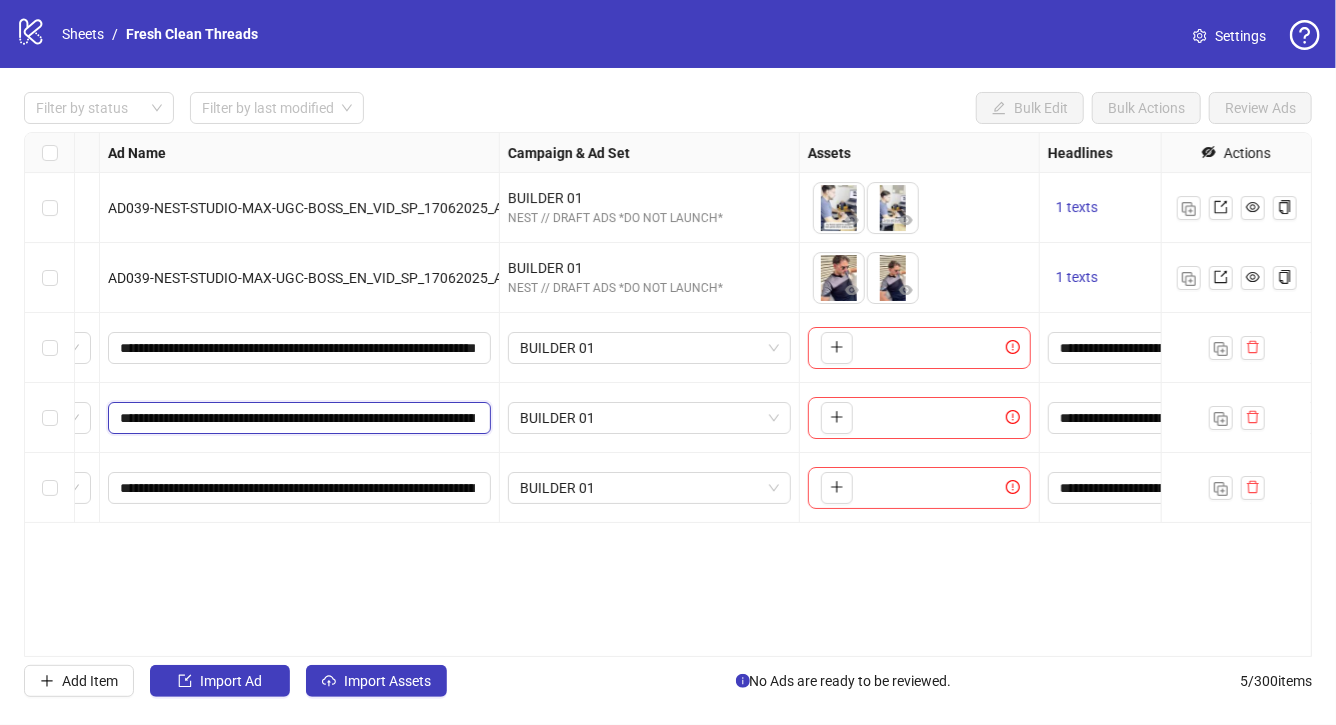 scroll, scrollTop: 0, scrollLeft: 200, axis: horizontal 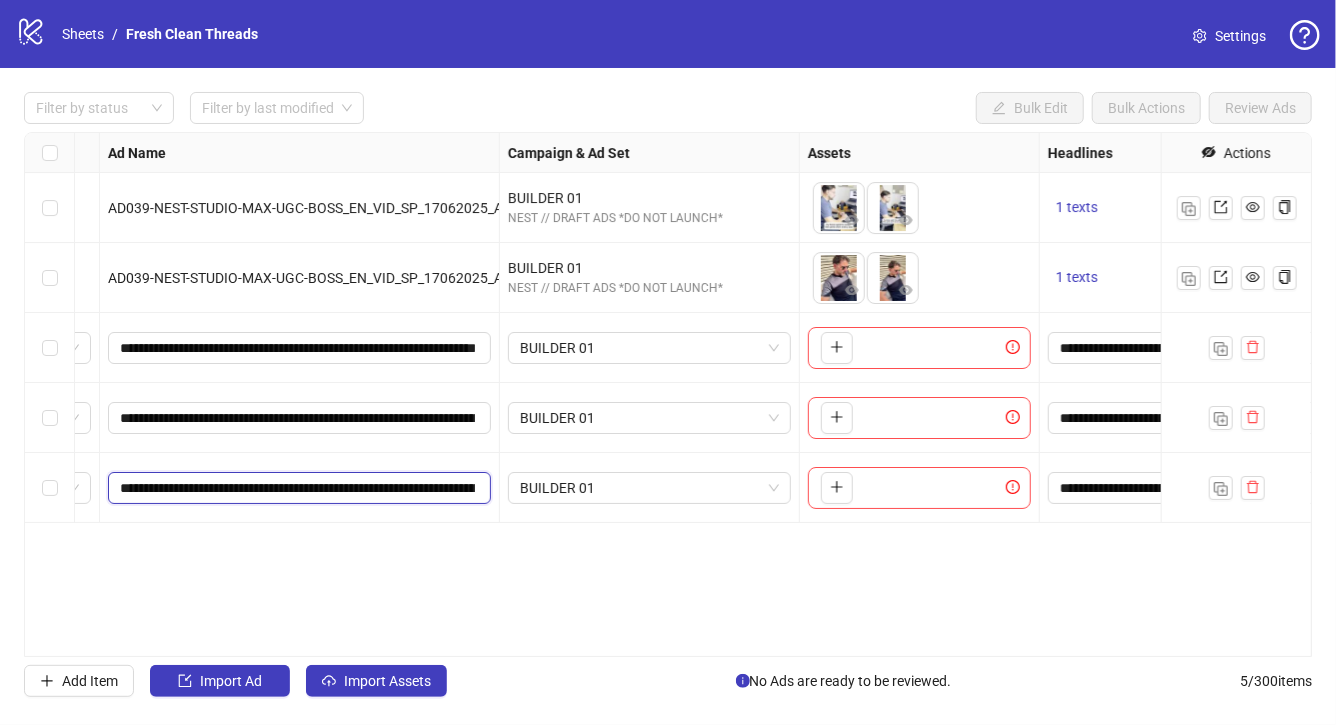 click on "**********" at bounding box center [297, 488] 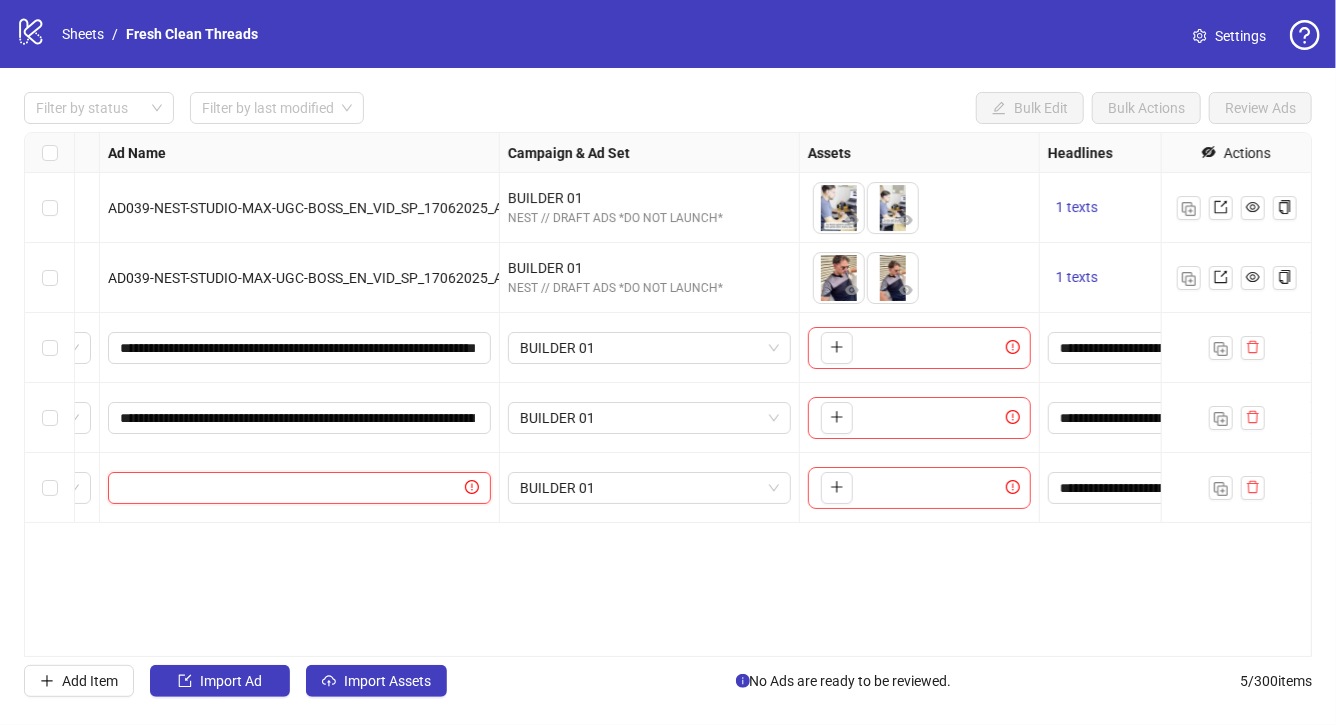 paste on "**********" 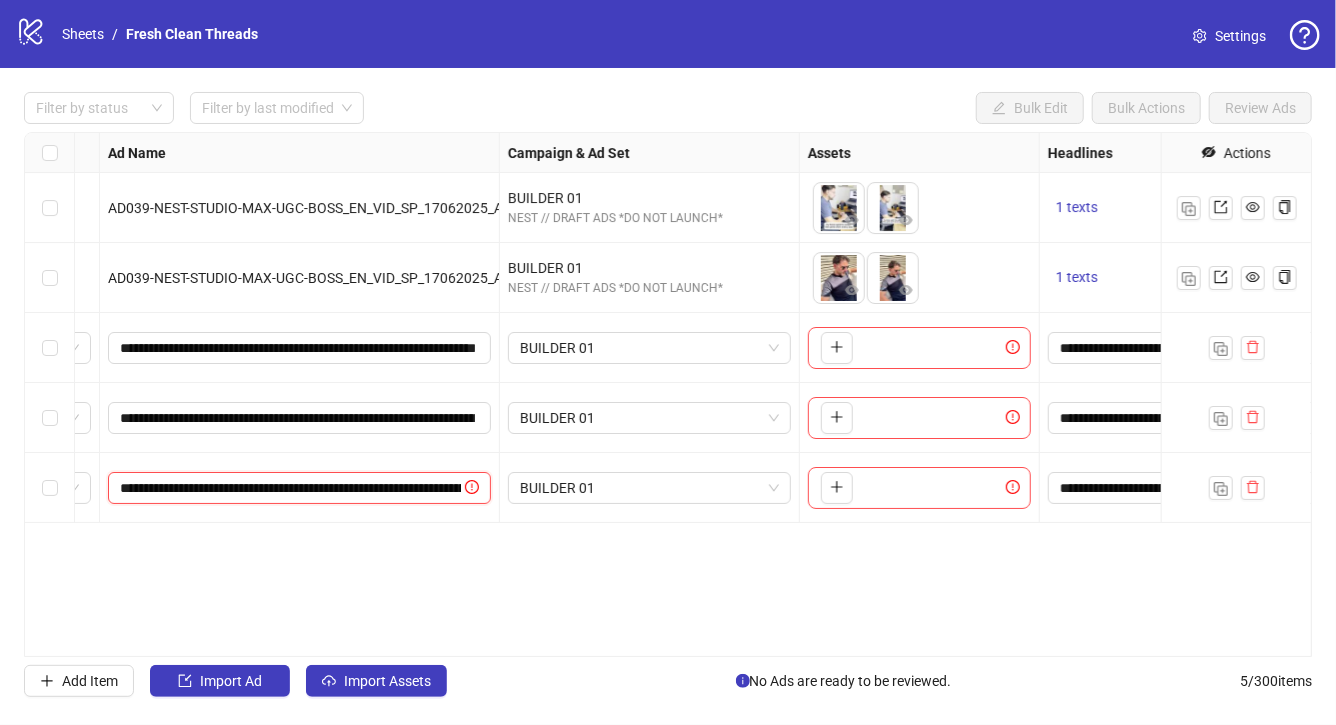 scroll, scrollTop: 0, scrollLeft: 195, axis: horizontal 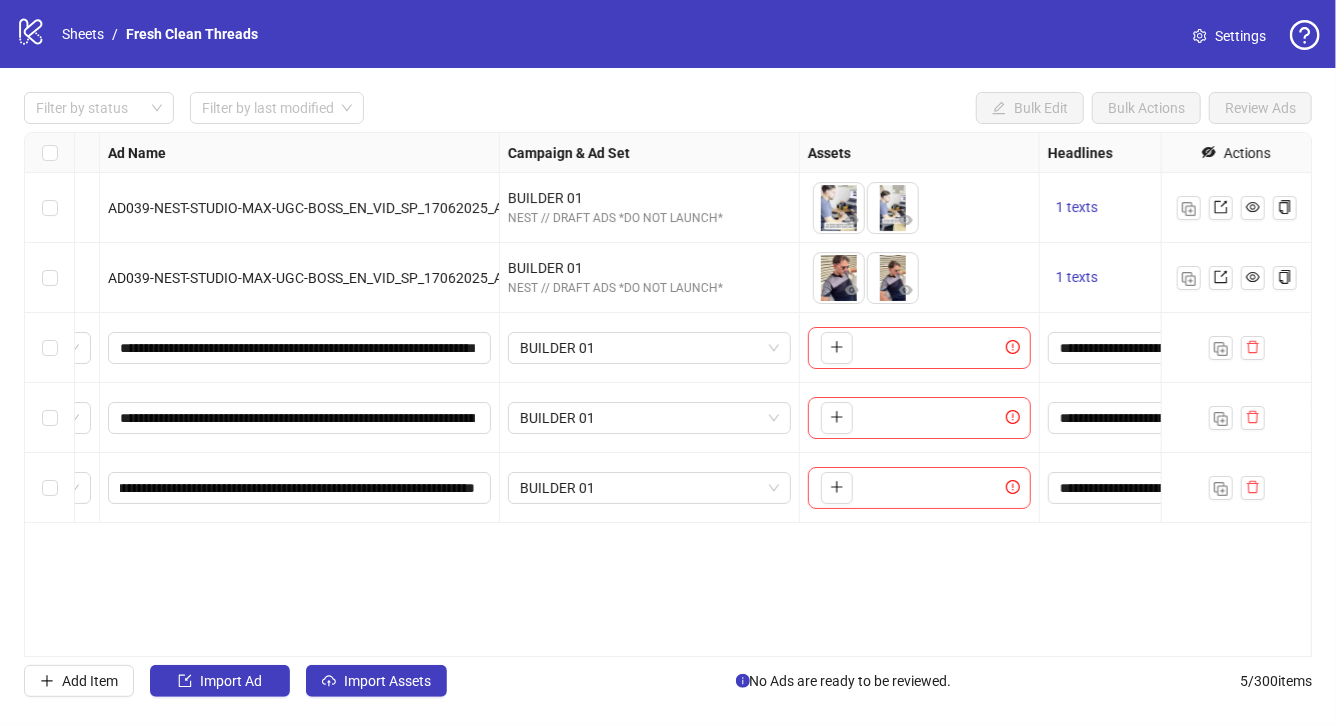 click on "**********" at bounding box center (668, 394) 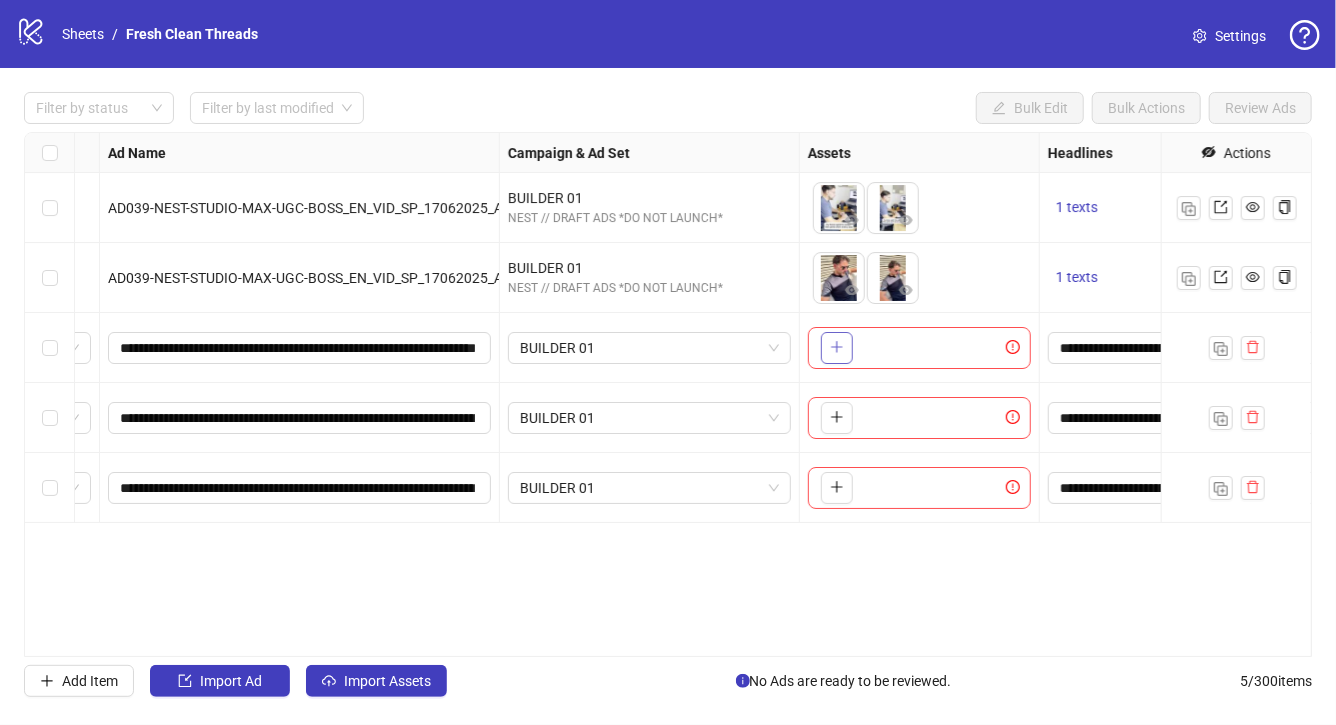 click at bounding box center (837, 347) 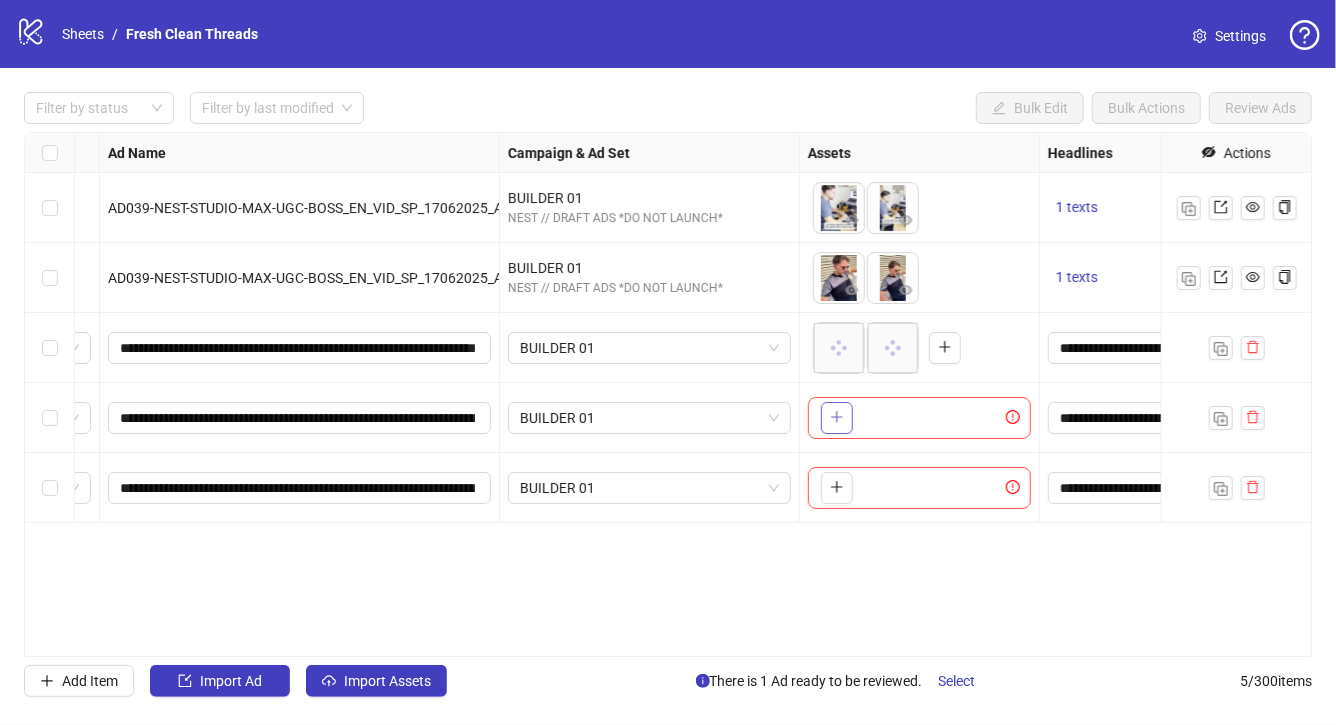 click 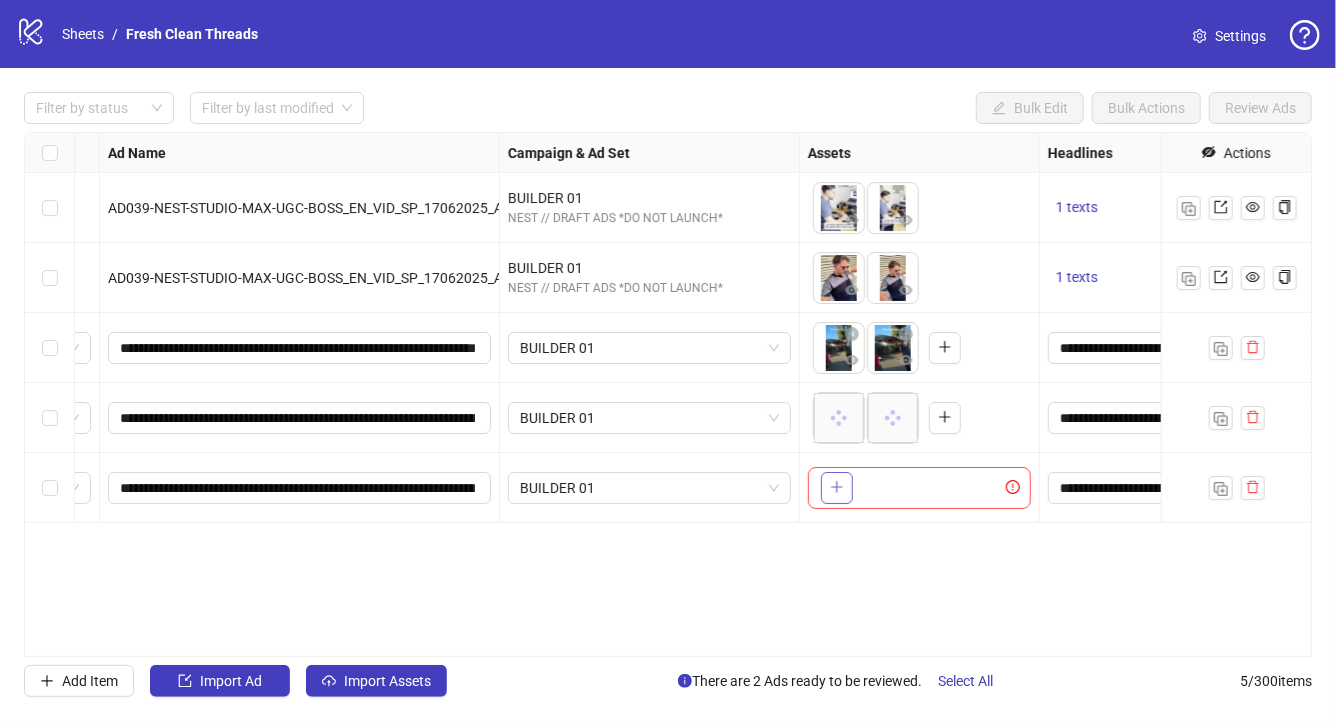 click at bounding box center (837, 488) 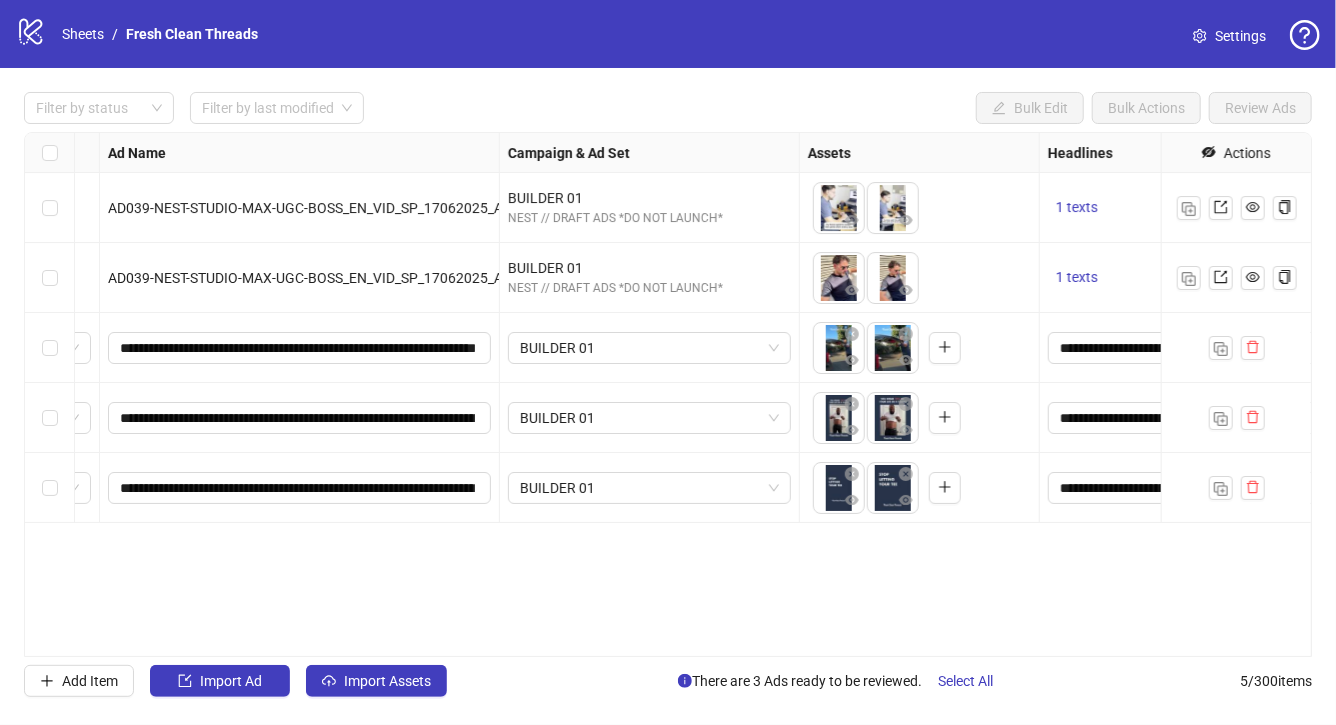 drag, startPoint x: 893, startPoint y: 421, endPoint x: 836, endPoint y: 416, distance: 57.21888 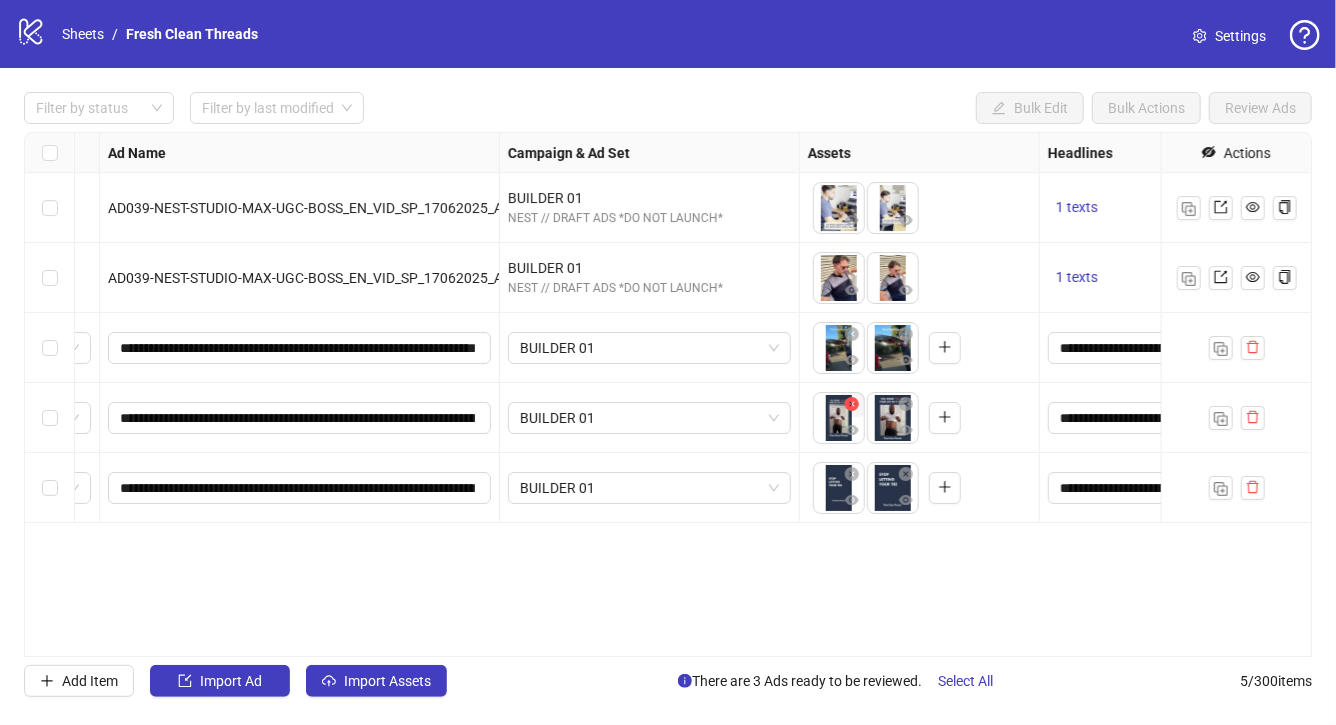 drag, startPoint x: 893, startPoint y: 415, endPoint x: 843, endPoint y: 412, distance: 50.08992 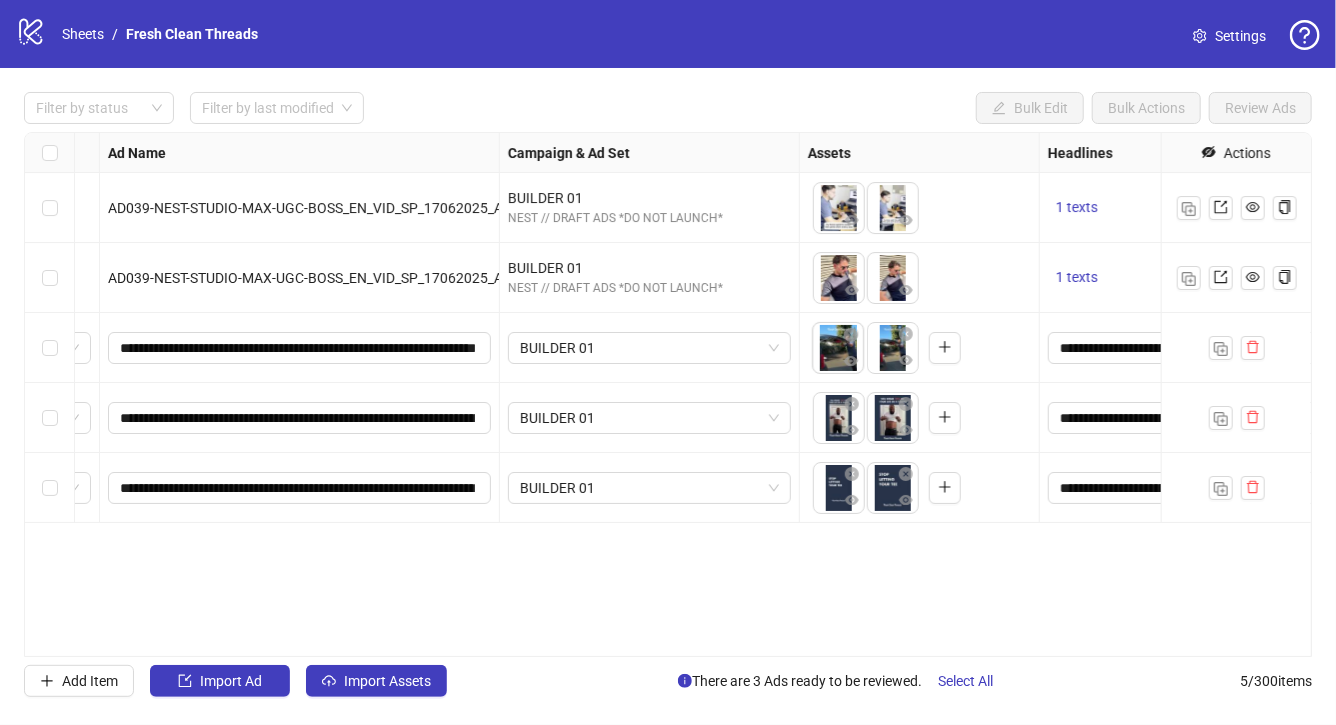 drag, startPoint x: 890, startPoint y: 354, endPoint x: 834, endPoint y: 358, distance: 56.142673 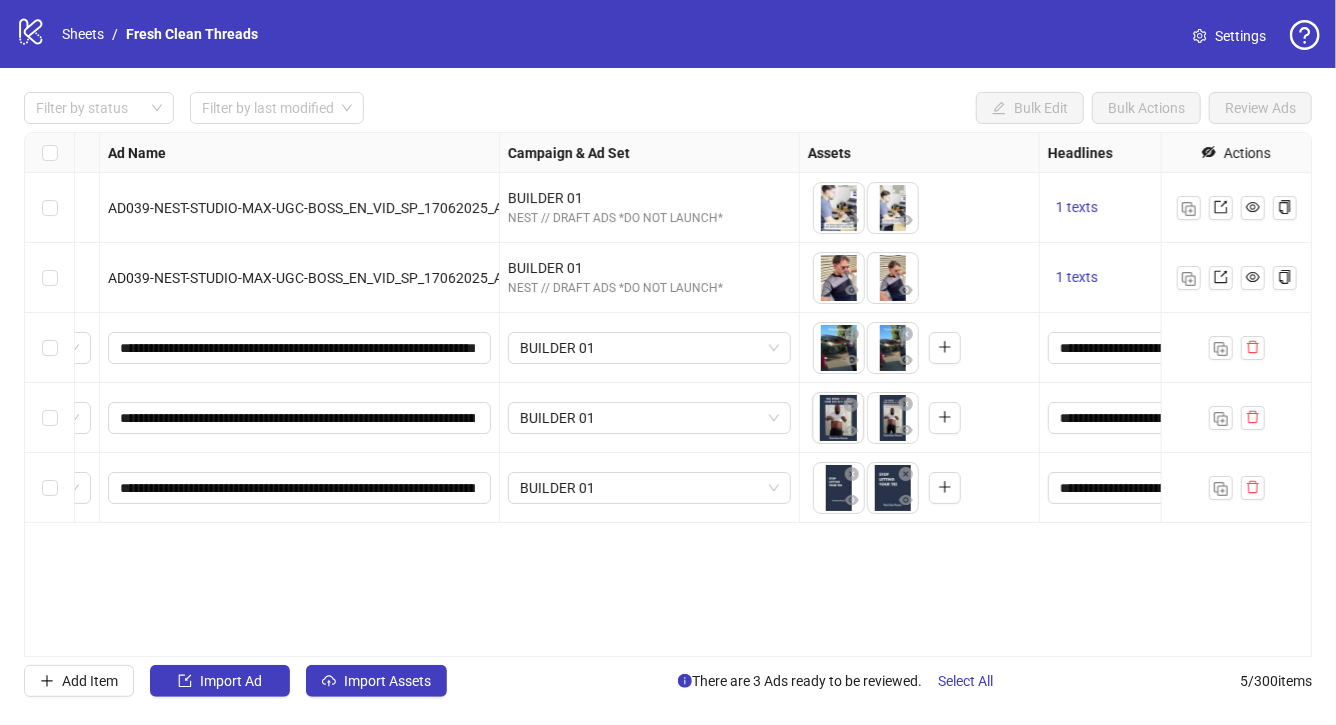 drag, startPoint x: 886, startPoint y: 416, endPoint x: 821, endPoint y: 423, distance: 65.37584 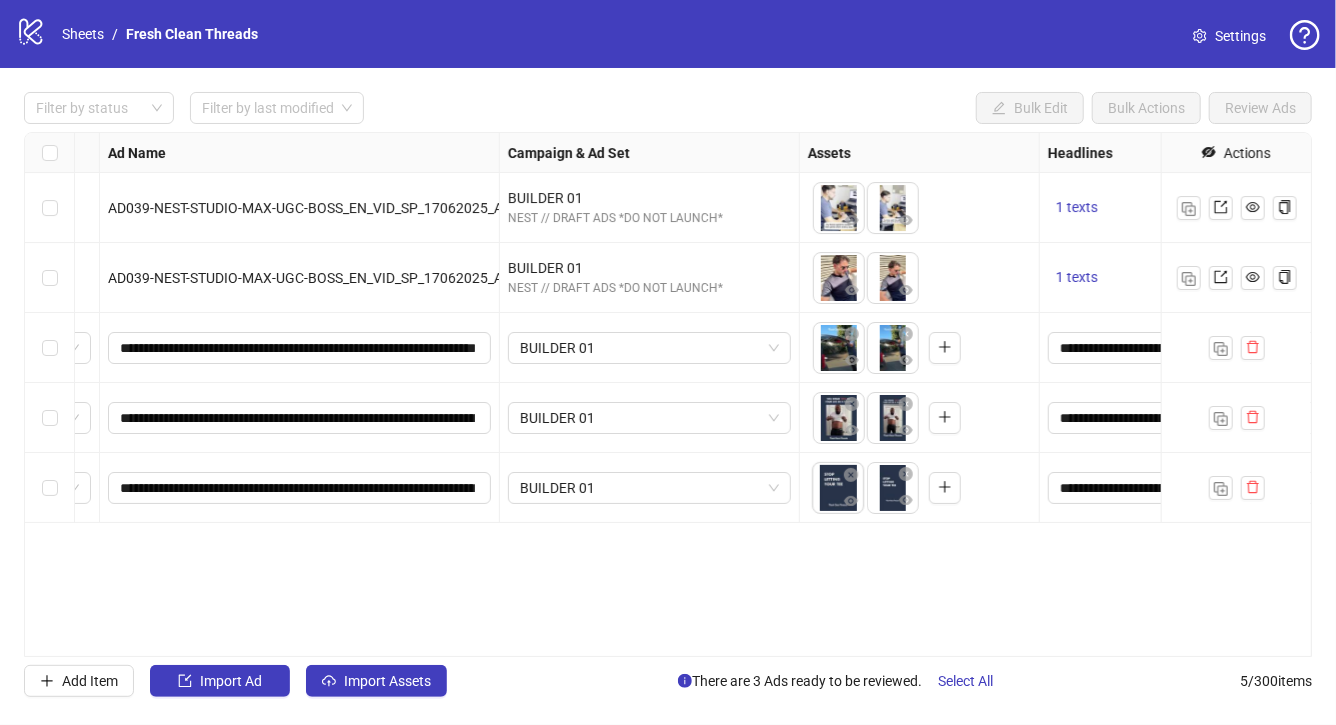 drag, startPoint x: 882, startPoint y: 474, endPoint x: 829, endPoint y: 480, distance: 53.338543 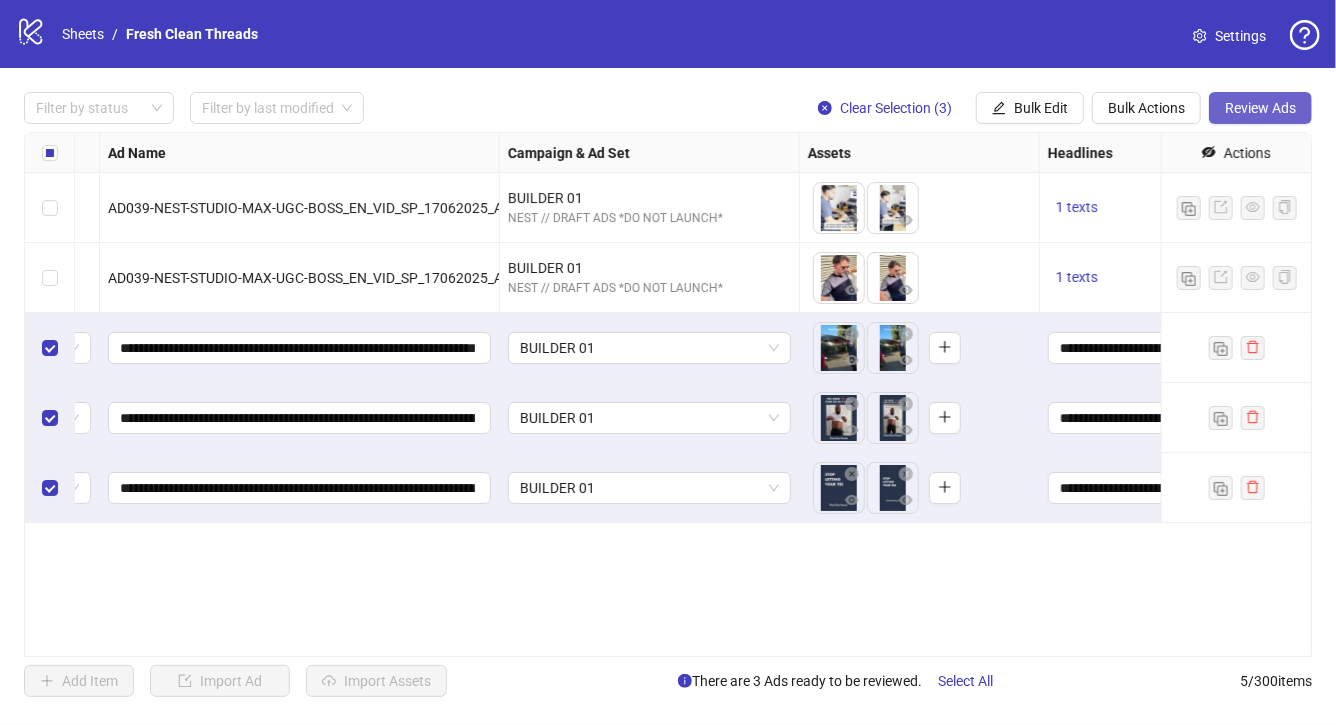 click on "Review Ads" at bounding box center (1260, 108) 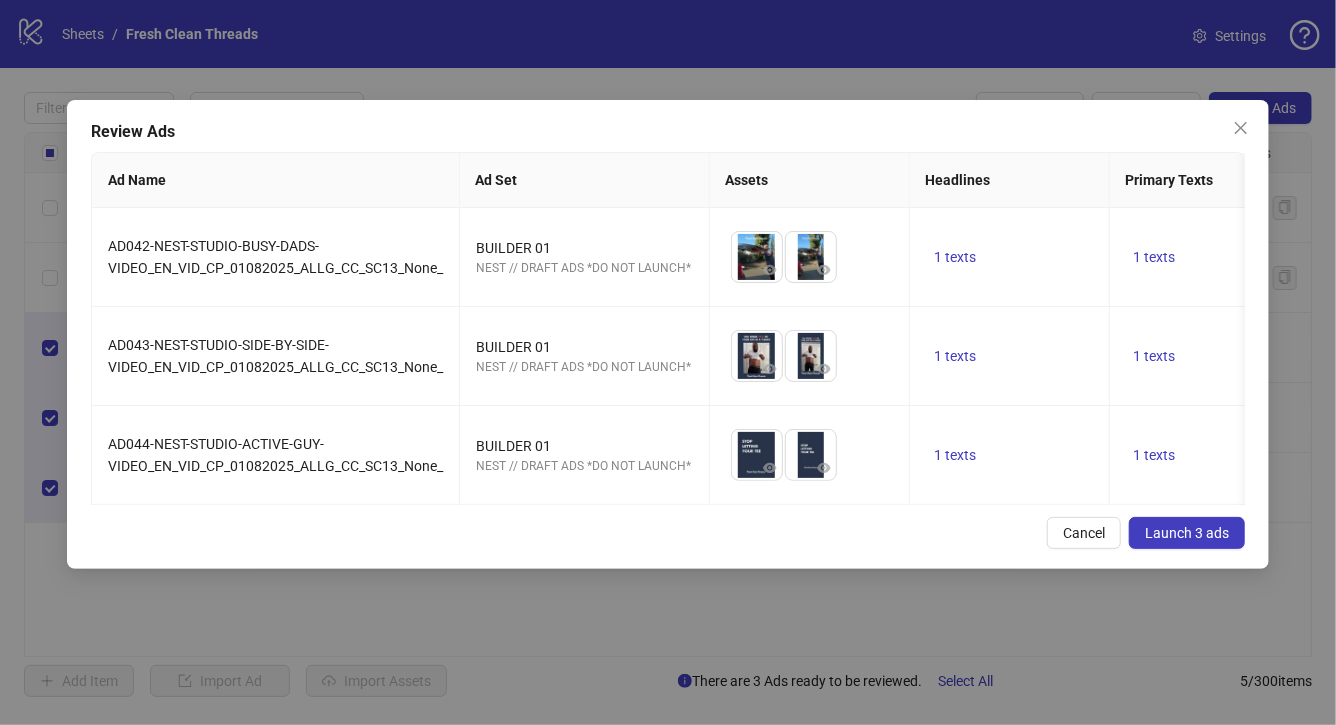 click on "Launch 3 ads" at bounding box center [1187, 533] 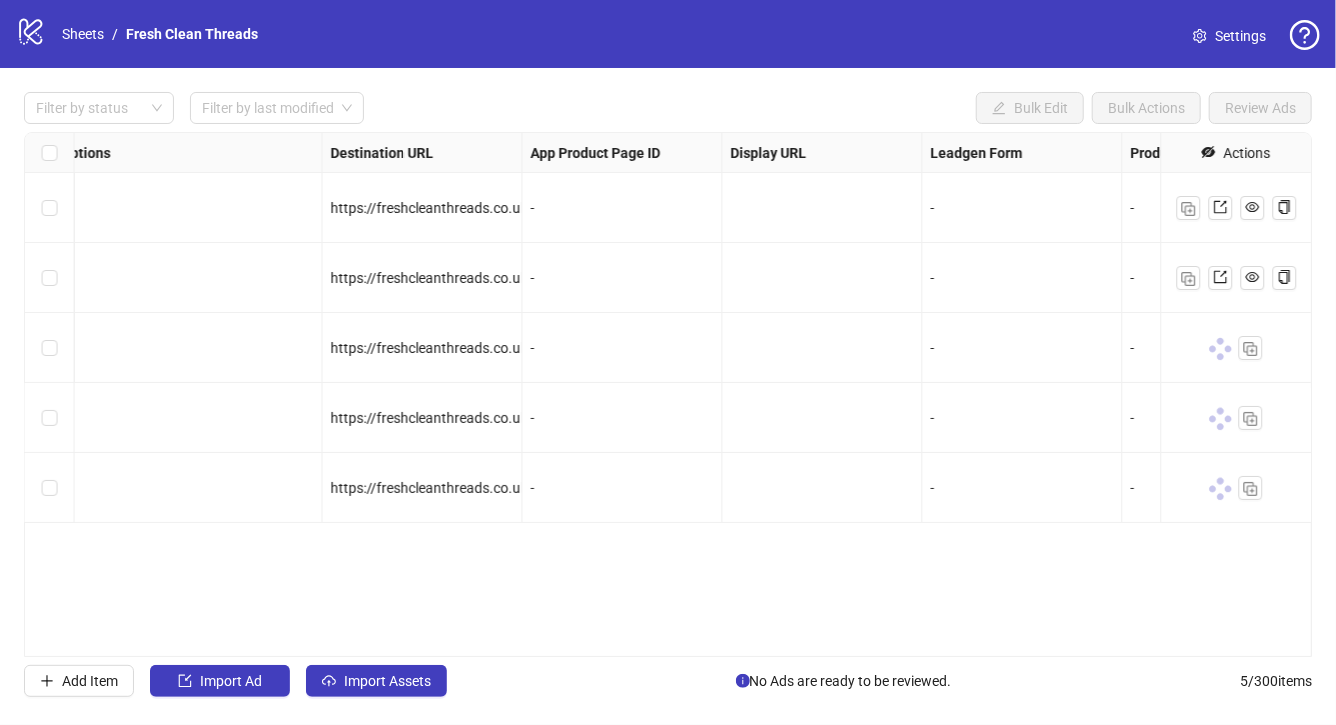 scroll, scrollTop: 0, scrollLeft: 1663, axis: horizontal 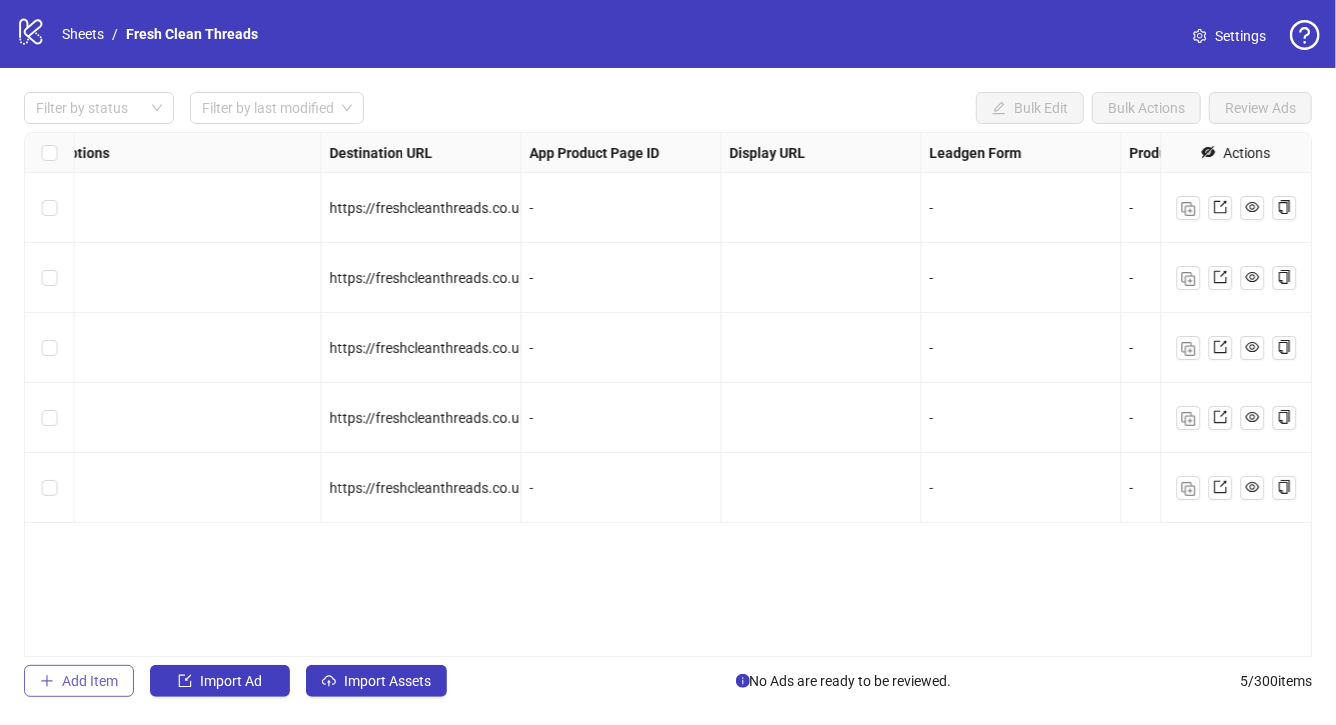 click on "Add Item" at bounding box center [90, 681] 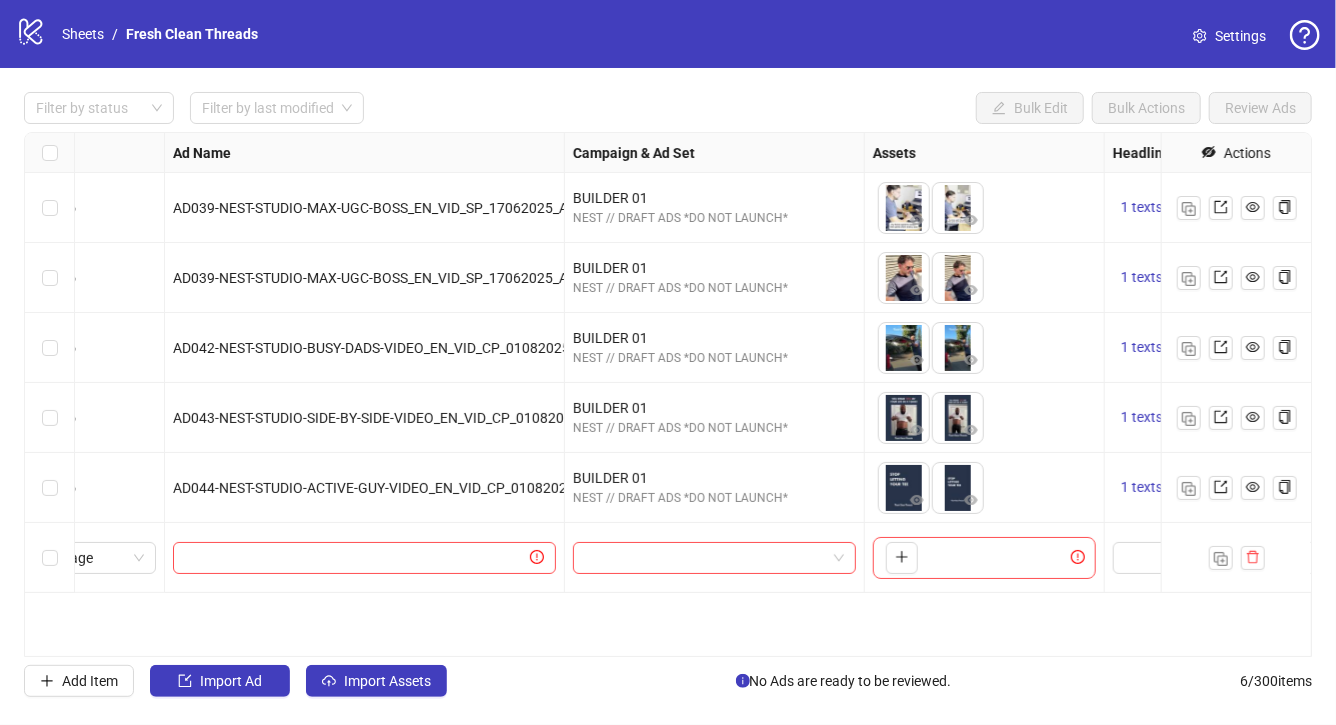 scroll, scrollTop: 0, scrollLeft: 0, axis: both 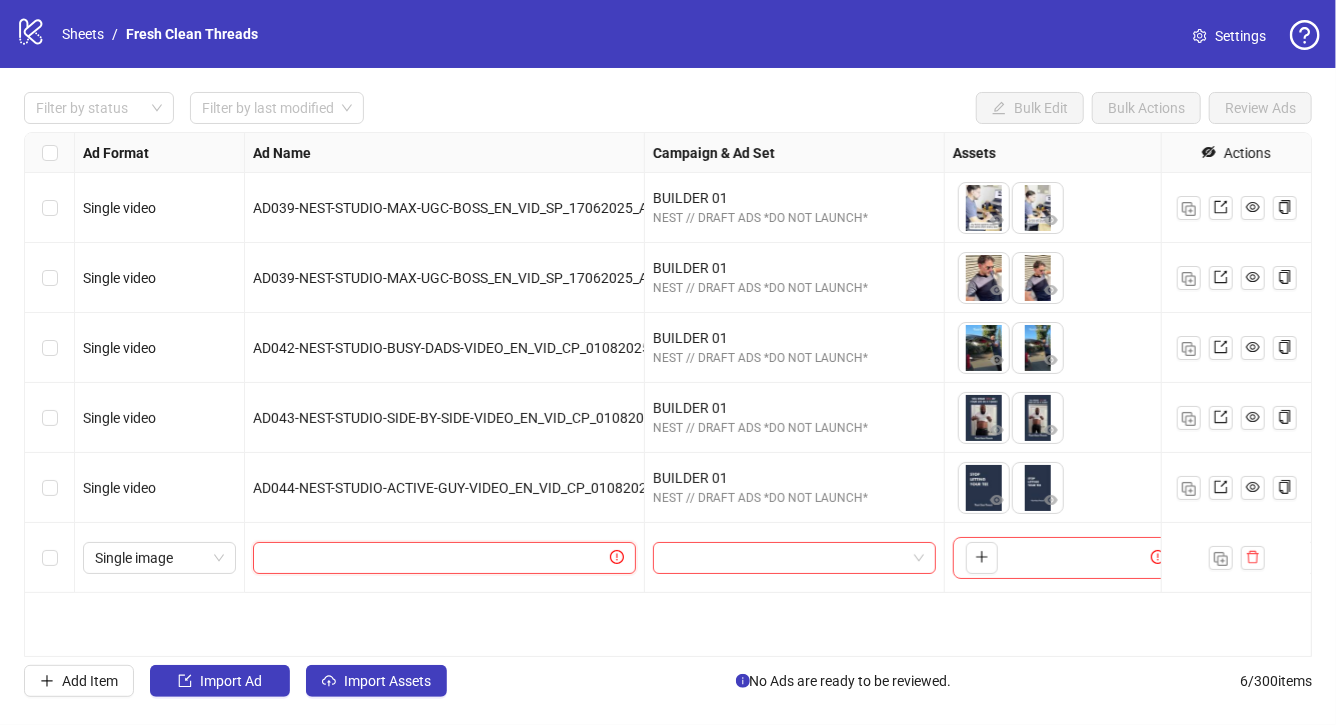 click at bounding box center [435, 558] 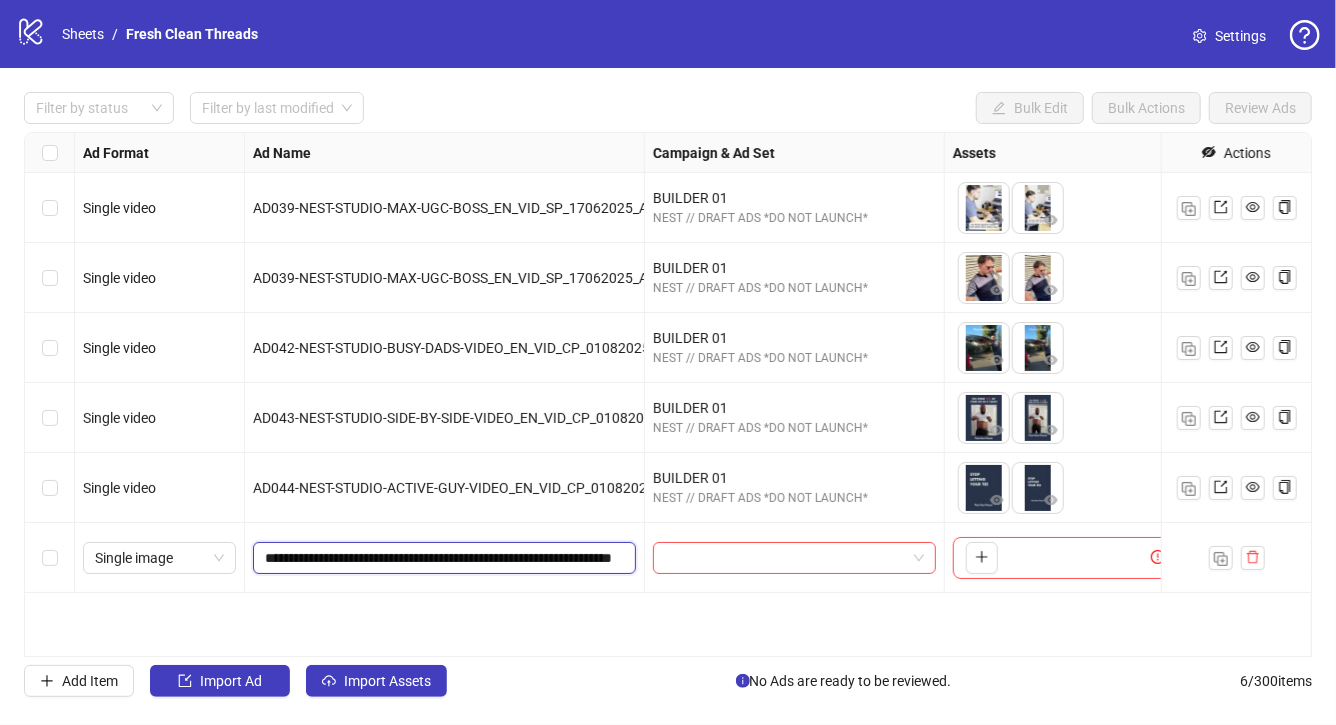 scroll, scrollTop: 0, scrollLeft: 176, axis: horizontal 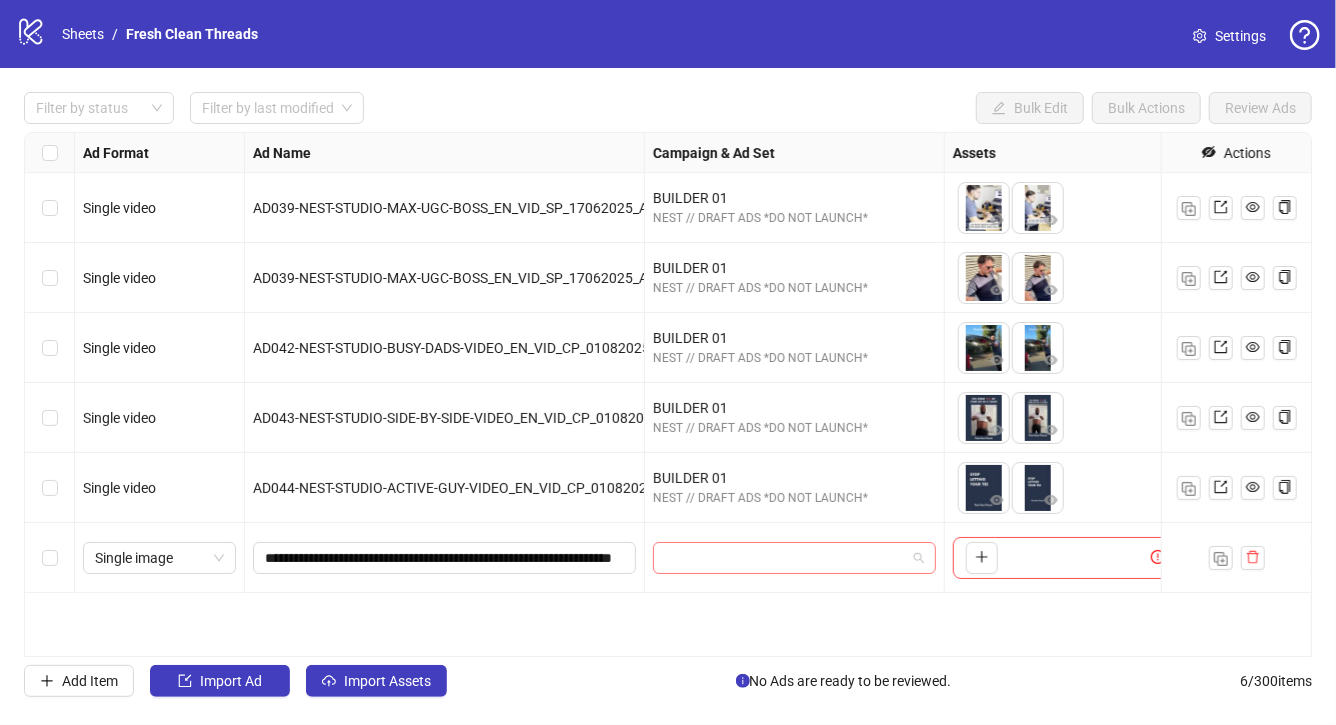 click at bounding box center (785, 558) 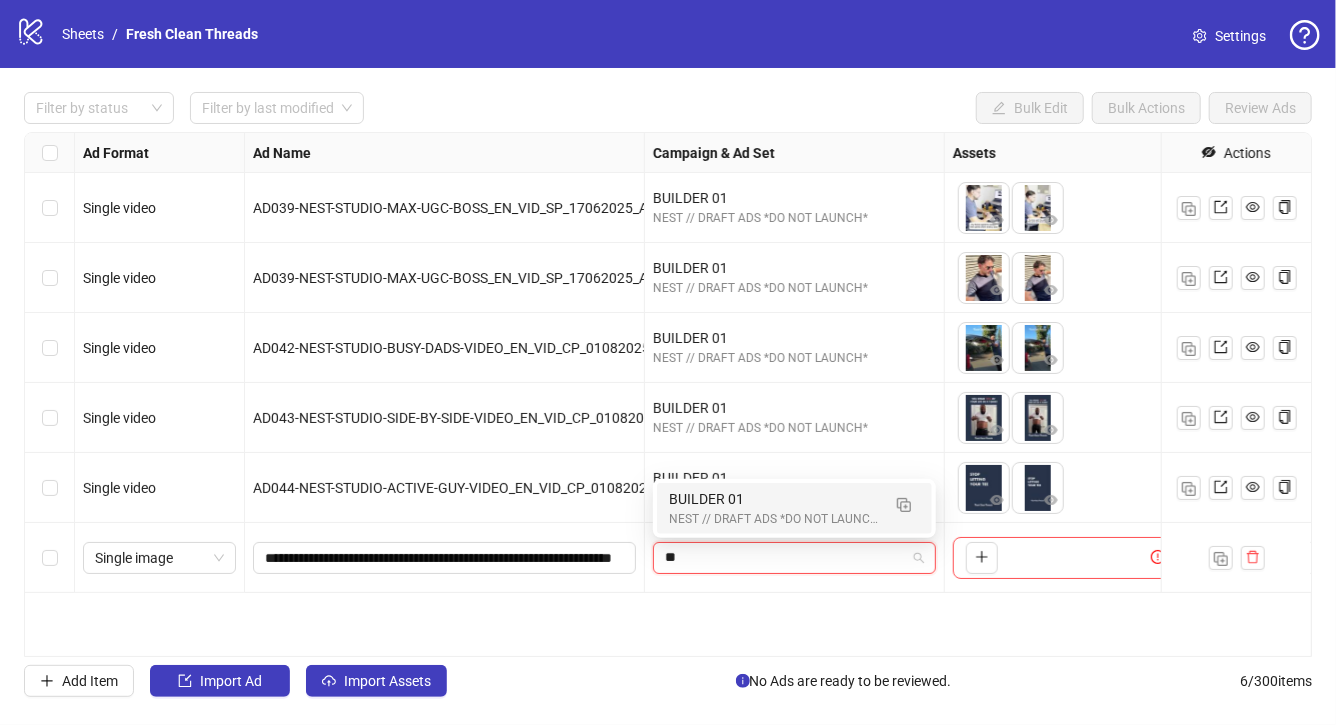type on "***" 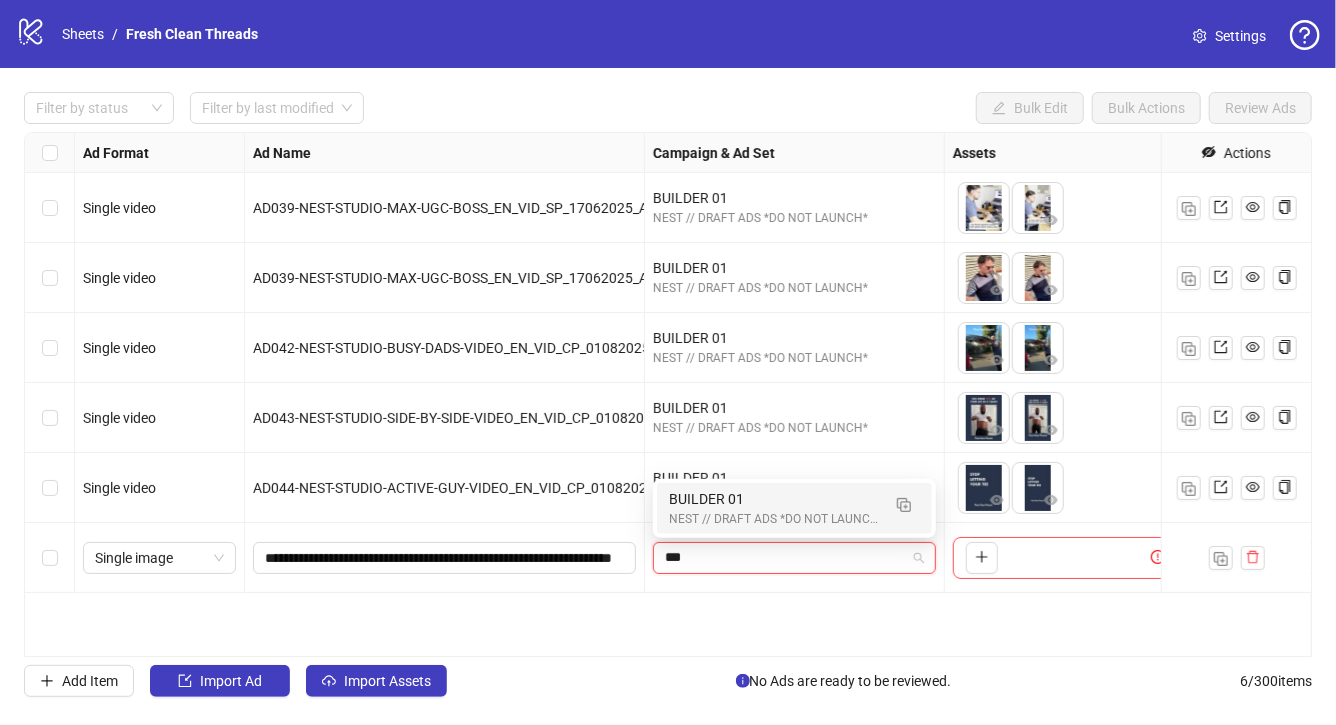 click on "BUILDER 01" at bounding box center (774, 499) 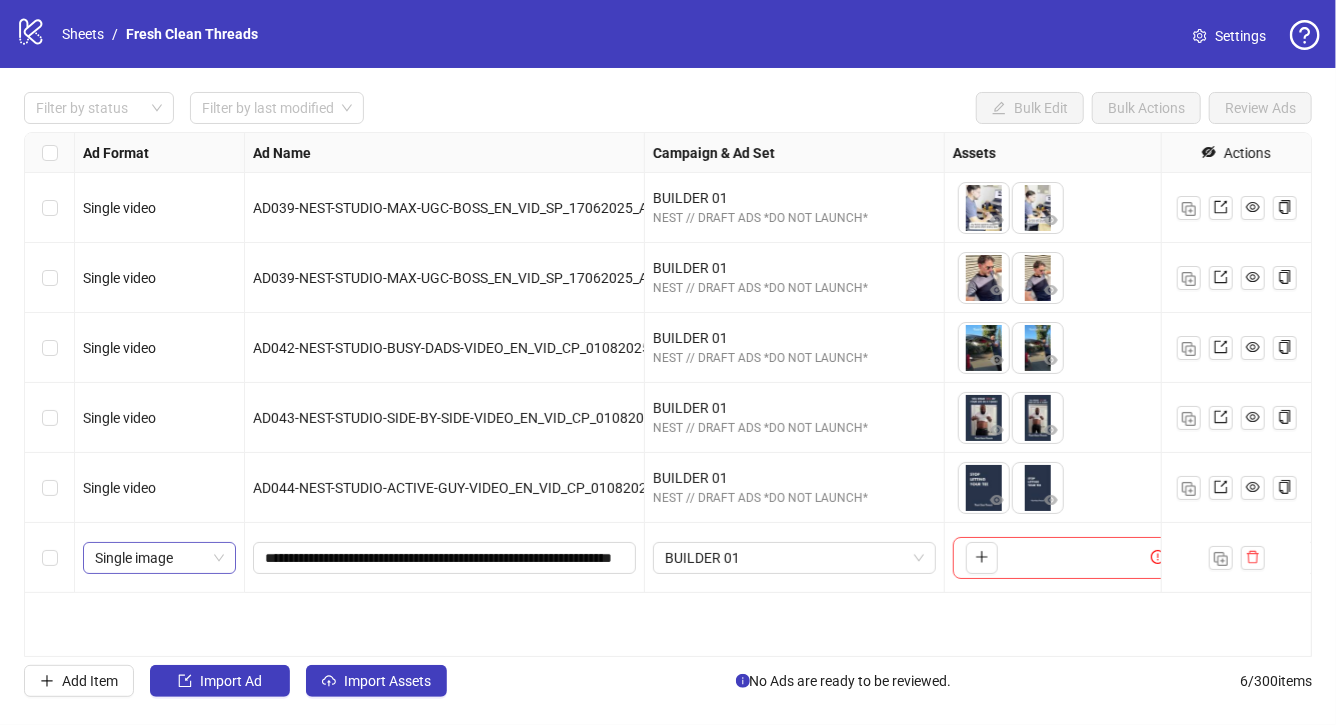 click on "Single image" at bounding box center (159, 558) 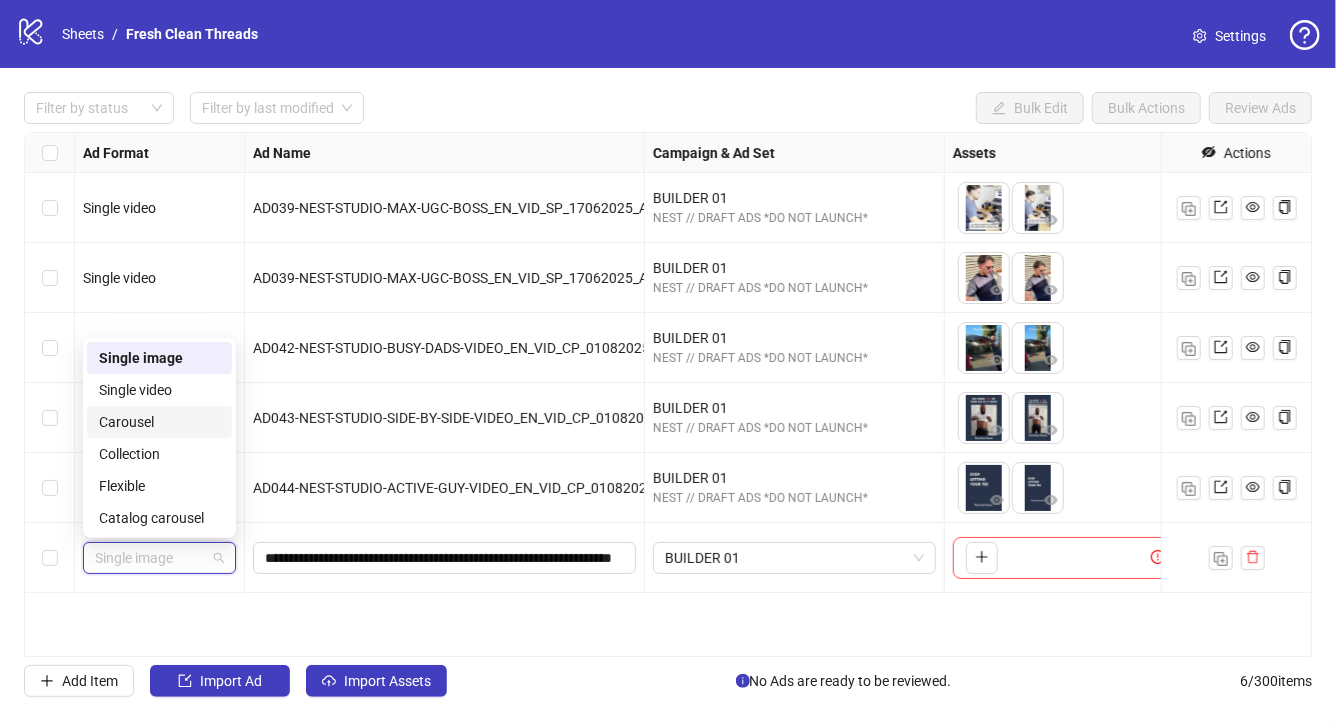 click on "Carousel" at bounding box center [159, 422] 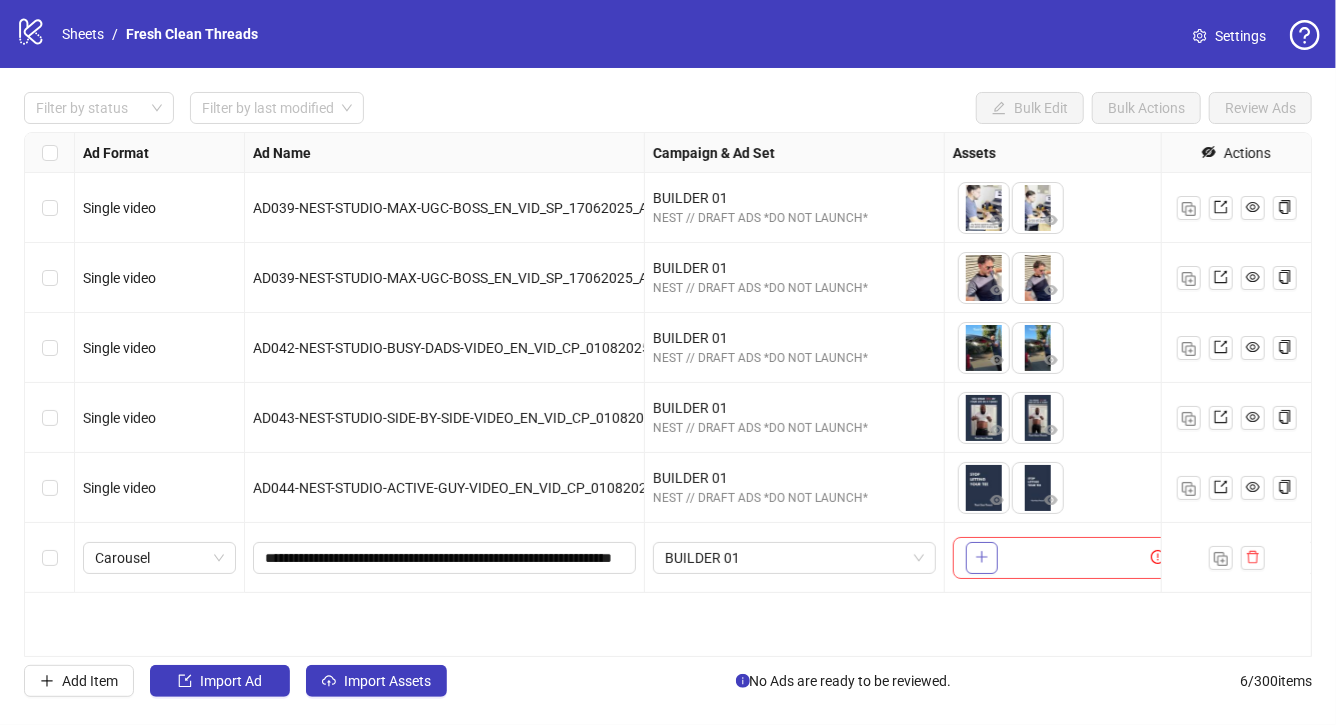 click 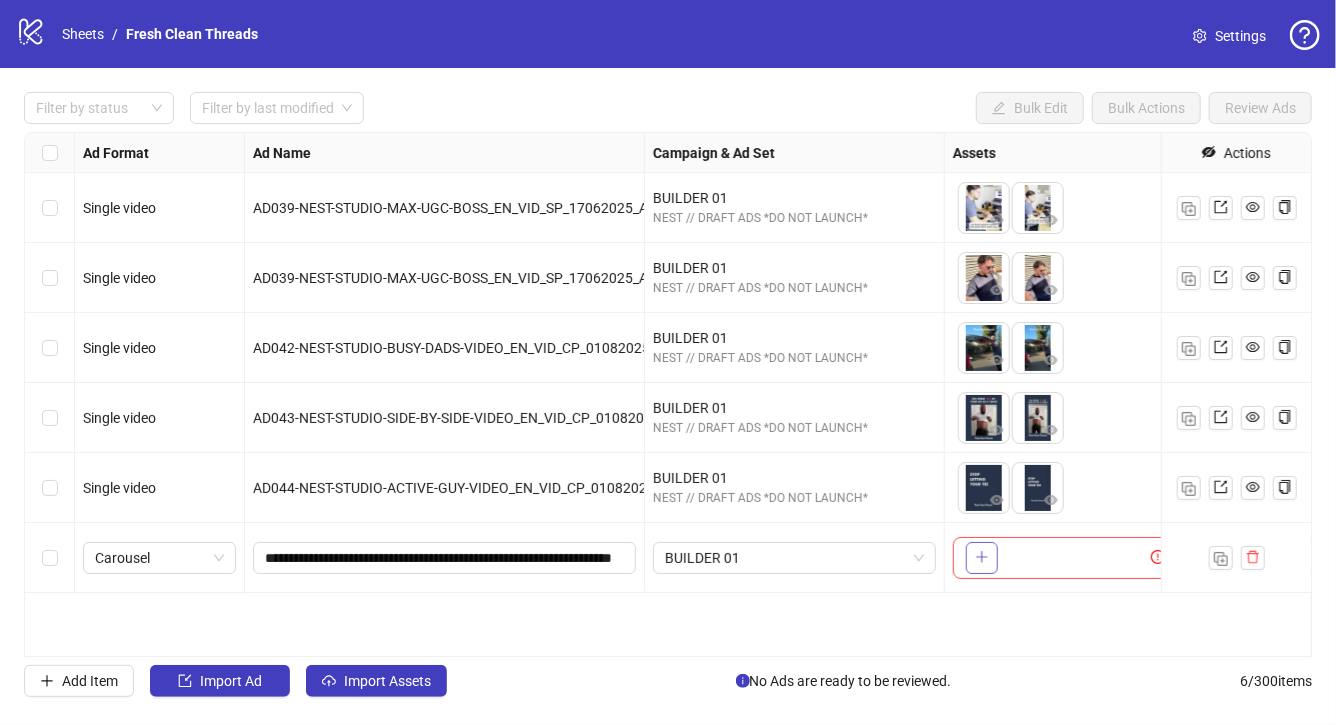 click at bounding box center (982, 558) 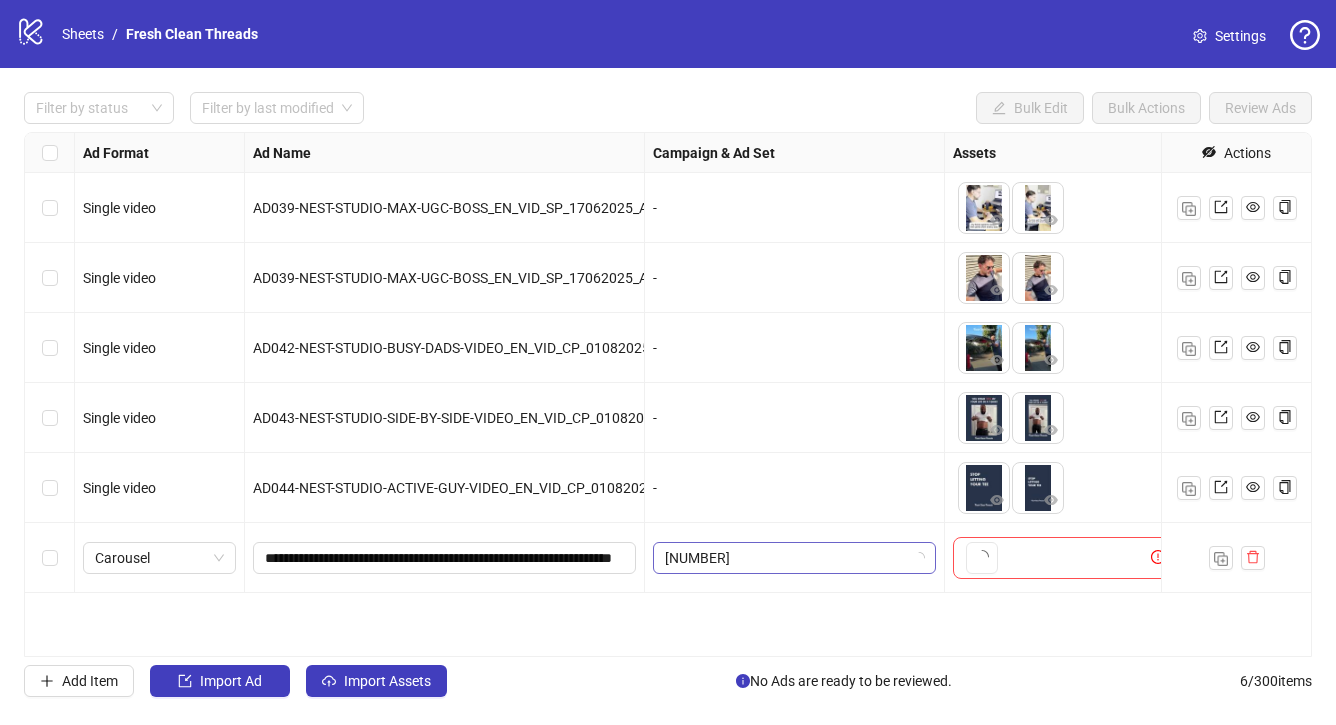 scroll, scrollTop: 0, scrollLeft: 0, axis: both 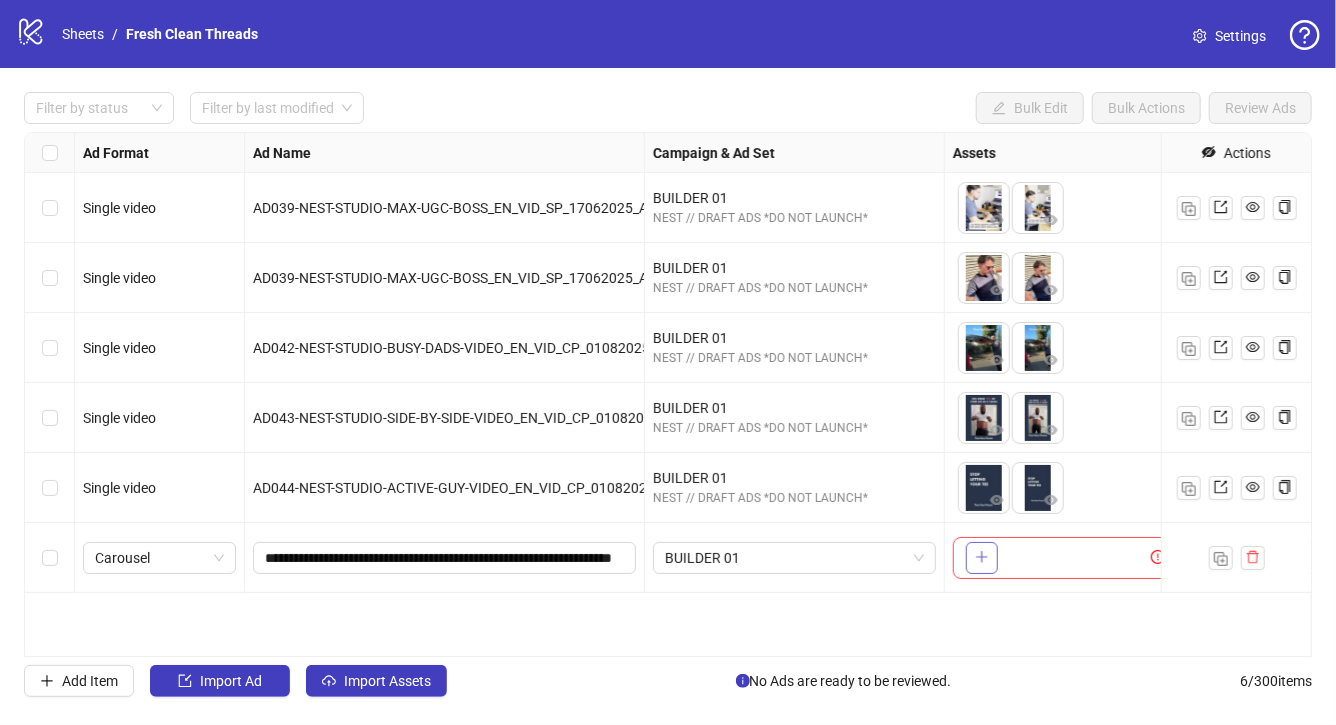 click at bounding box center [982, 558] 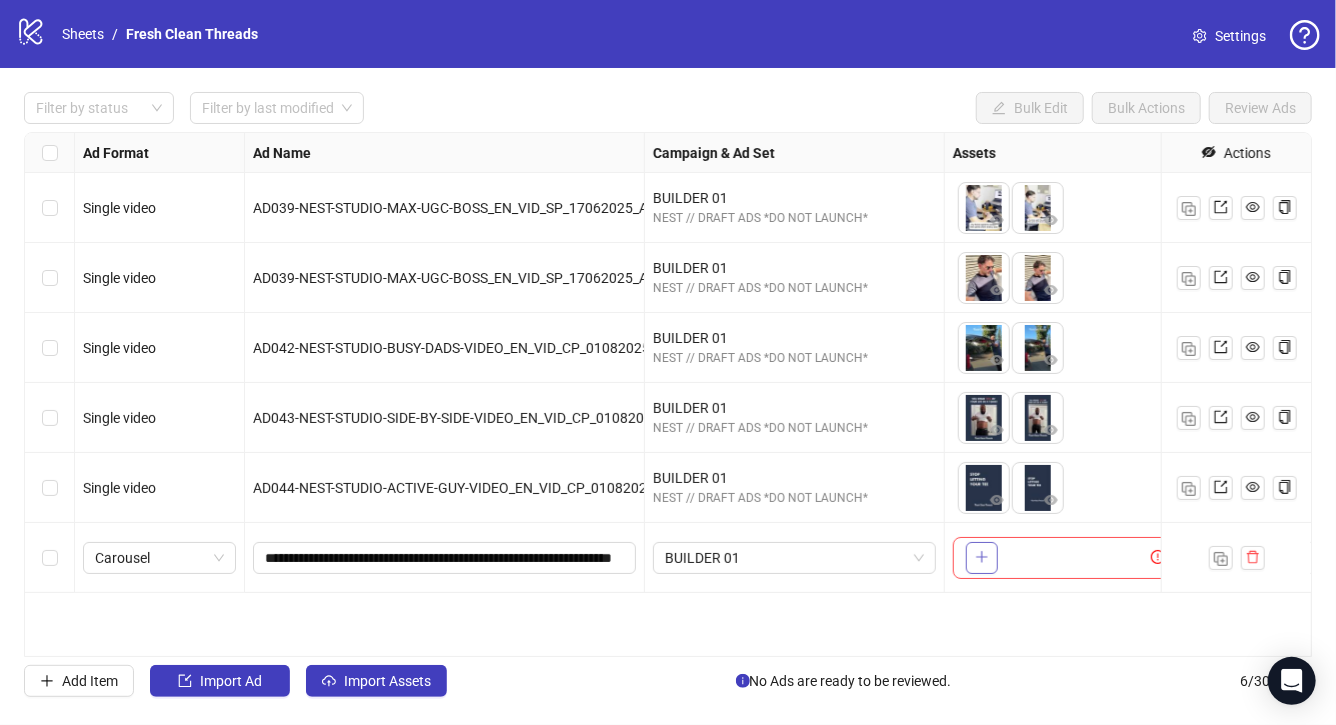 click at bounding box center (982, 558) 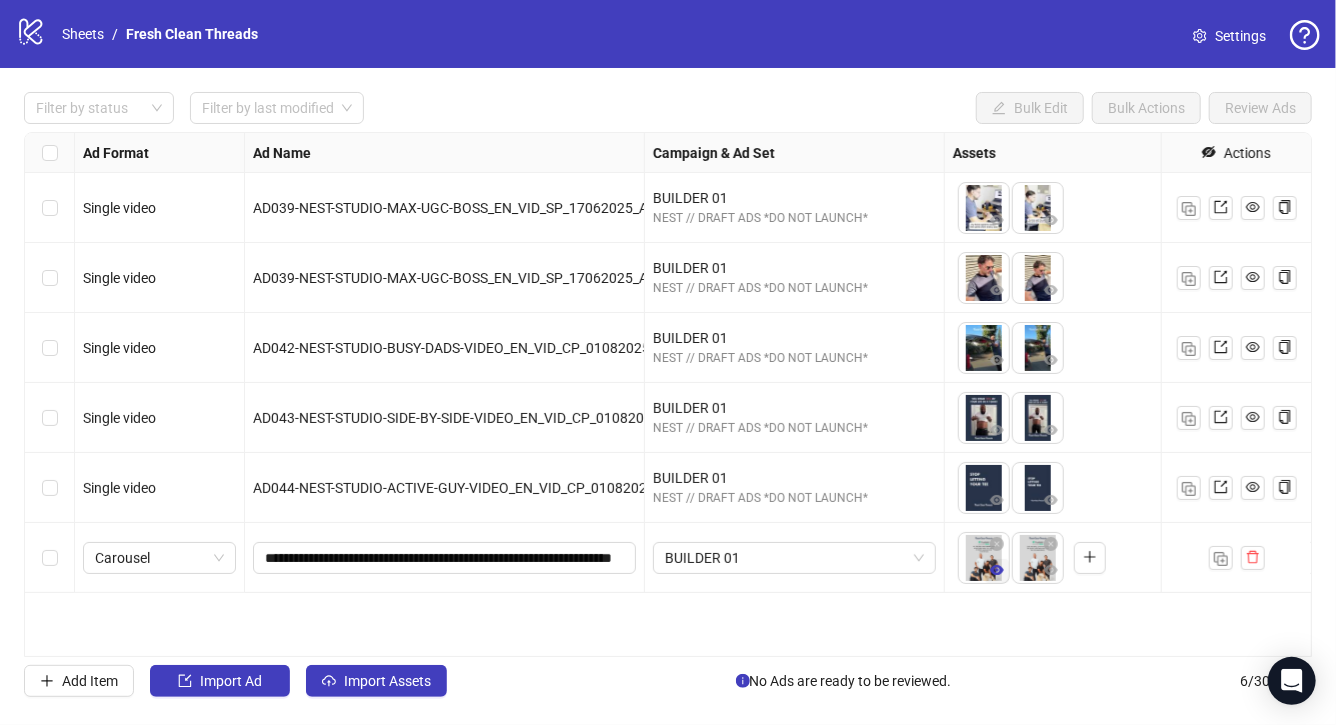 click 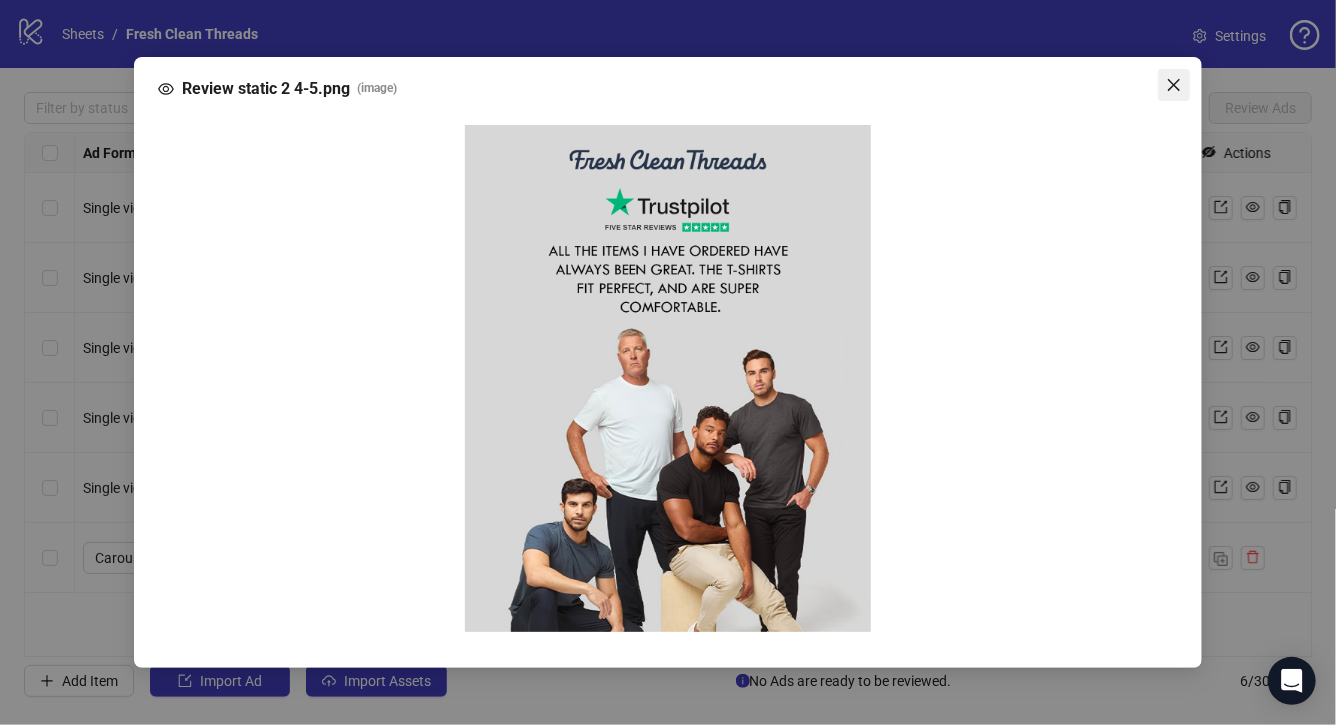 click at bounding box center (1174, 85) 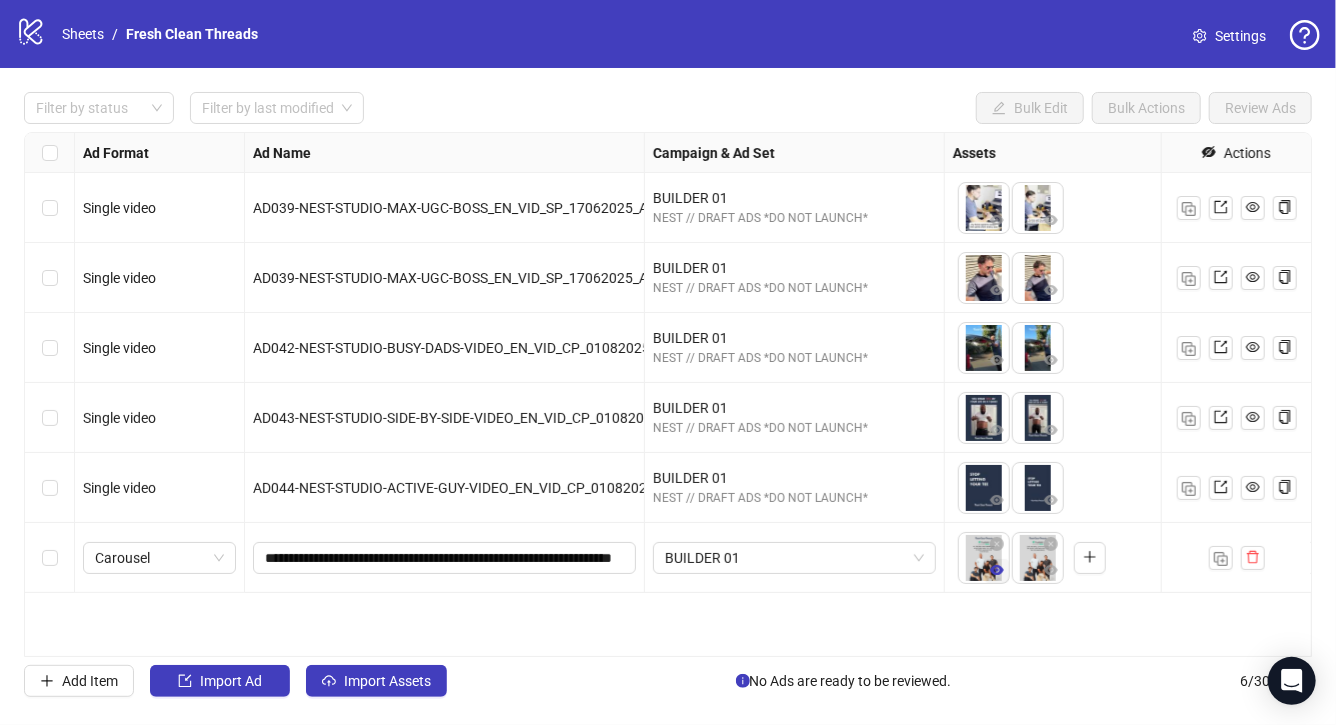 drag, startPoint x: 1040, startPoint y: 566, endPoint x: 1003, endPoint y: 564, distance: 37.054016 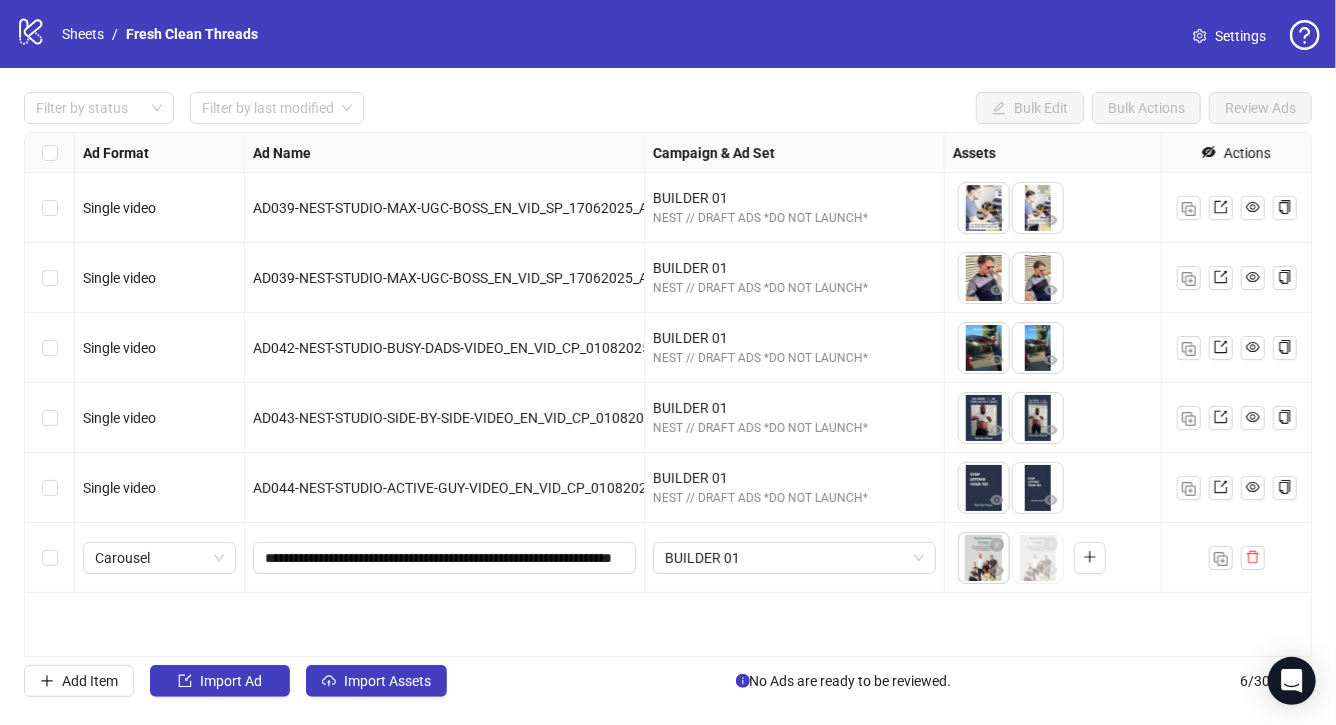 drag, startPoint x: 1028, startPoint y: 557, endPoint x: 998, endPoint y: 558, distance: 30.016663 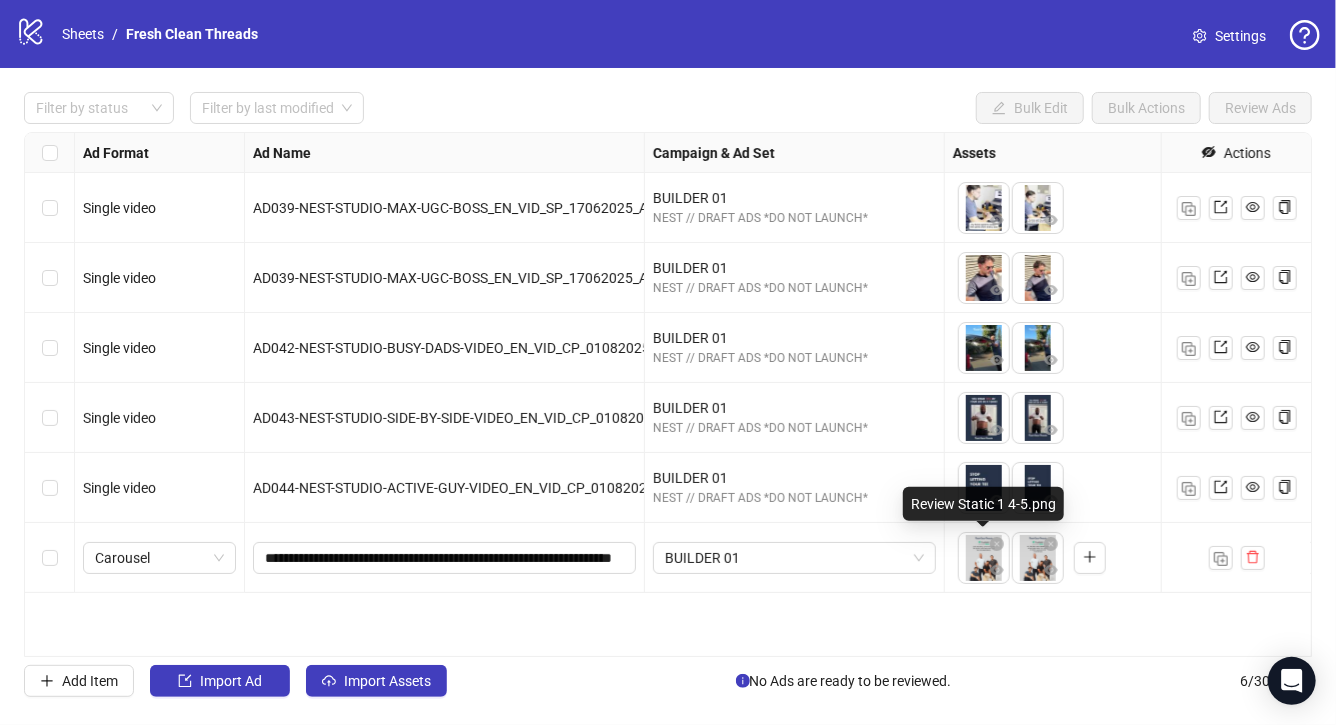 click on "logo/logo-mobile Sheets / Fresh Clean Threads Settings   Filter by status Filter by last modified Bulk Edit Bulk Actions Review Ads Ad Format Ad Name Campaign & Ad Set Assets Headlines Primary Texts Descriptions Destination URL App Product Page ID Display URL Leadgen Form Product Set ID Call to Action Actions Single video AD039-NEST-STUDIO-MAX-UGC-BOSS_EN_VID_SP_17062025_ALLG_CC_SC13_None_ BUILDER 01 NEST // DRAFT ADS *DO NOT LAUNCH*
To pick up a draggable item, press the space bar.
While dragging, use the arrow keys to move the item.
Press space again to drop the item in its new position, or press escape to cancel.
1 texts 1 texts Single video AD039-NEST-STUDIO-MAX-UGC-BOSS_EN_VID_SP_17062025_ALLG_CC_SC13_None_ BUILDER 01 NEST // DRAFT ADS *DO NOT LAUNCH*
To pick up a draggable item, press the space bar.
While dragging, use the arrow keys to move the item.
Press space again to drop the item in its new position, or press escape to cancel.
1 texts 1 texts Single video 1 texts 6" at bounding box center [668, 362] 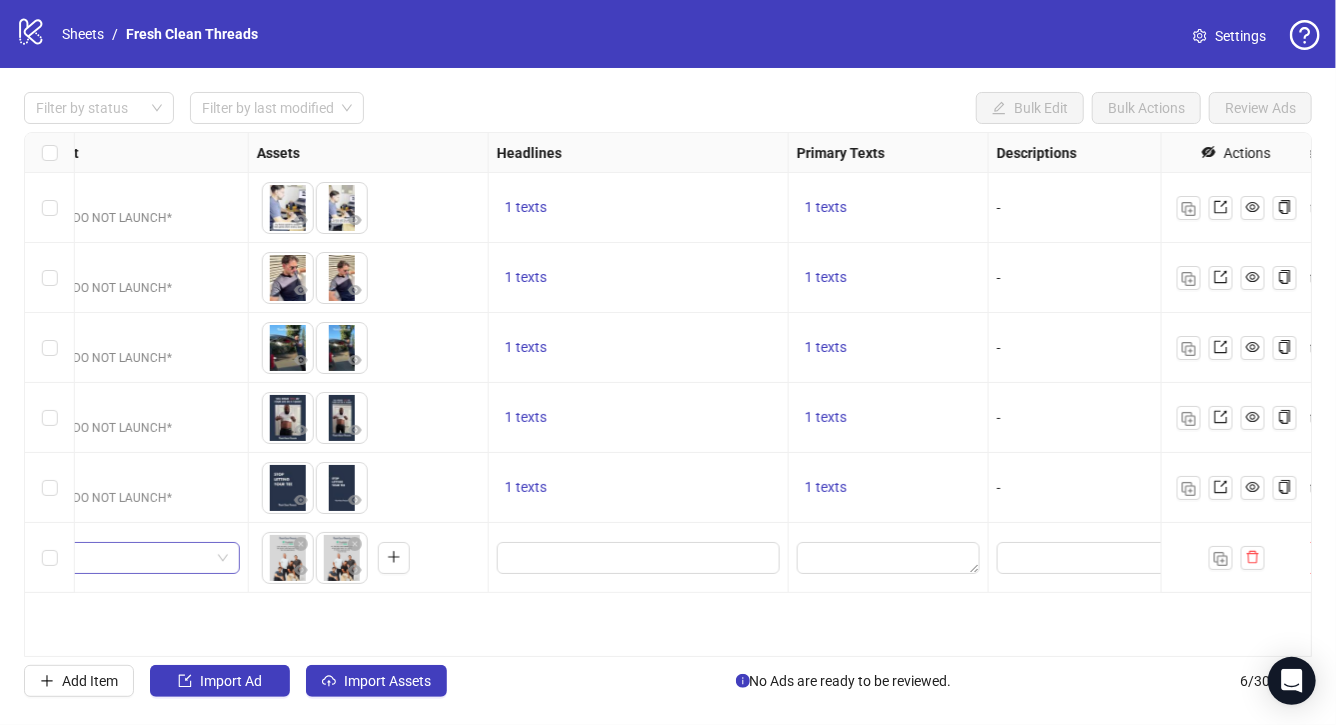 scroll, scrollTop: 0, scrollLeft: 792, axis: horizontal 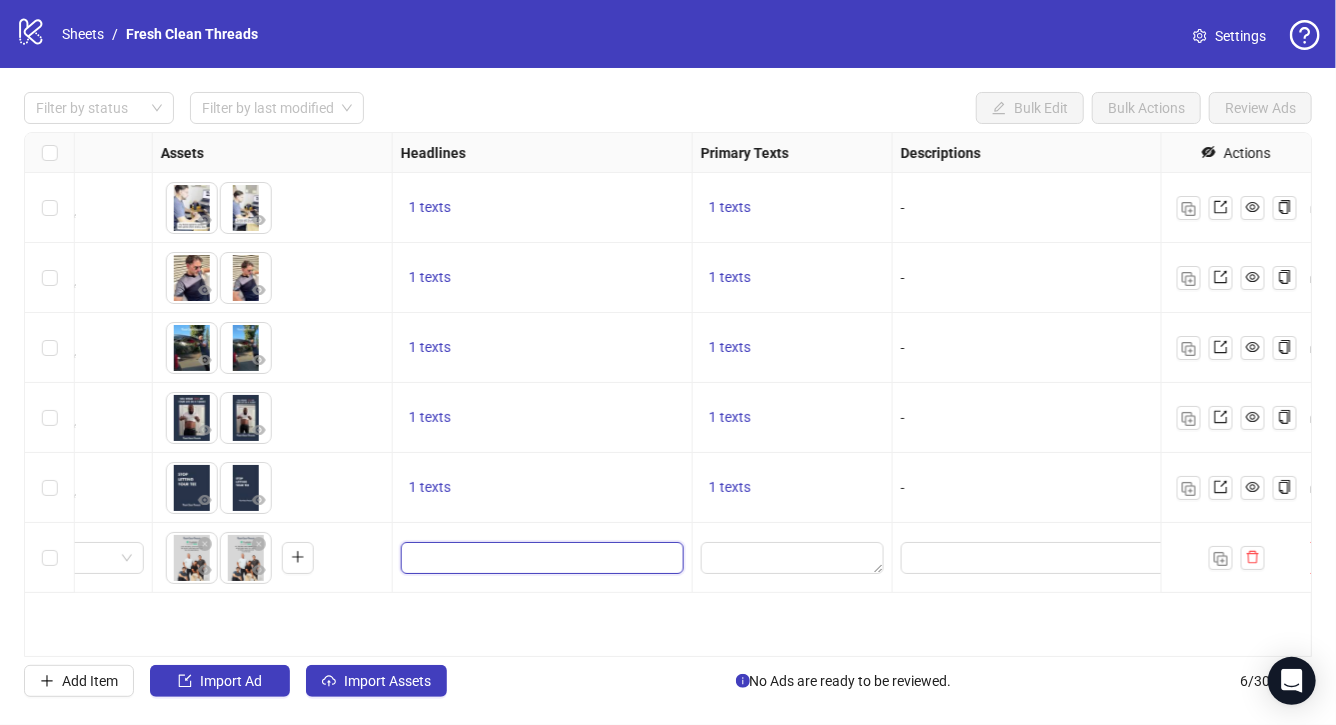click at bounding box center [540, 558] 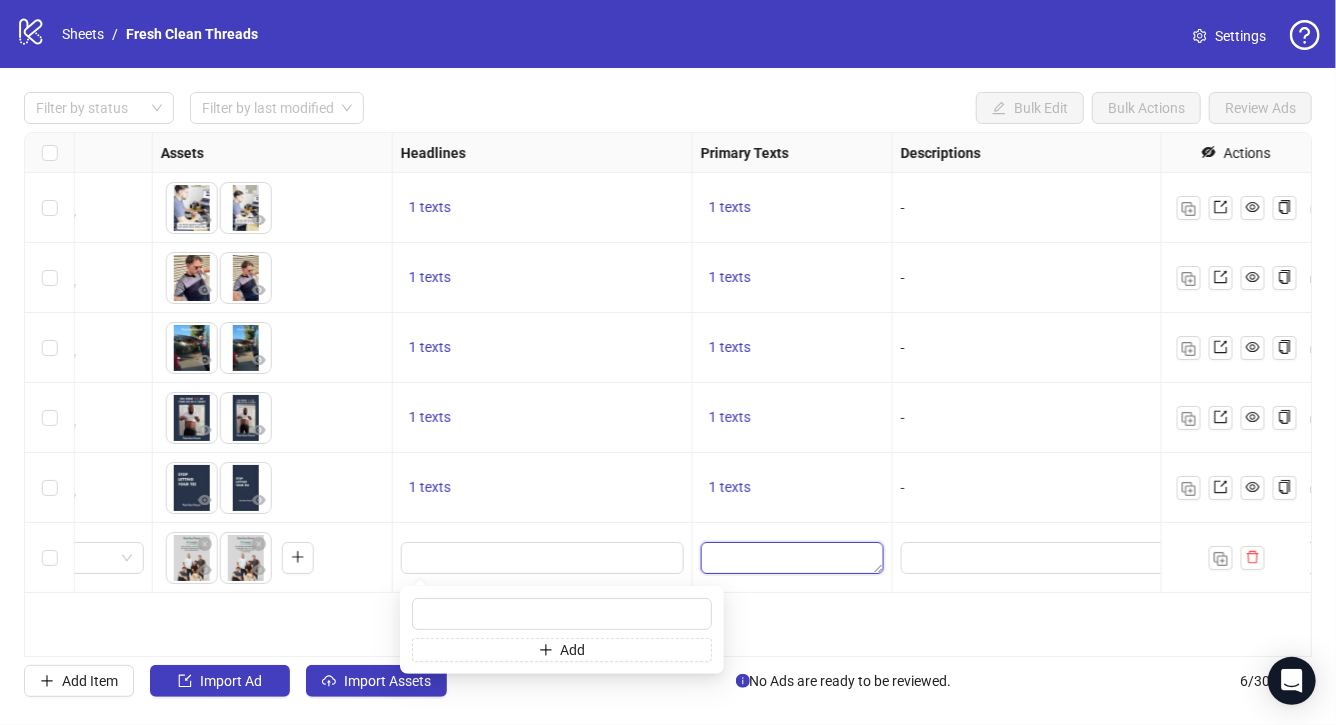 click at bounding box center (792, 558) 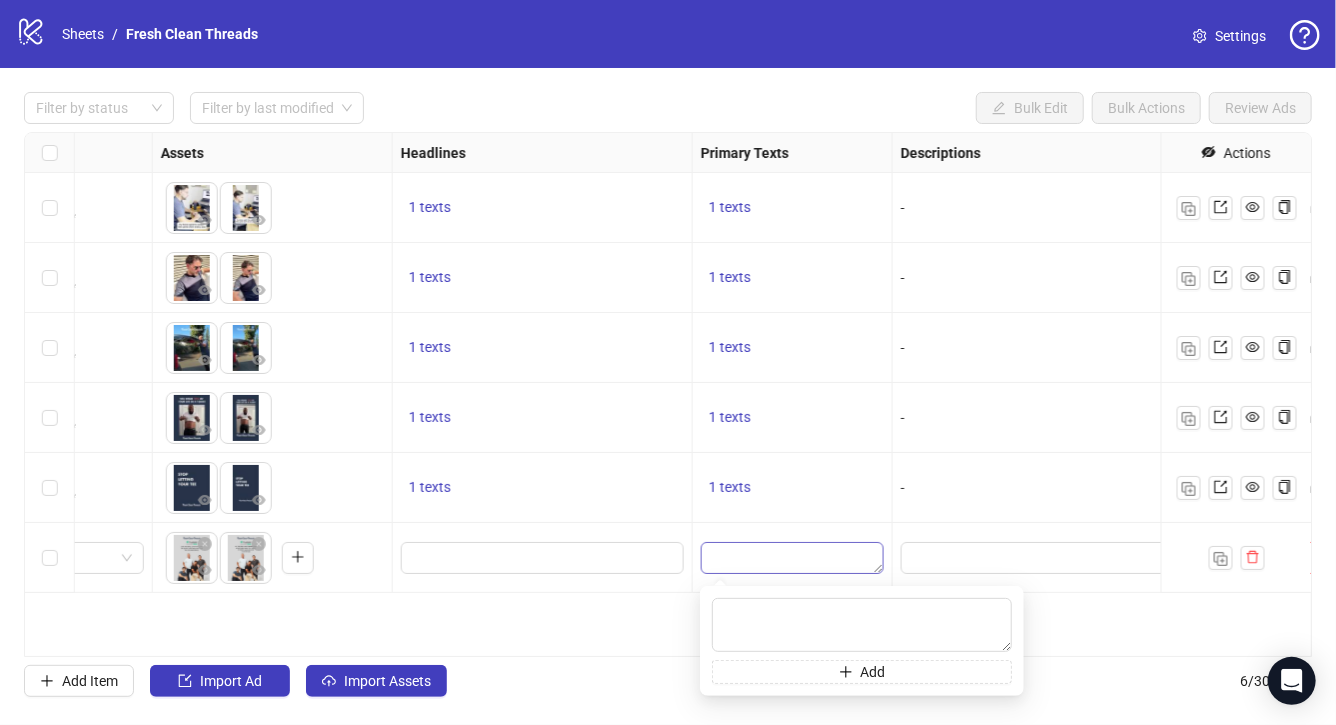 type on "**********" 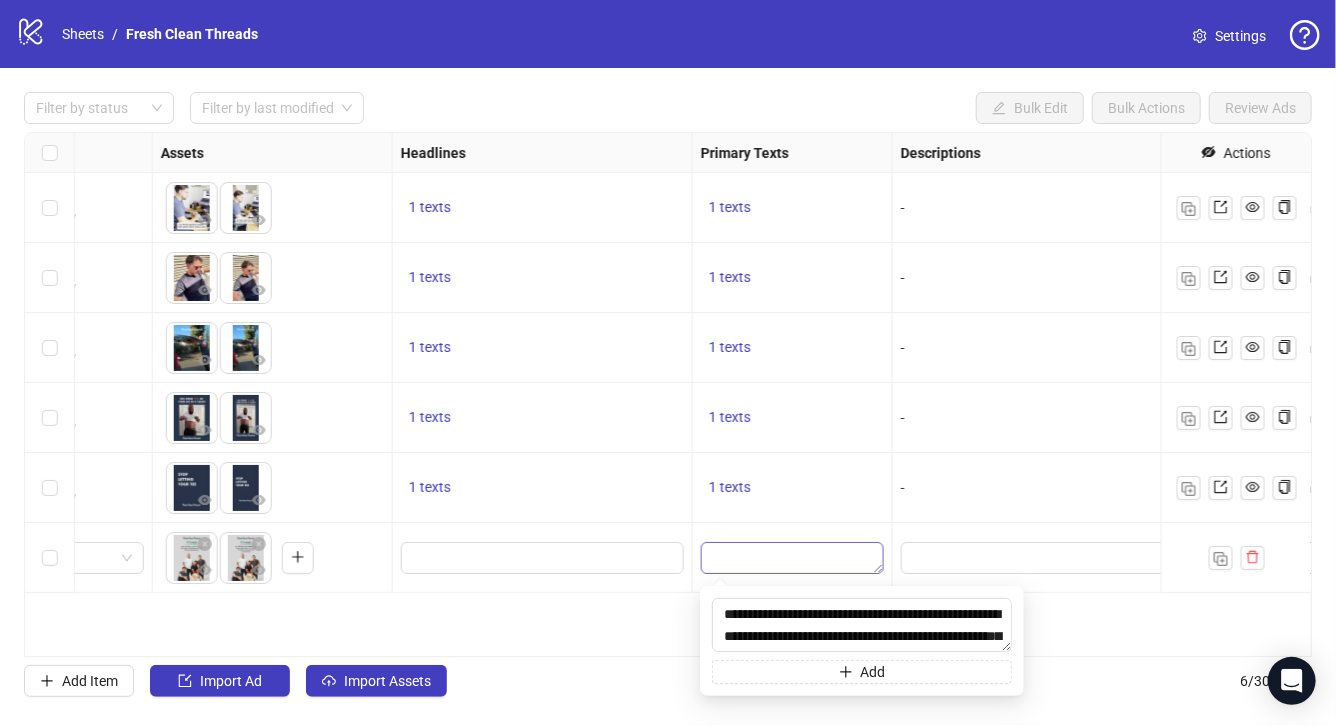 scroll, scrollTop: 15, scrollLeft: 0, axis: vertical 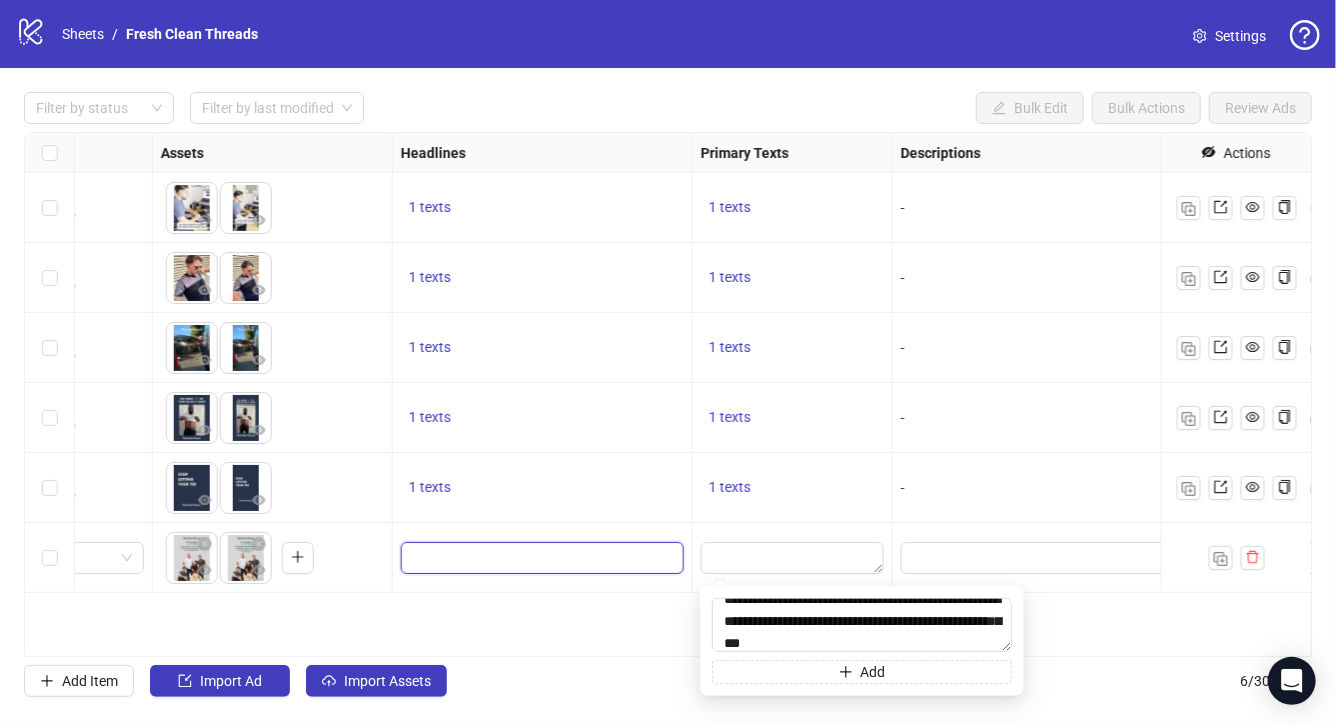click at bounding box center [540, 558] 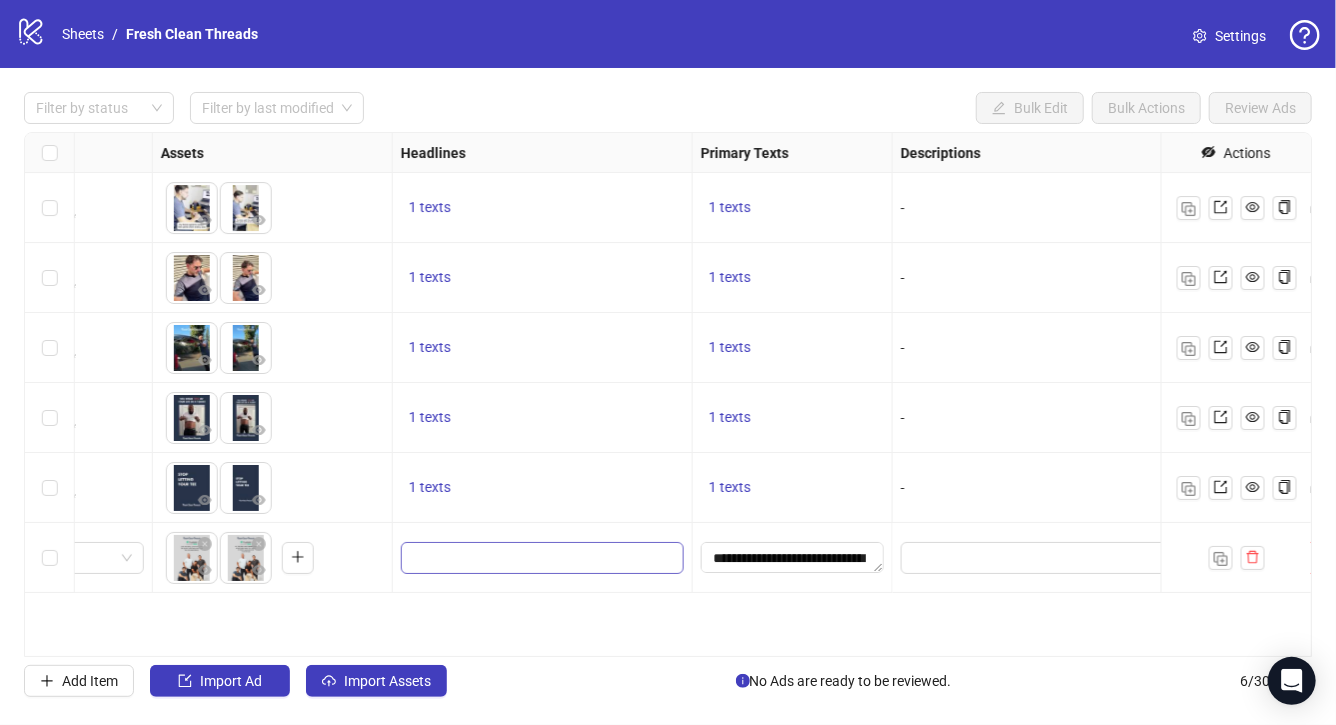 click at bounding box center [540, 558] 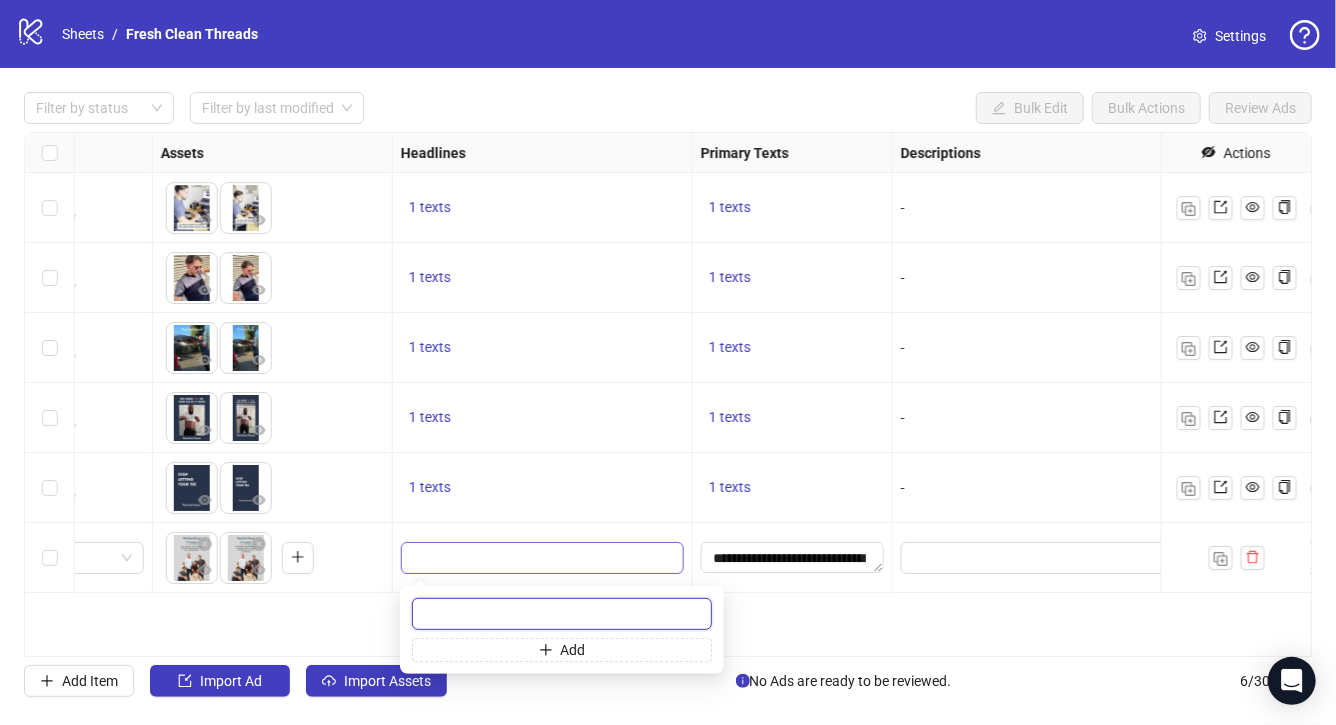 paste on "**********" 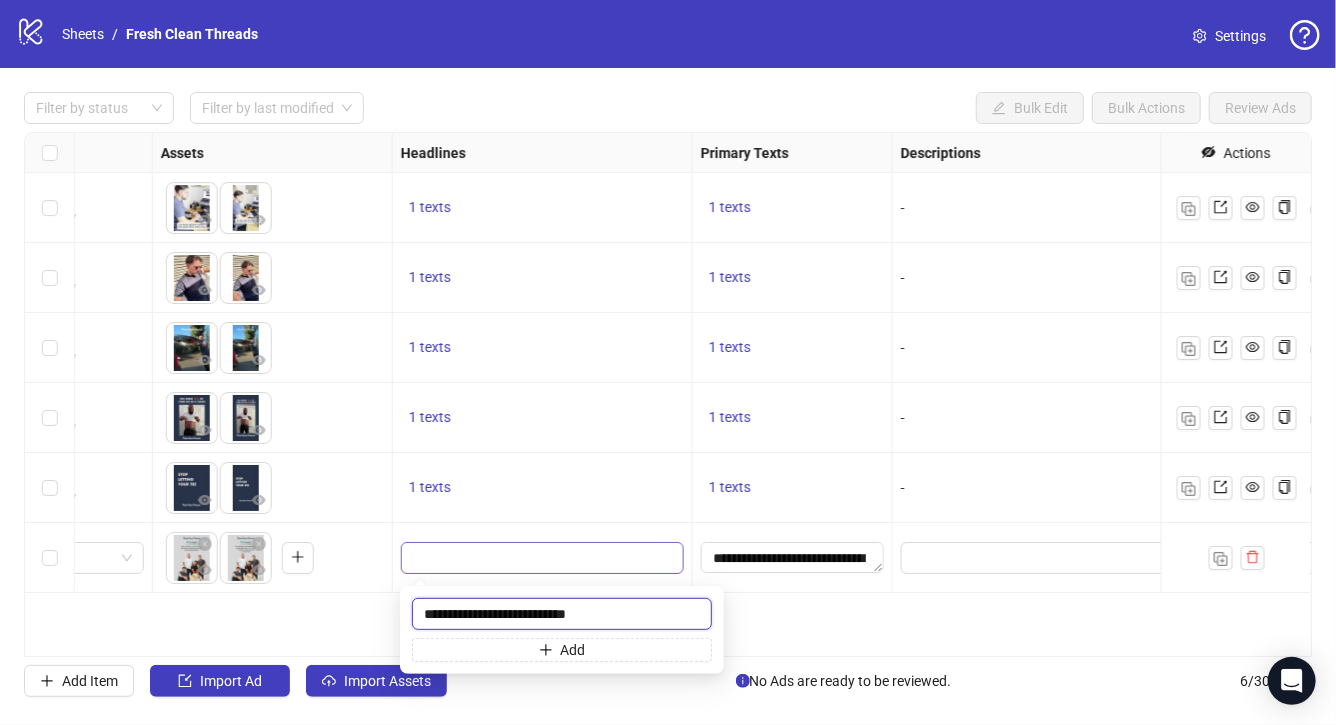 type on "**********" 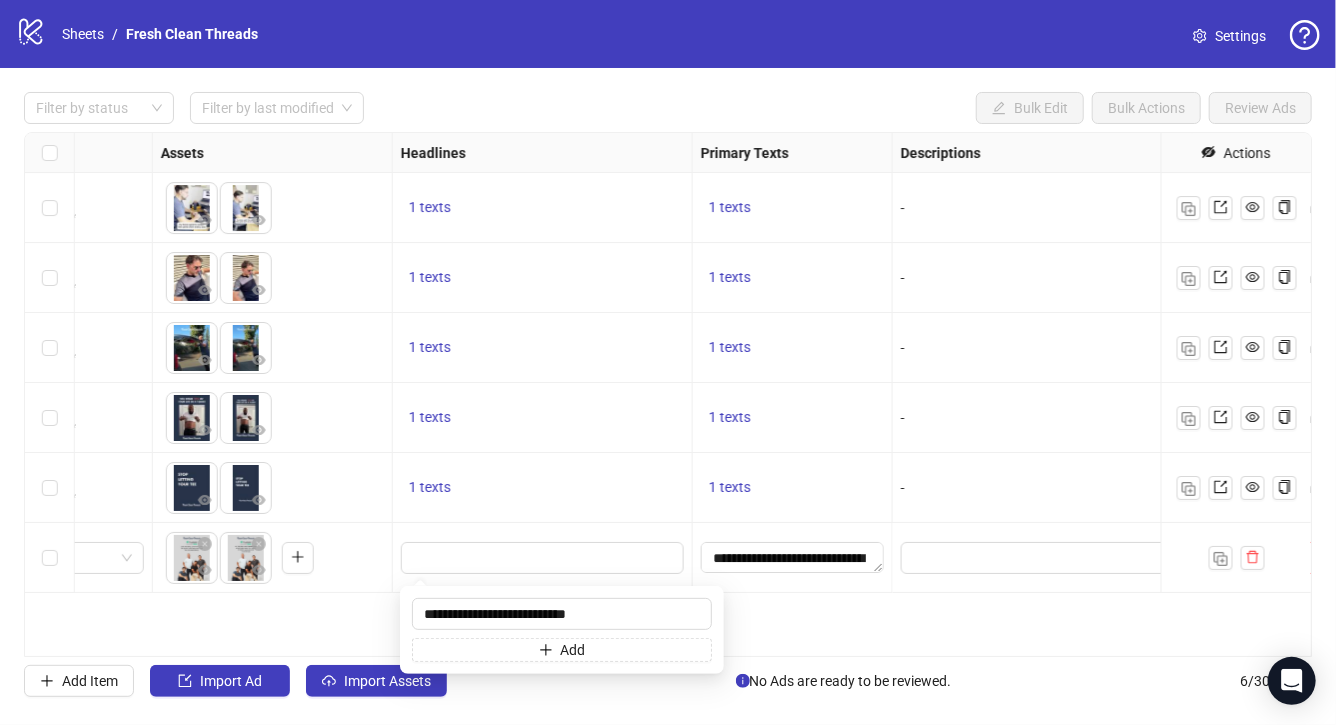 click on "1 texts" at bounding box center (543, 488) 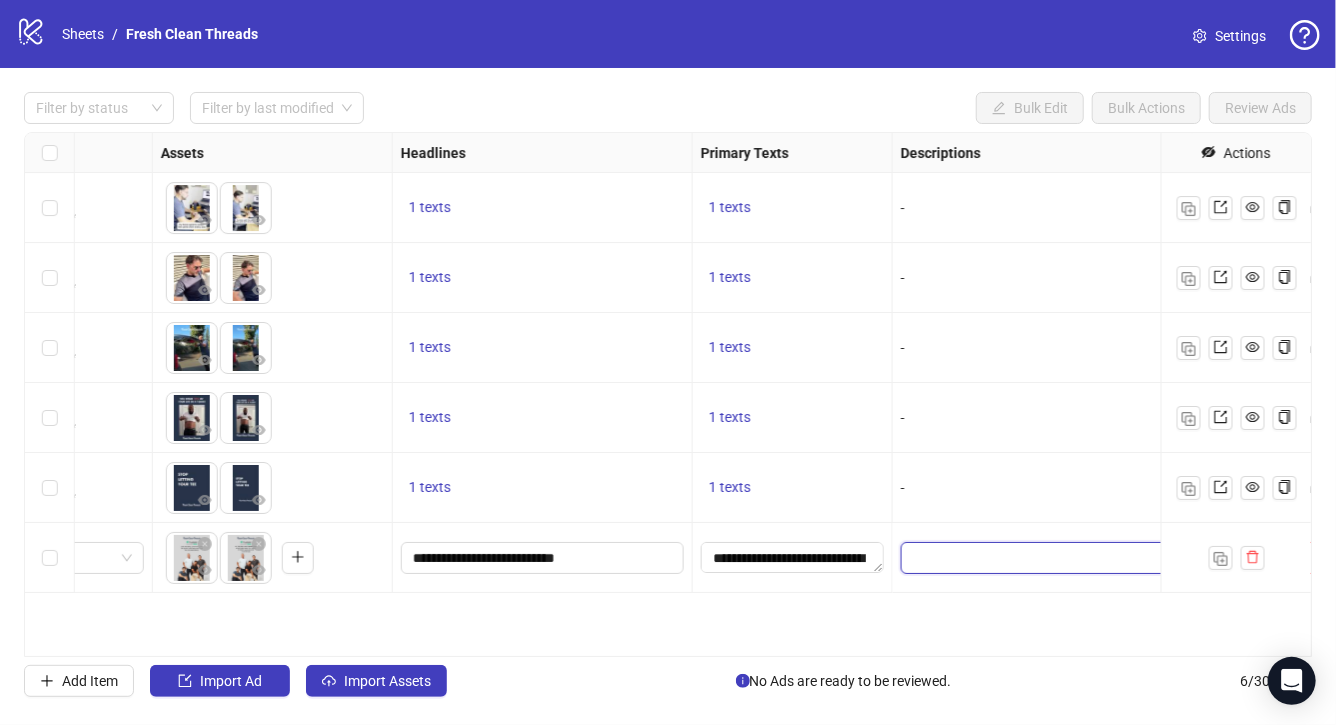 click at bounding box center [1042, 558] 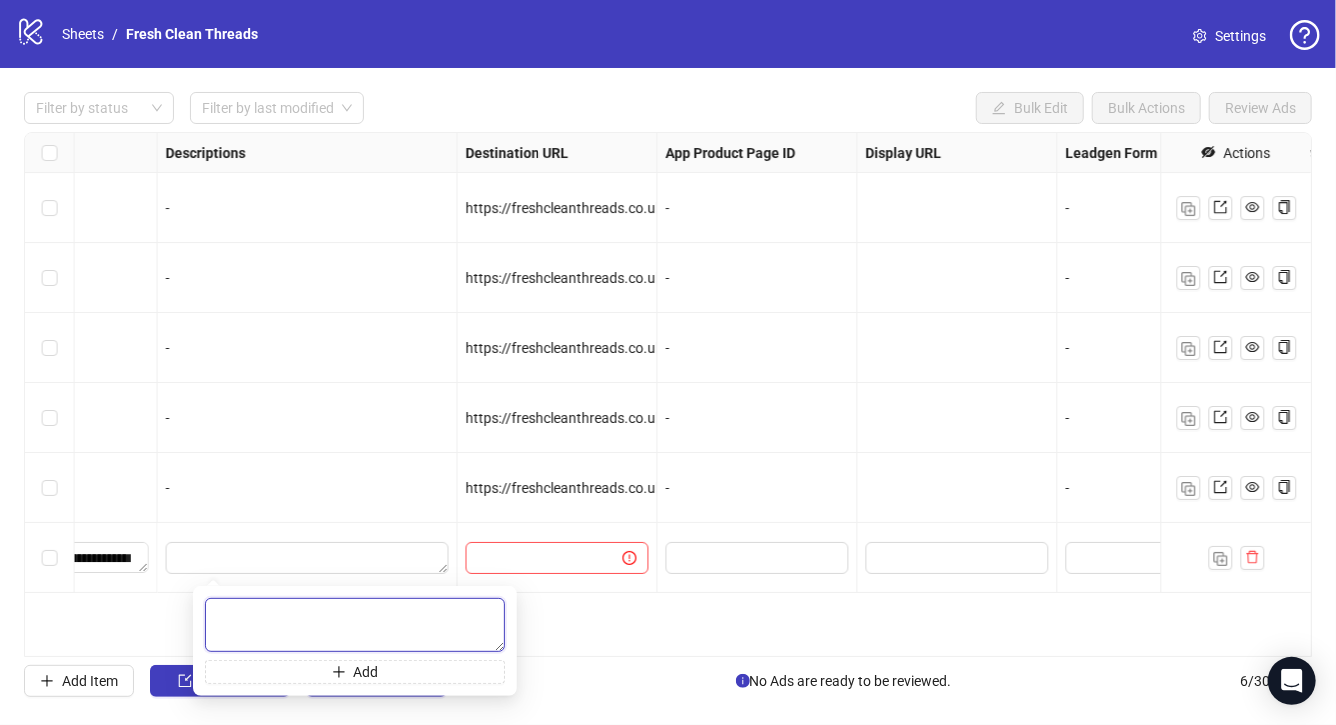 scroll, scrollTop: 0, scrollLeft: 1560, axis: horizontal 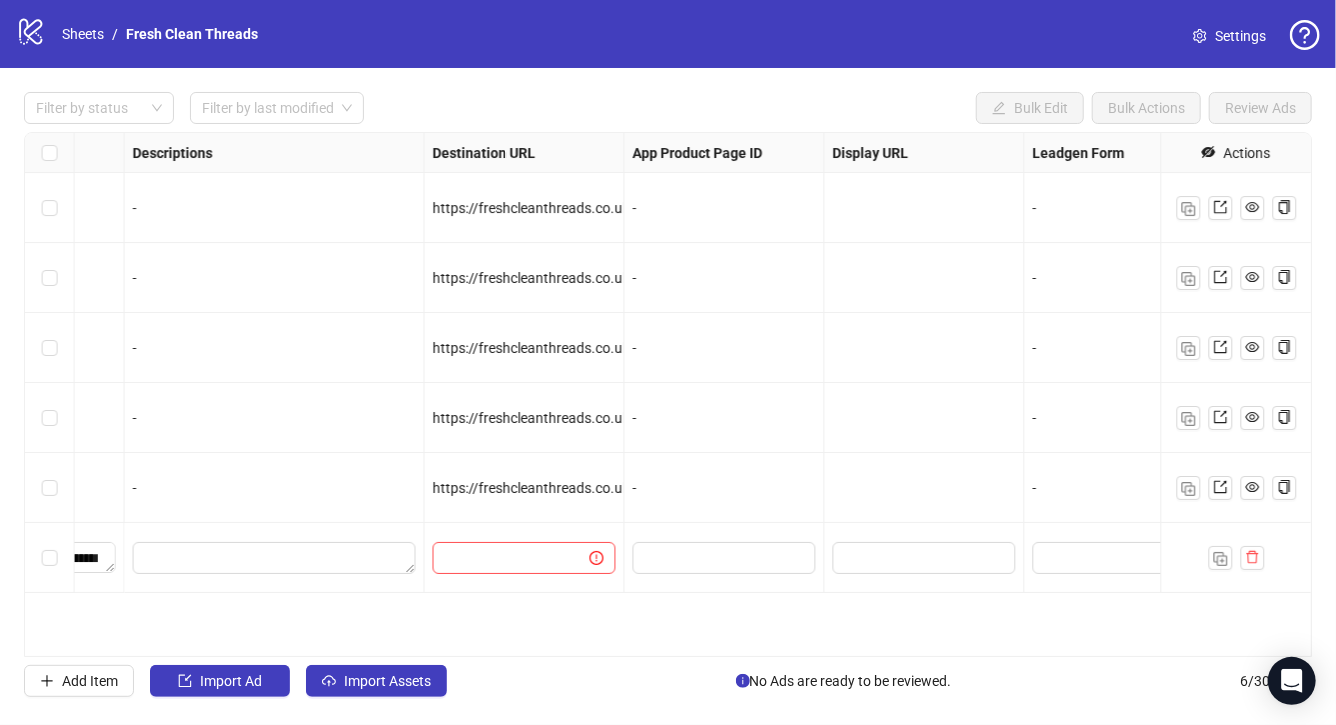 click on "https://freshcleanthreads.co.uk/collections/tees" at bounding box center (583, 488) 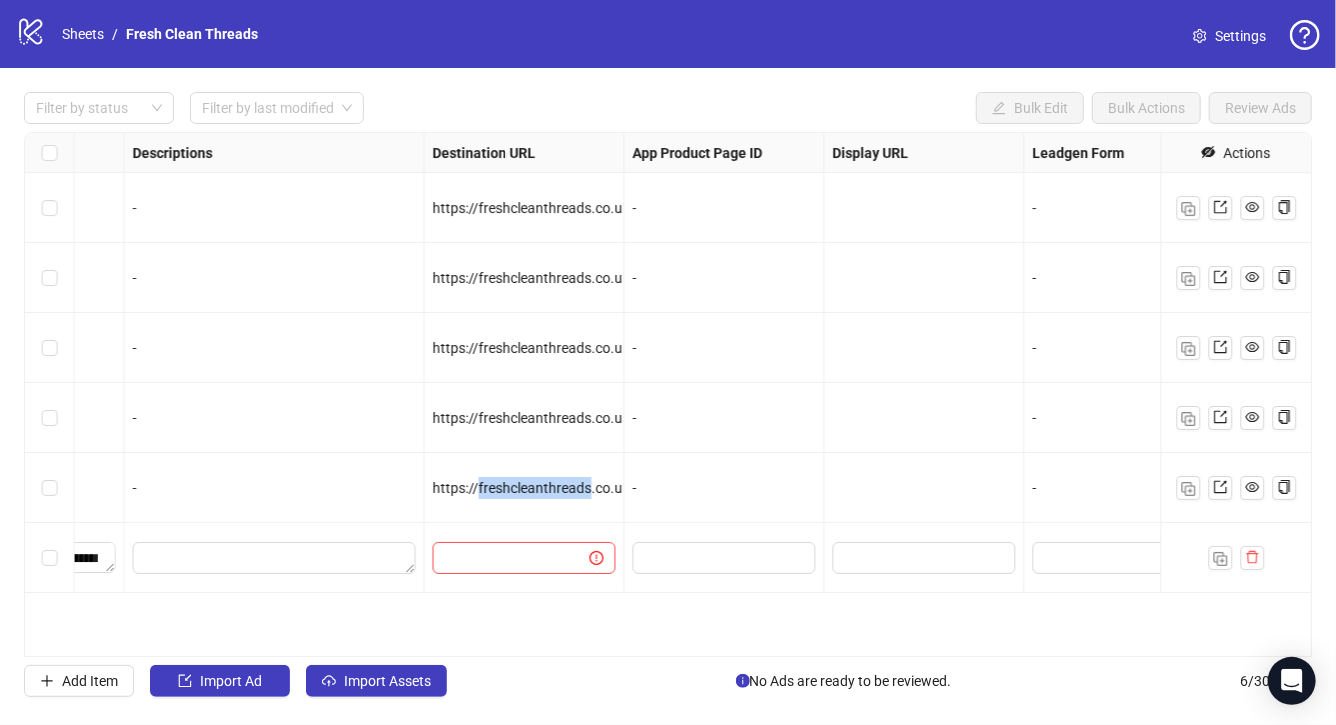 click on "https://freshcleanthreads.co.uk/collections/tees" at bounding box center [583, 488] 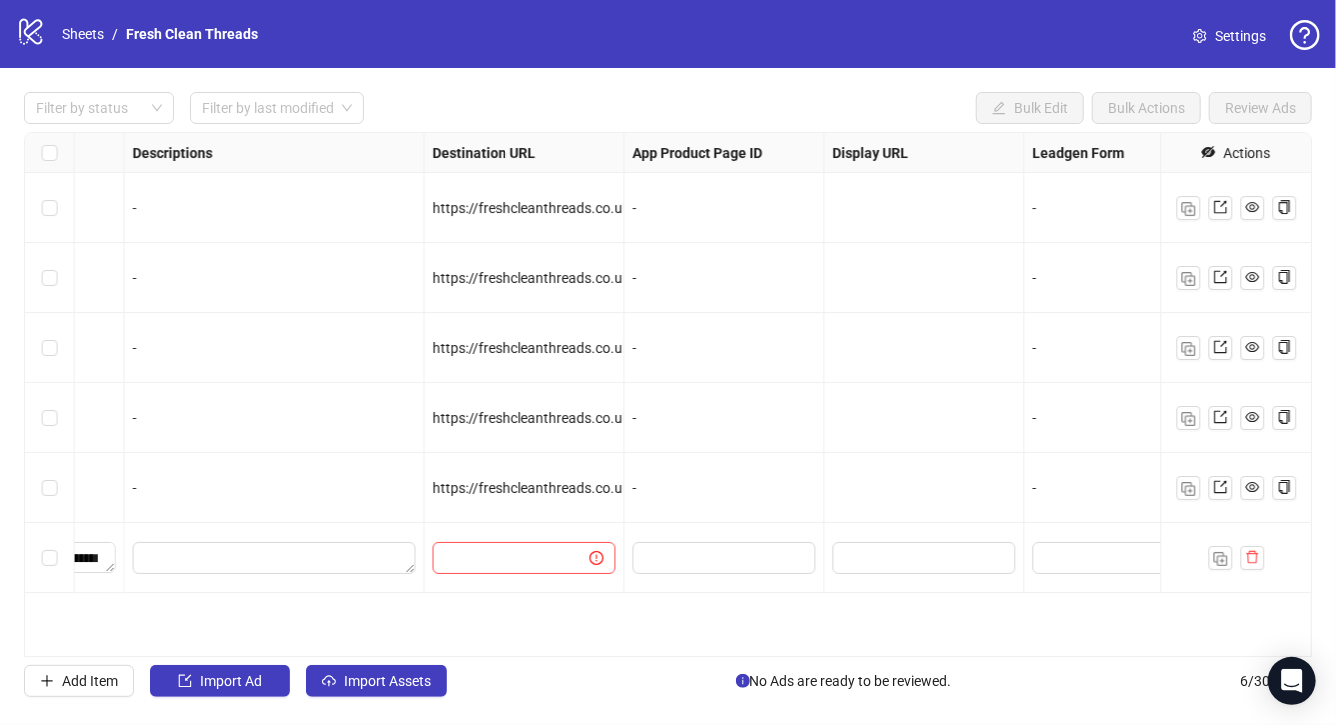 click on "https://freshcleanthreads.co.uk/collections/tees" at bounding box center [525, 488] 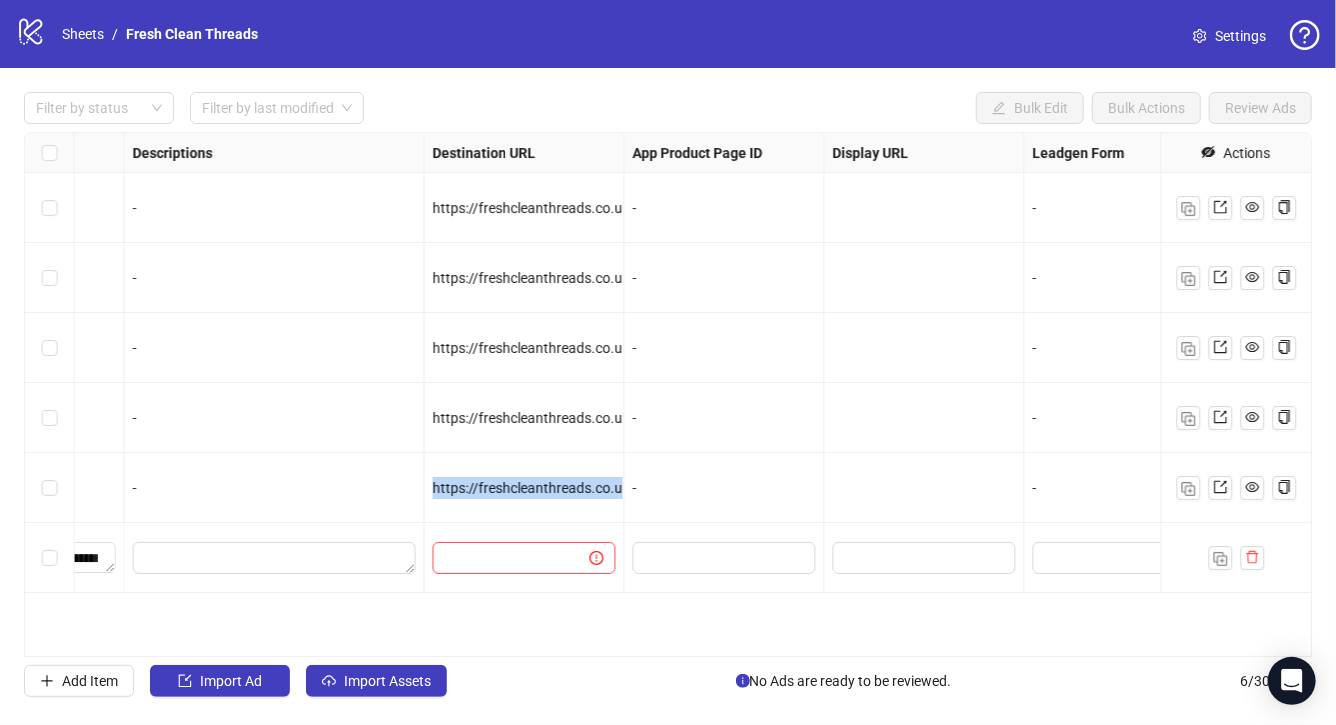 drag, startPoint x: 433, startPoint y: 487, endPoint x: 621, endPoint y: 492, distance: 188.06648 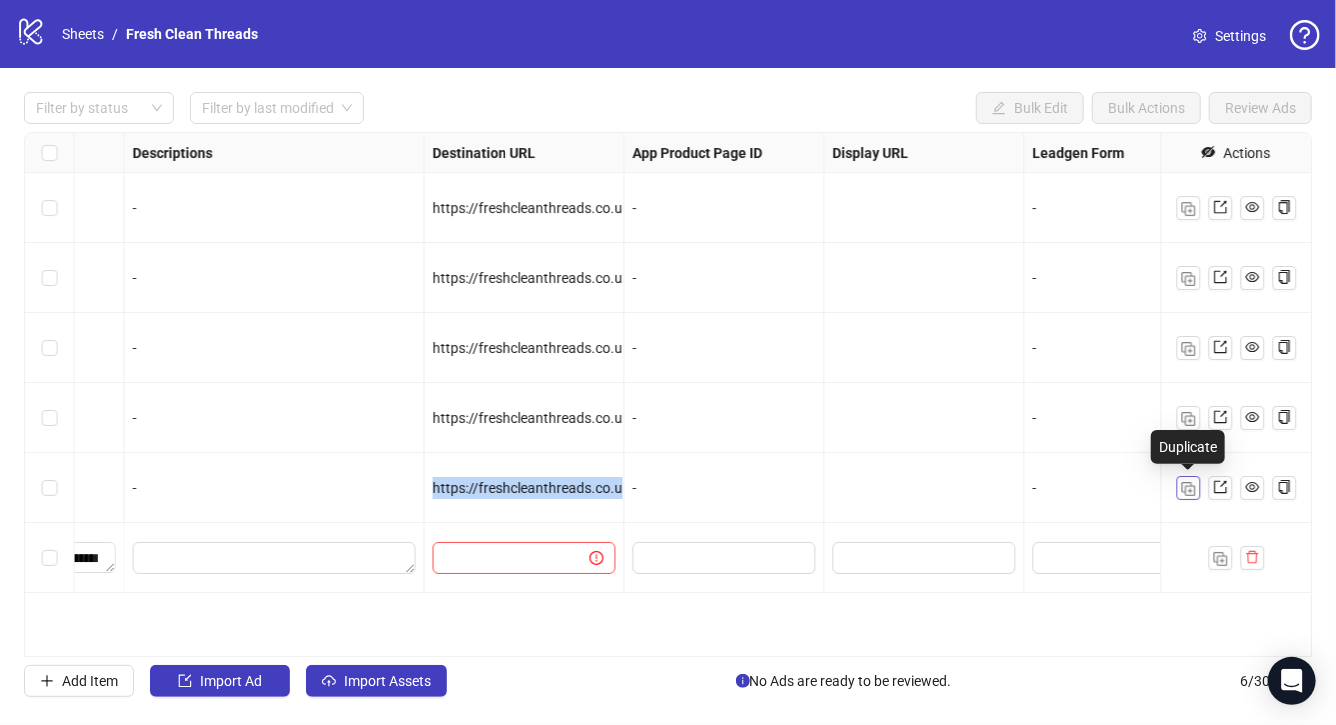 click at bounding box center [1189, 489] 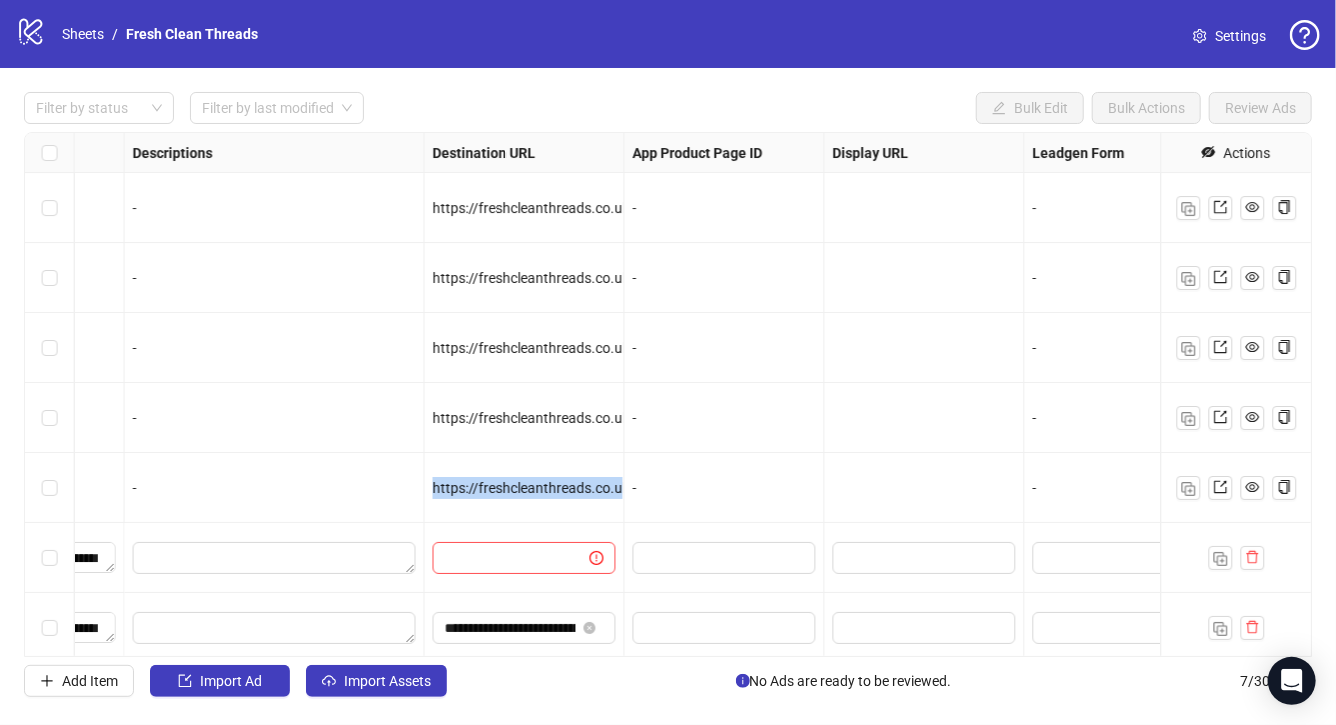scroll, scrollTop: 6, scrollLeft: 1560, axis: both 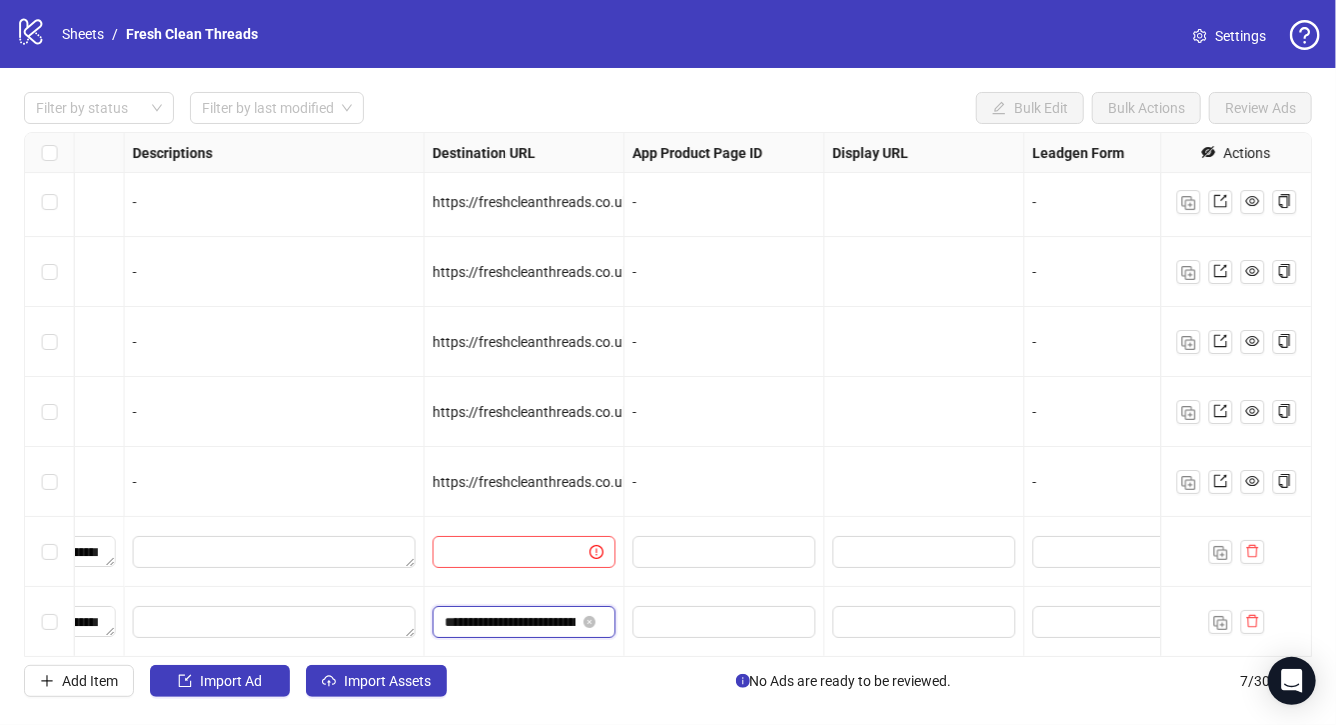 click on "**********" at bounding box center [510, 622] 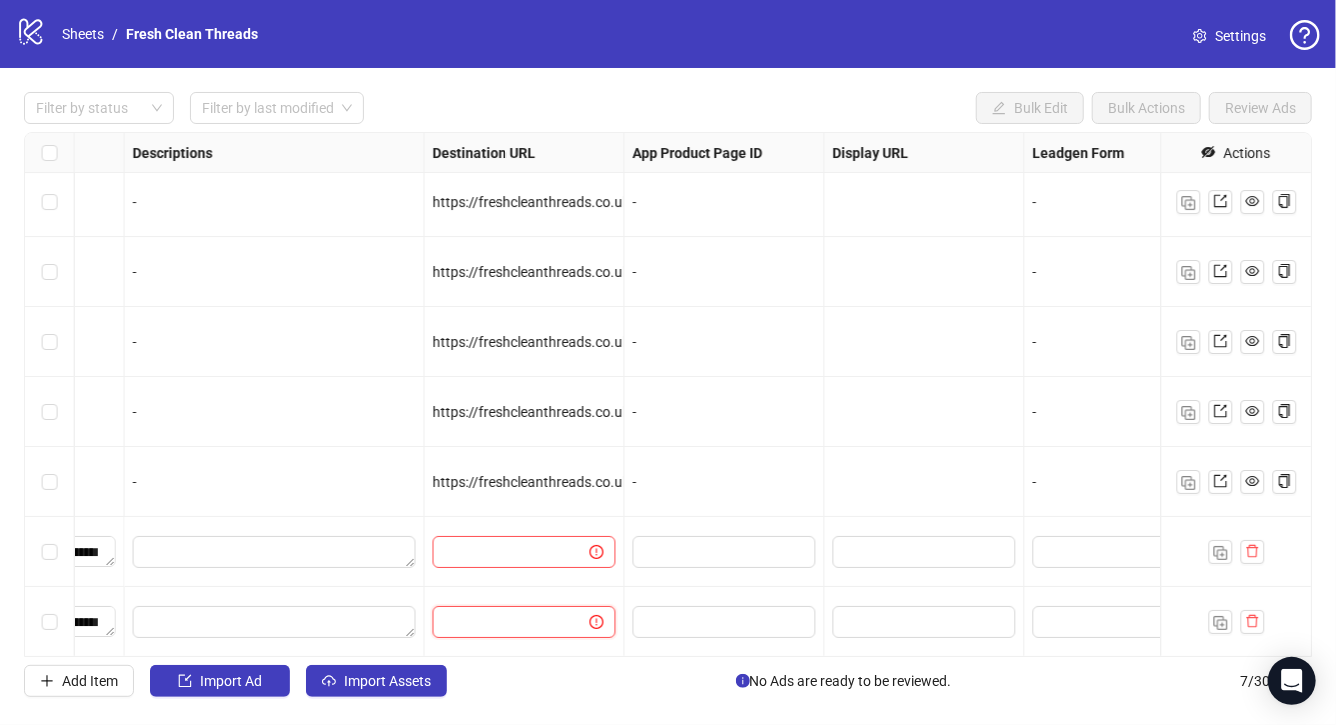 type on "**********" 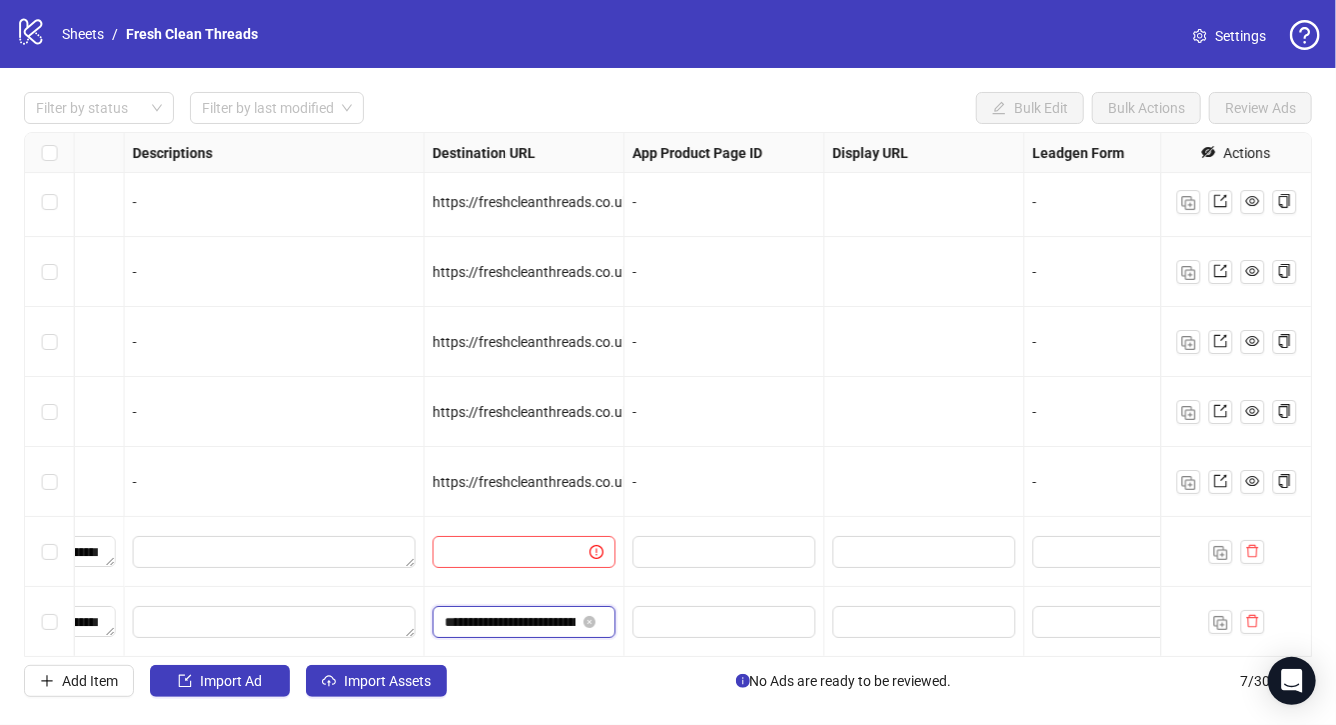 type 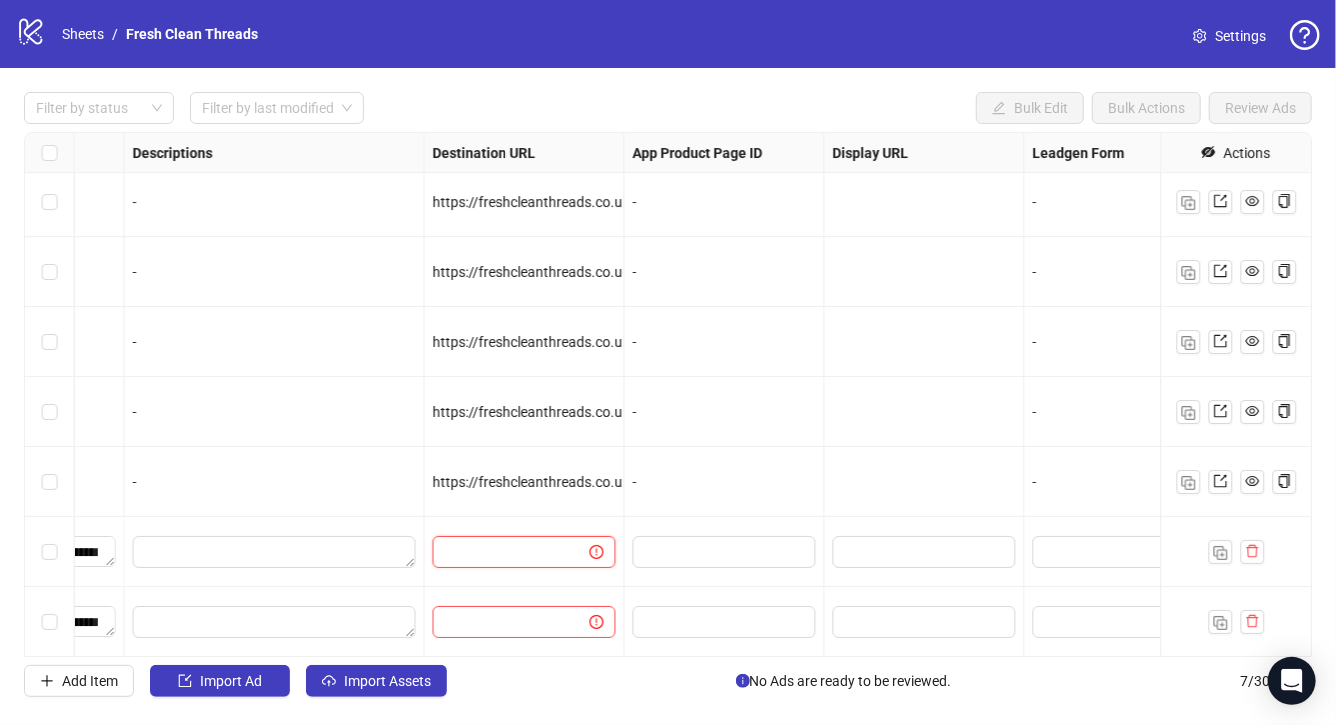 click at bounding box center [503, 552] 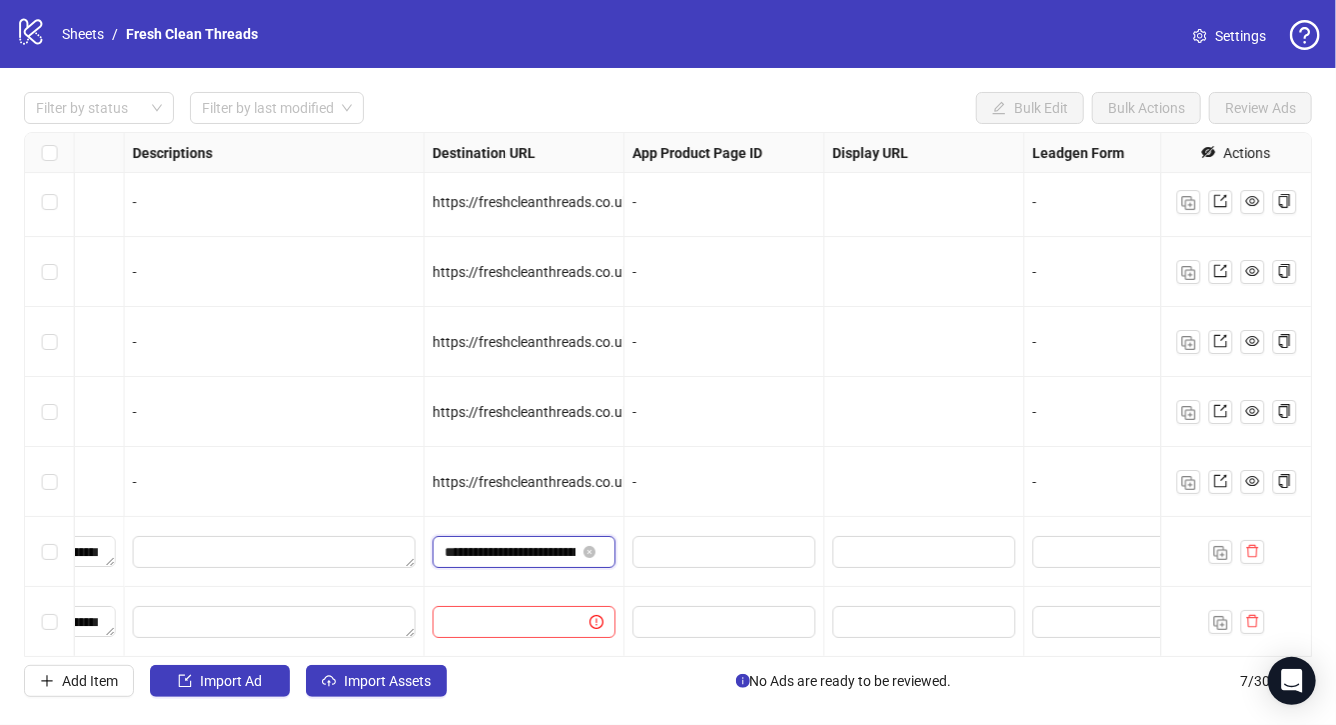 scroll, scrollTop: 0, scrollLeft: 170, axis: horizontal 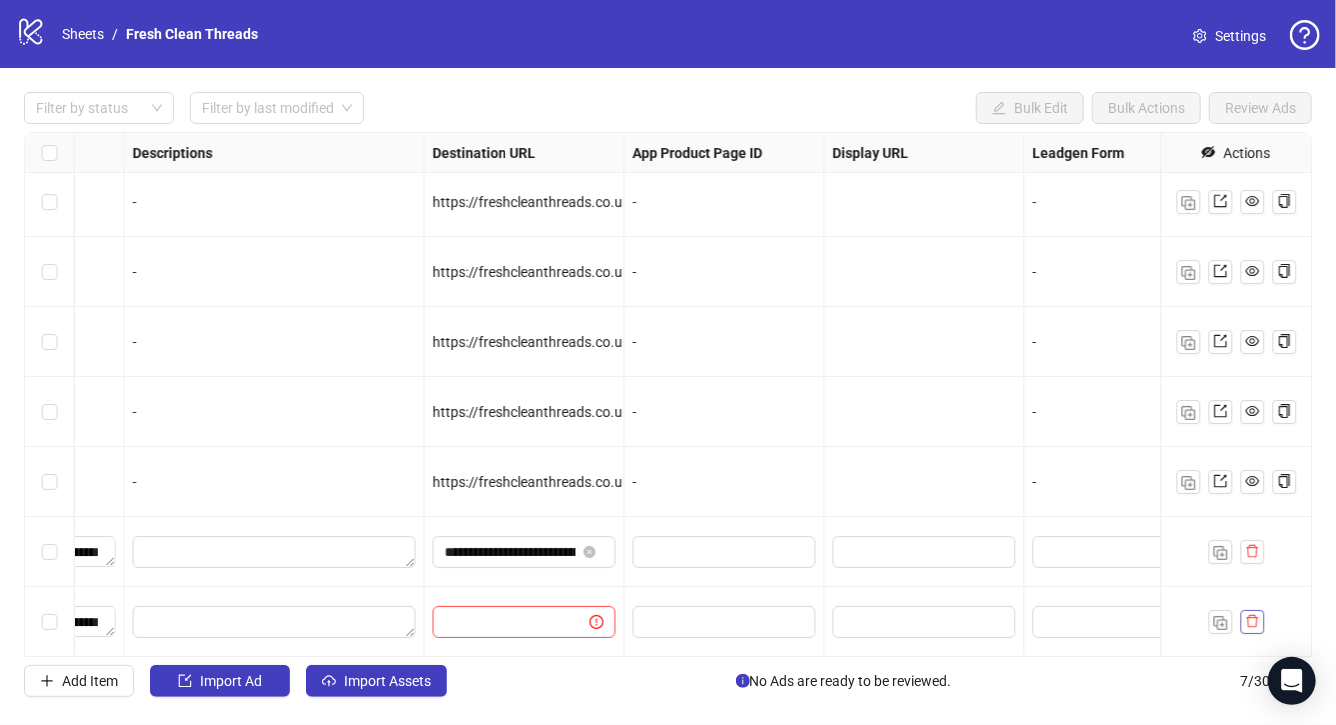click 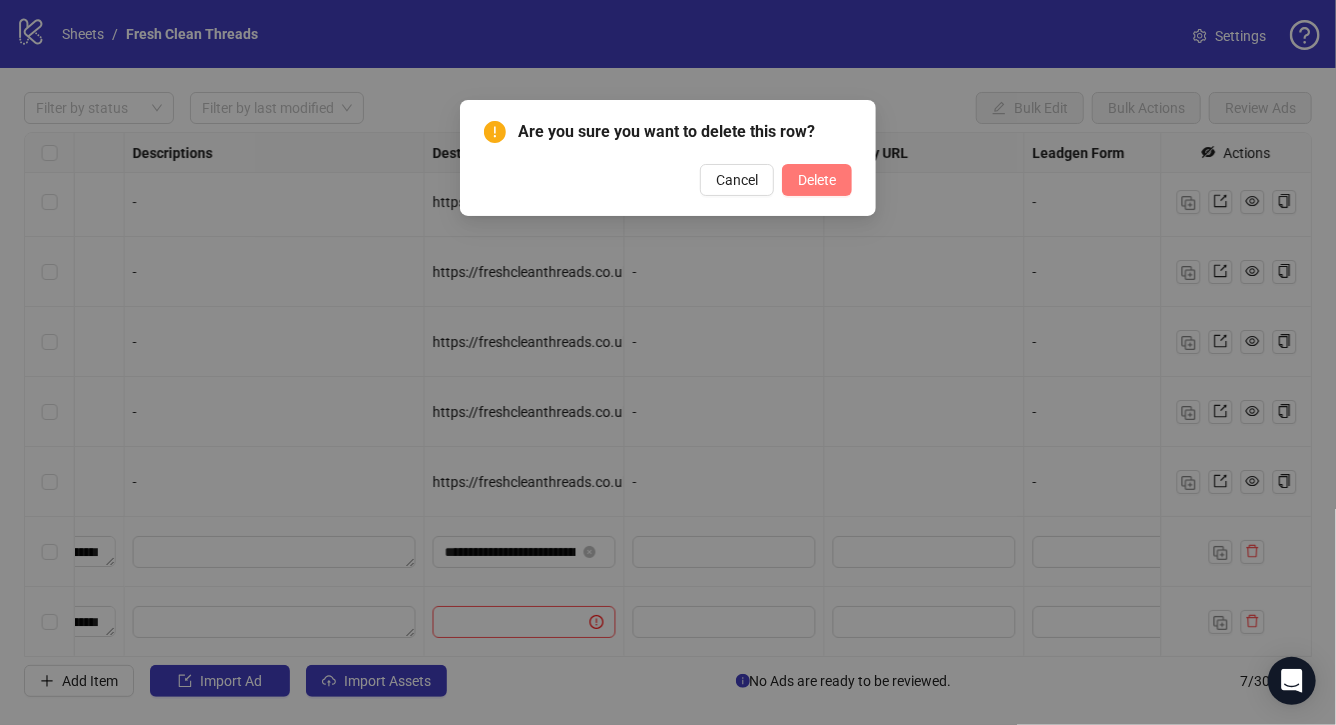 click on "Delete" at bounding box center (817, 180) 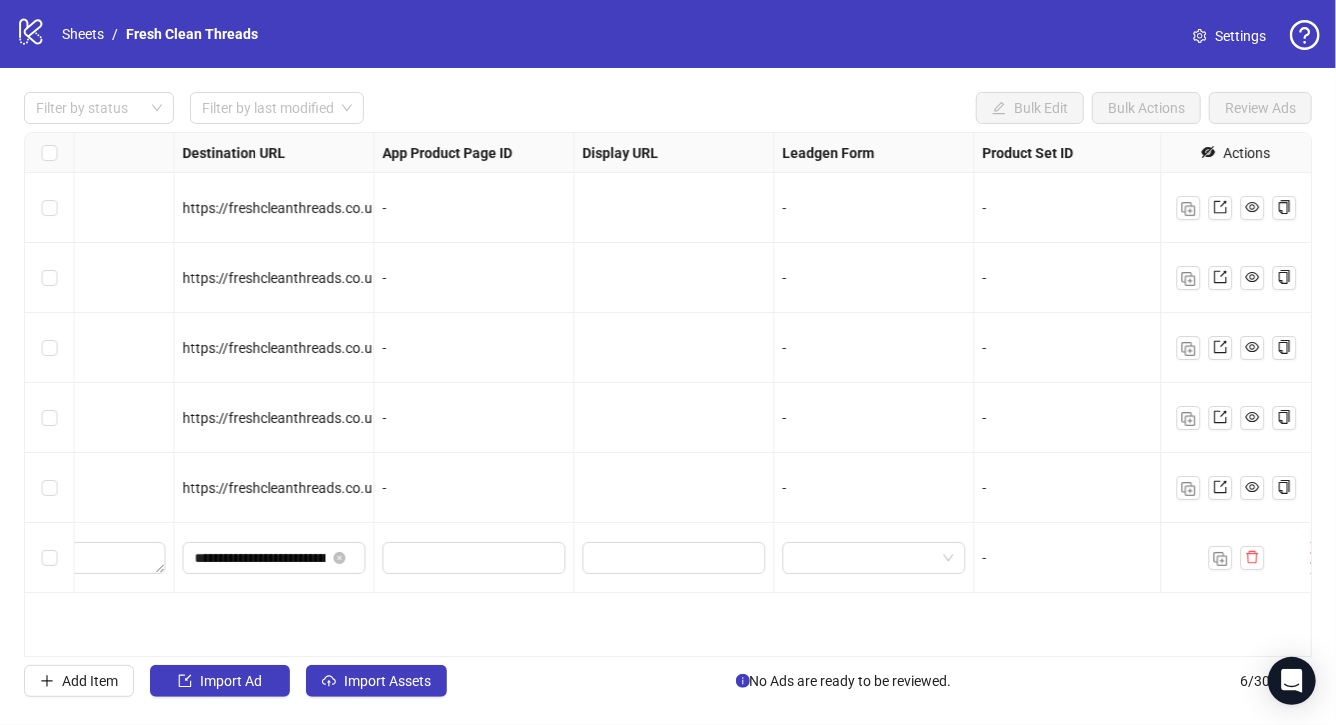 scroll, scrollTop: 0, scrollLeft: 1981, axis: horizontal 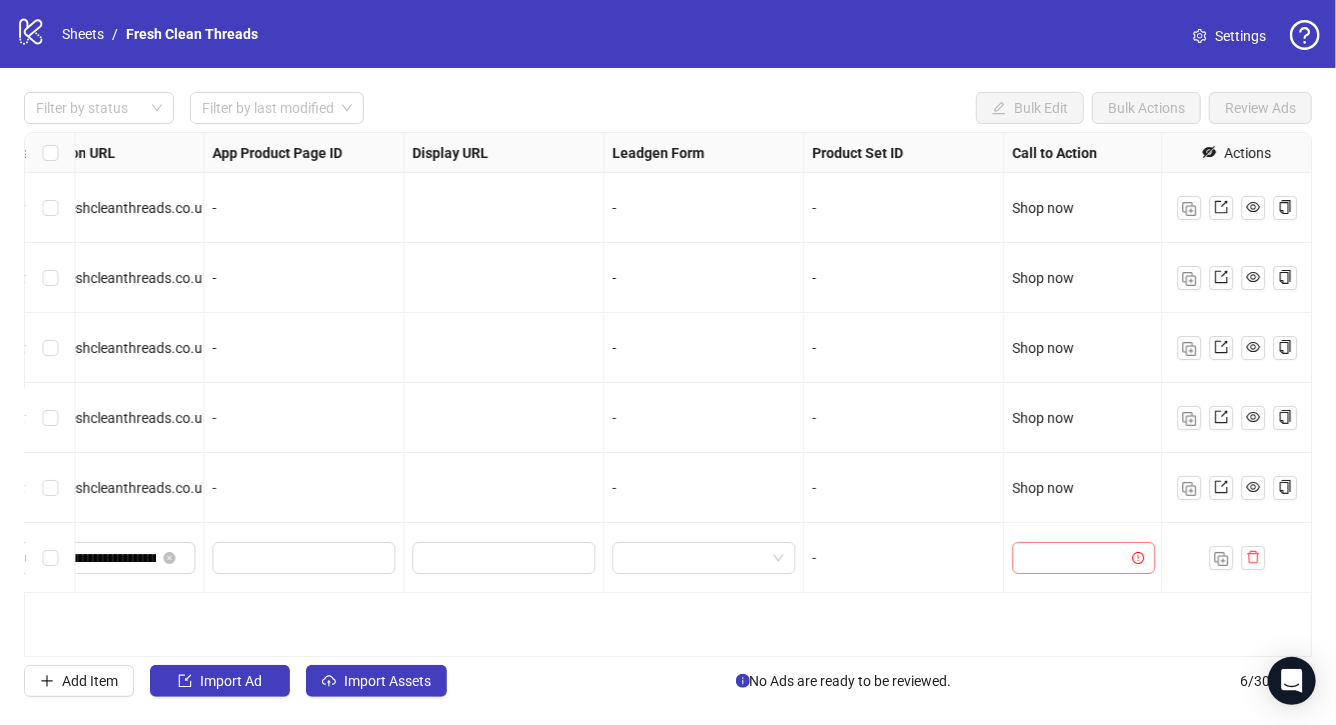 click at bounding box center [1074, 558] 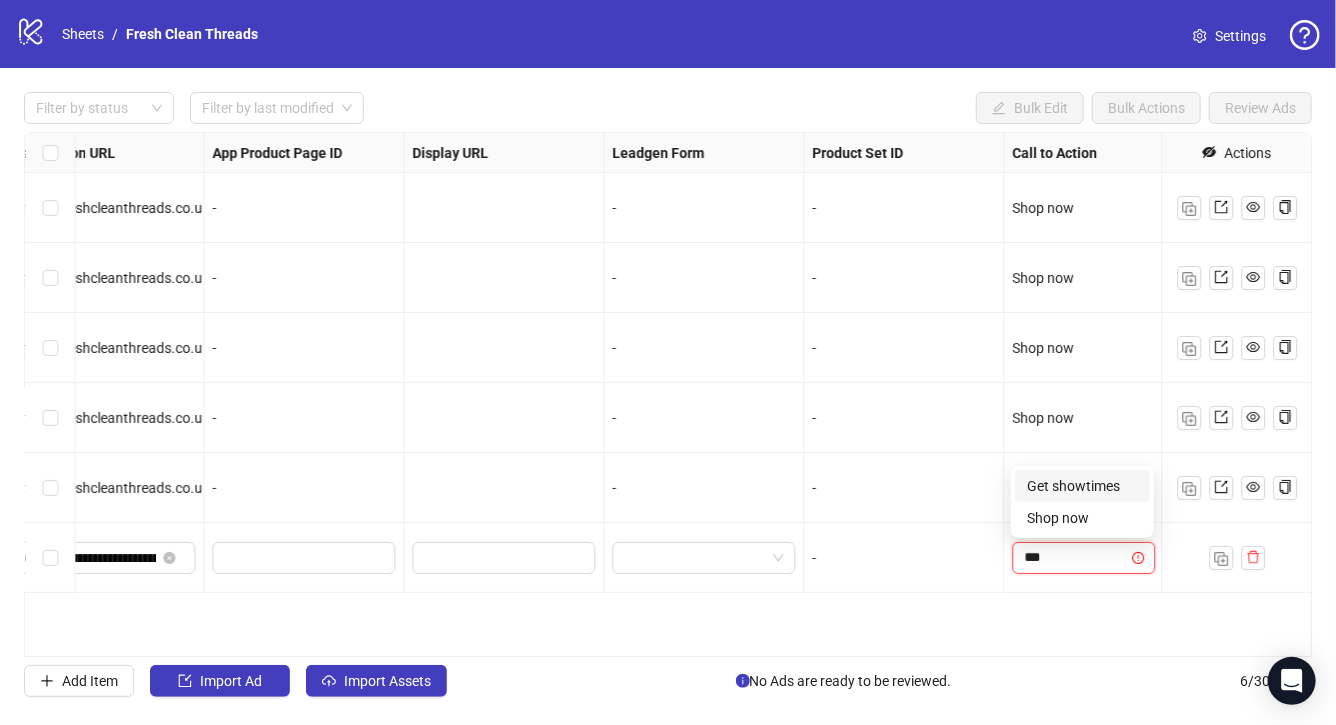 type on "****" 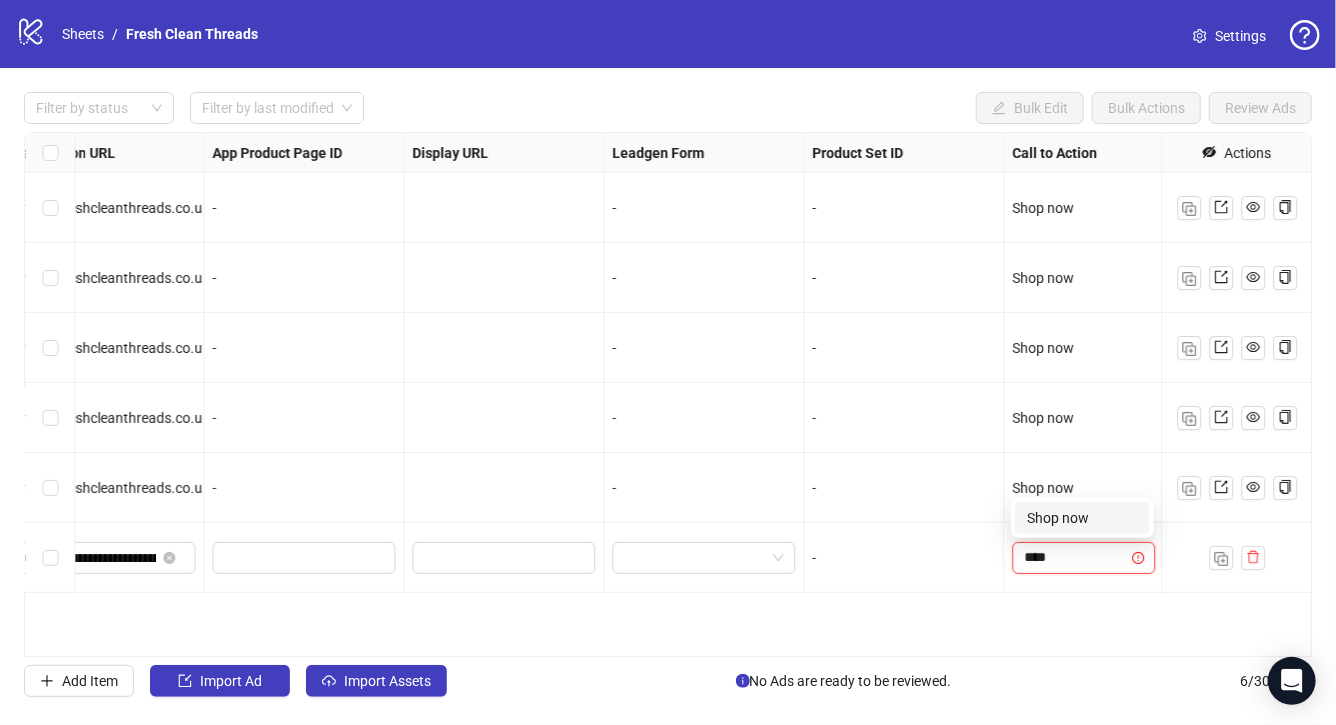 click on "Shop now" at bounding box center (1082, 518) 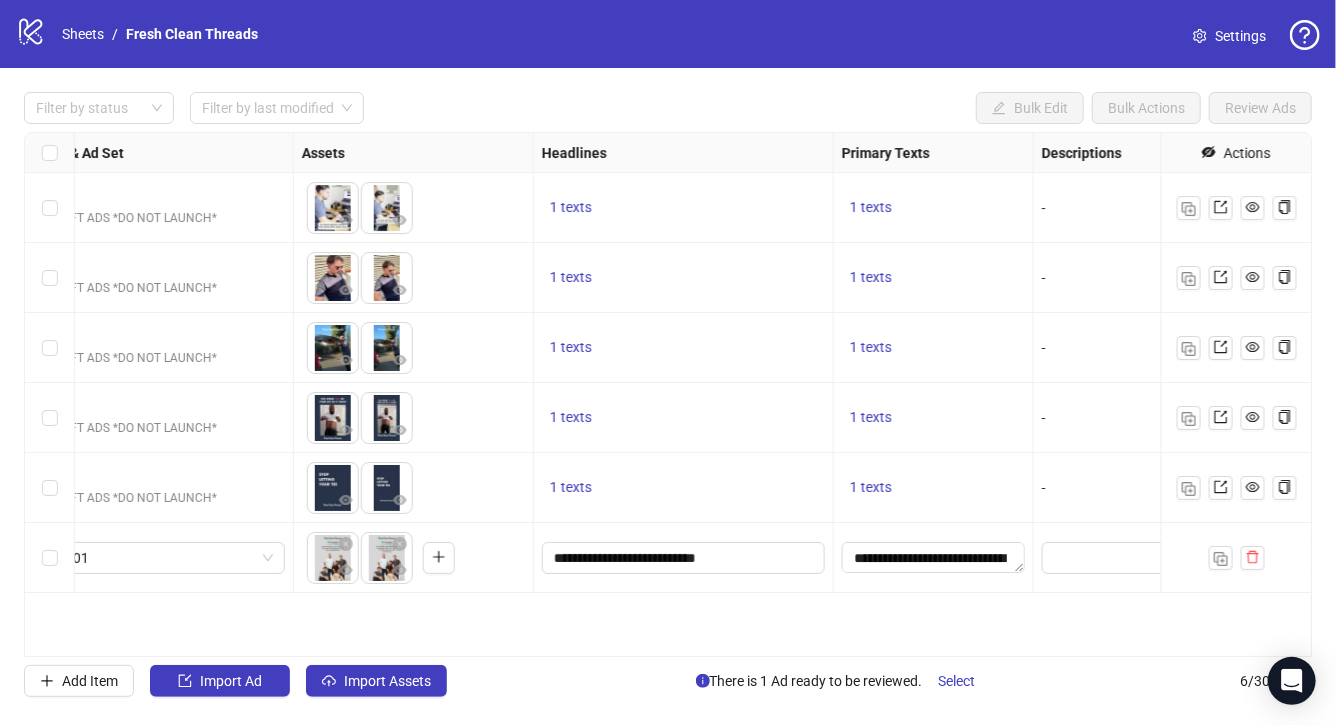 scroll, scrollTop: 0, scrollLeft: 0, axis: both 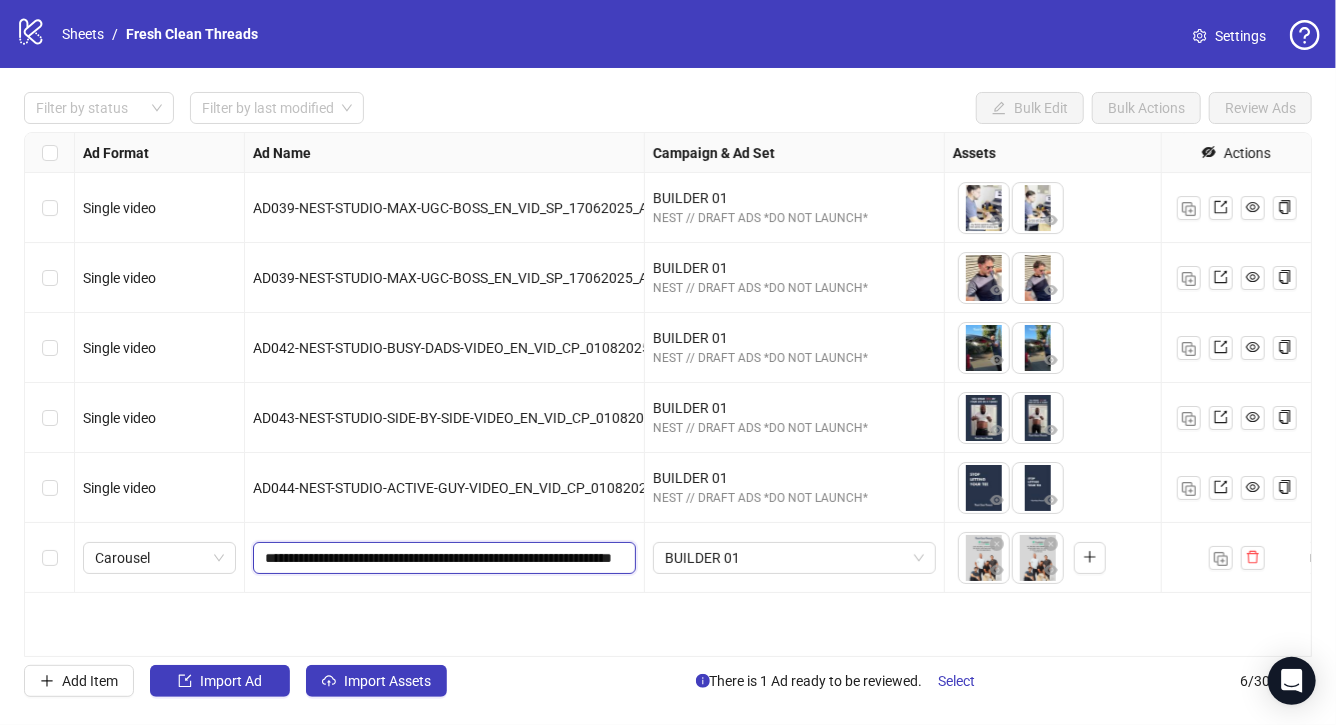 click on "**********" at bounding box center [442, 558] 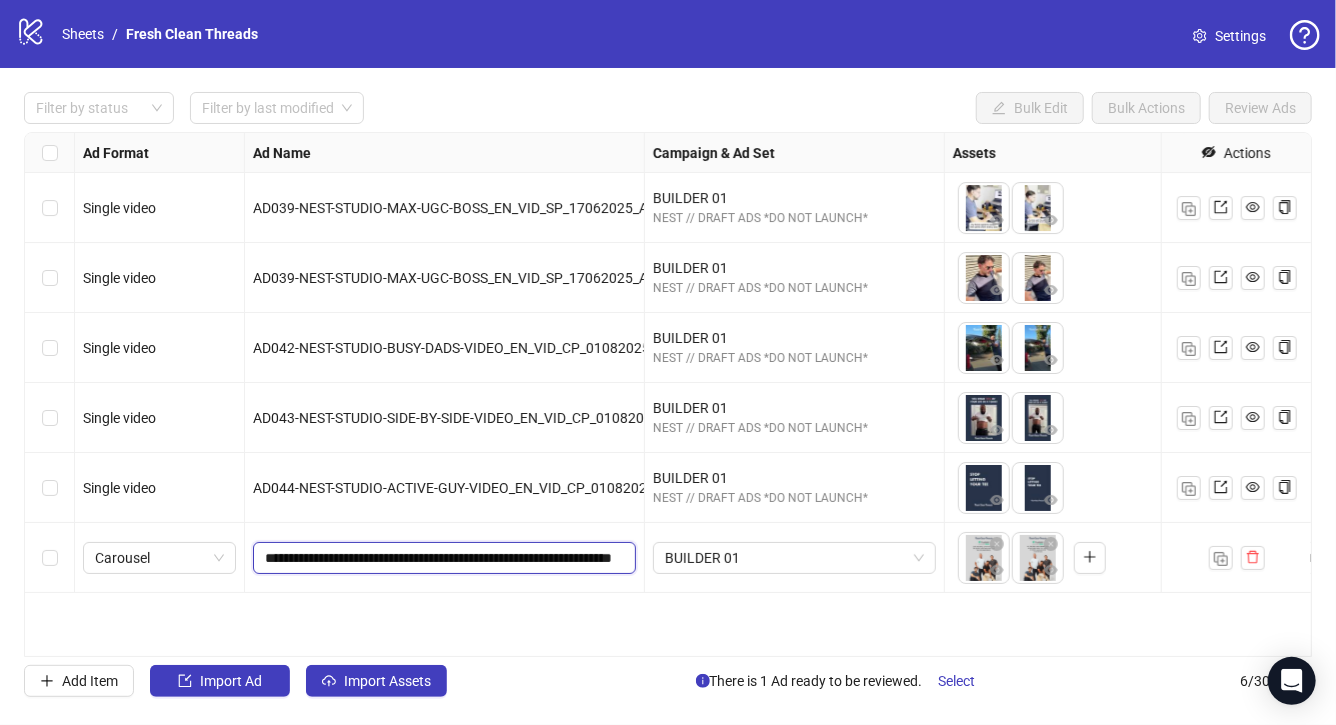 click on "**********" at bounding box center [442, 558] 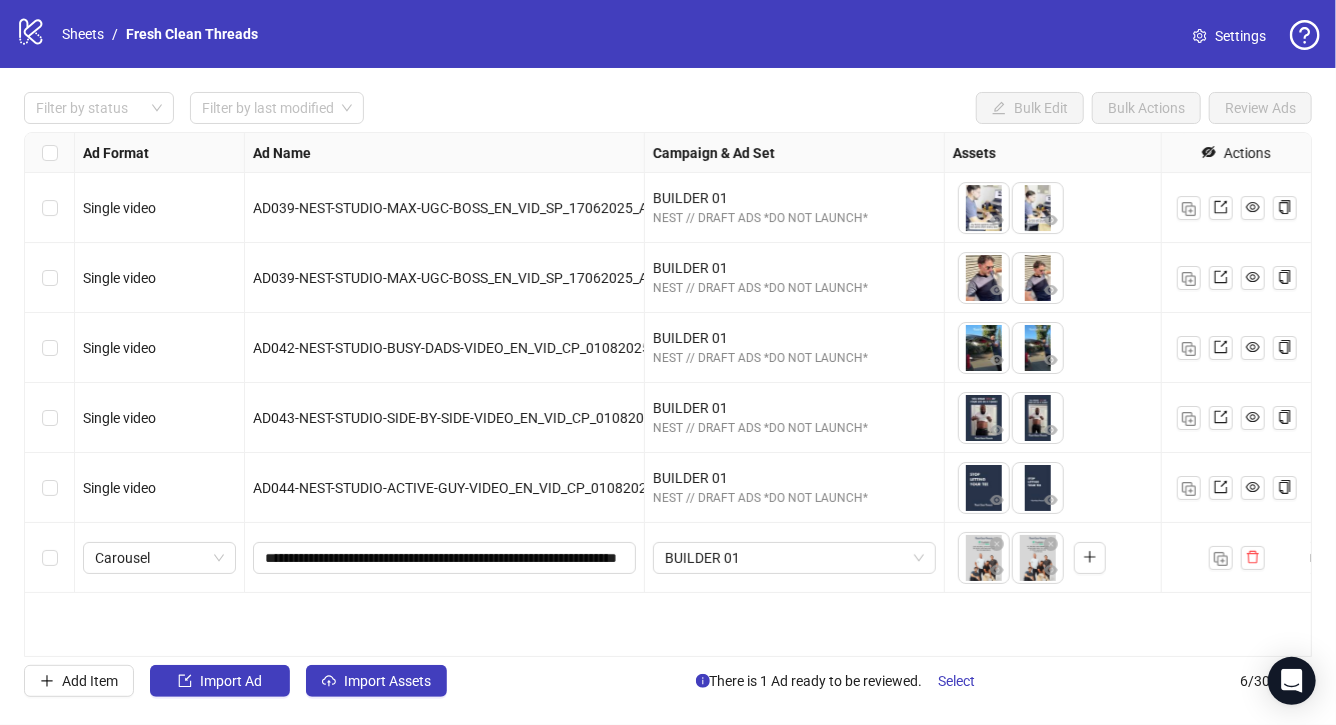 click on "Ad Format Ad Name Campaign & Ad Set Assets Headlines Primary Texts Descriptions Destination URL App Product Page ID Display URL Leadgen Form Product Set ID Call to Action Actions Single video AD039-NEST-STUDIO-MAX-UGC-BOSS_EN_VID_SP_17062025_ALLG_CC_SC13_None_ BUILDER 01 NEST // DRAFT ADS *DO NOT LAUNCH*
To pick up a draggable item, press the space bar.
While dragging, use the arrow keys to move the item.
Press space again to drop the item in its new position, or press escape to cancel.
1 texts 1 texts Single video AD039-NEST-STUDIO-MAX-UGC-BOSS_EN_VID_SP_17062025_ALLG_CC_SC13_None_ BUILDER 01 NEST // DRAFT ADS *DO NOT LAUNCH*
To pick up a draggable item, press the space bar.
While dragging, use the arrow keys to move the item.
Press space again to drop the item in its new position, or press escape to cancel.
1 texts 1 texts Single video AD042-NEST-STUDIO-BUSY-DADS-VIDEO_EN_VID_CP_01082025_ALLG_CC_SC13_None_ BUILDER 01 NEST // DRAFT ADS *DO NOT LAUNCH* 1 texts 1 texts 1 texts" at bounding box center [668, 394] 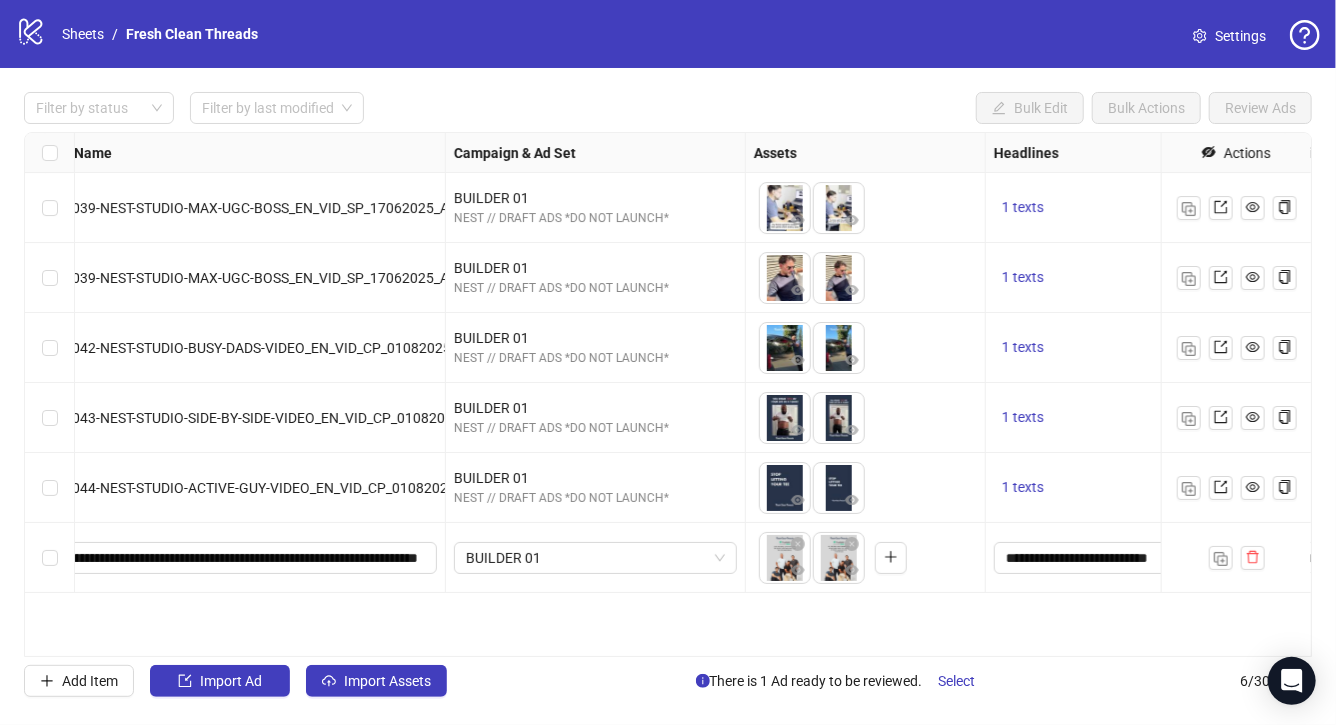 scroll, scrollTop: 0, scrollLeft: 193, axis: horizontal 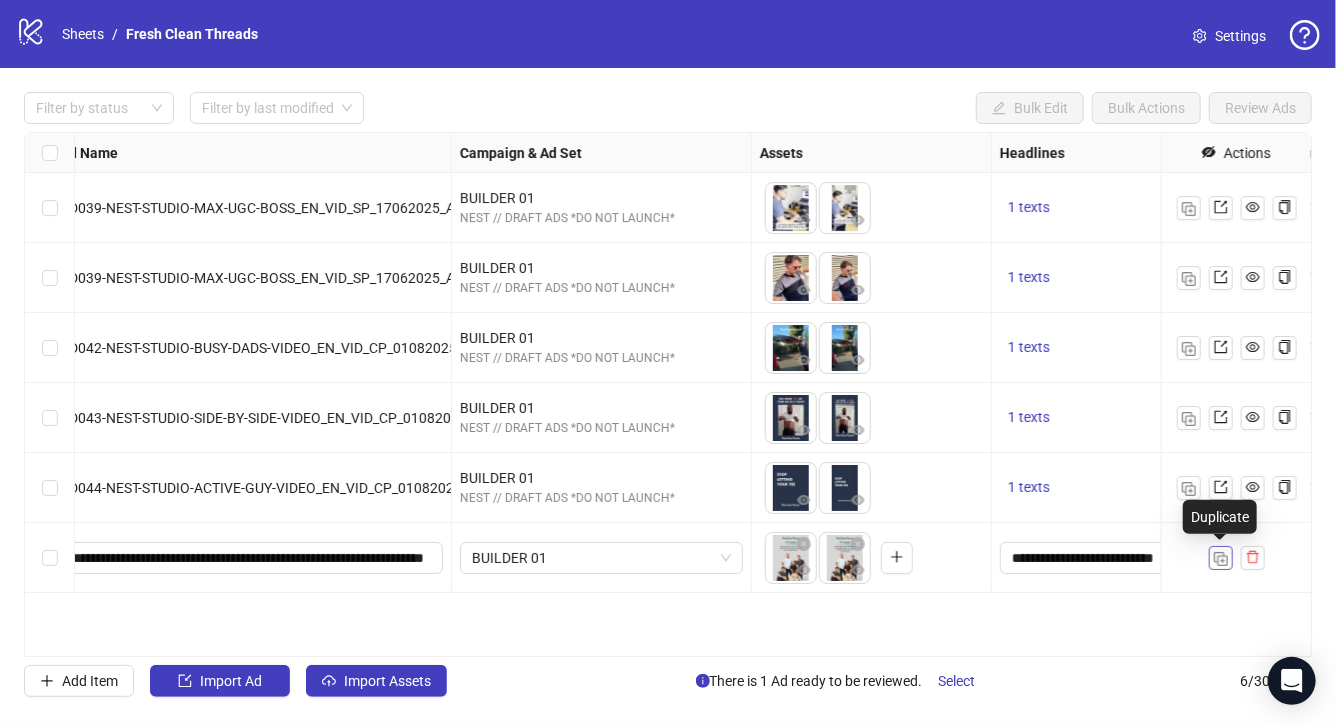 click at bounding box center (1221, 559) 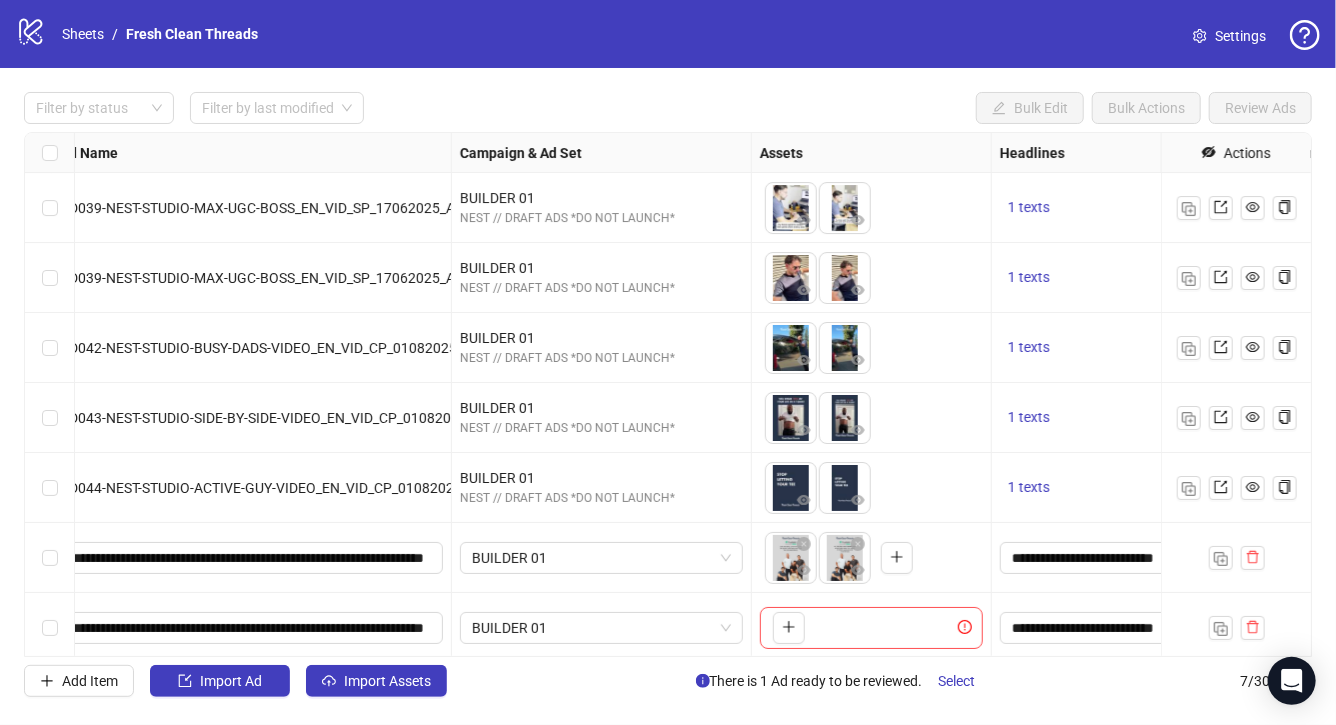 scroll, scrollTop: 6, scrollLeft: 193, axis: both 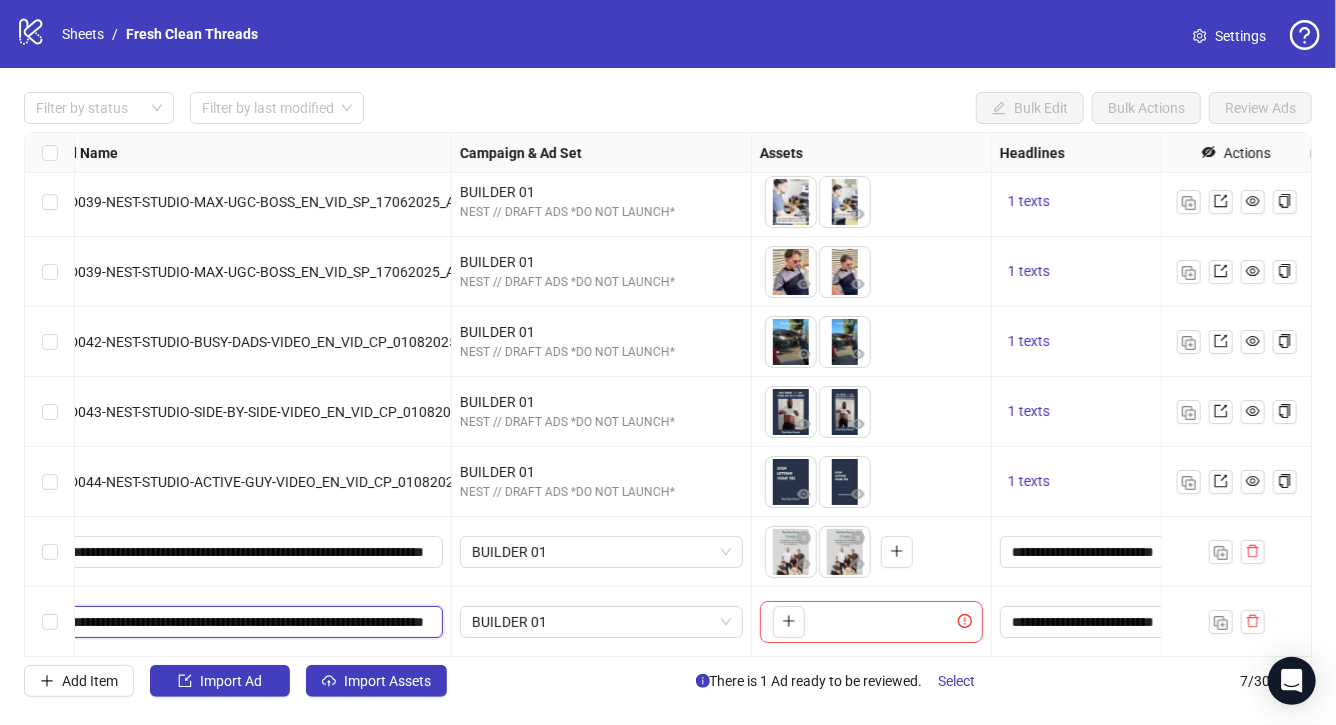 click on "**********" at bounding box center [249, 622] 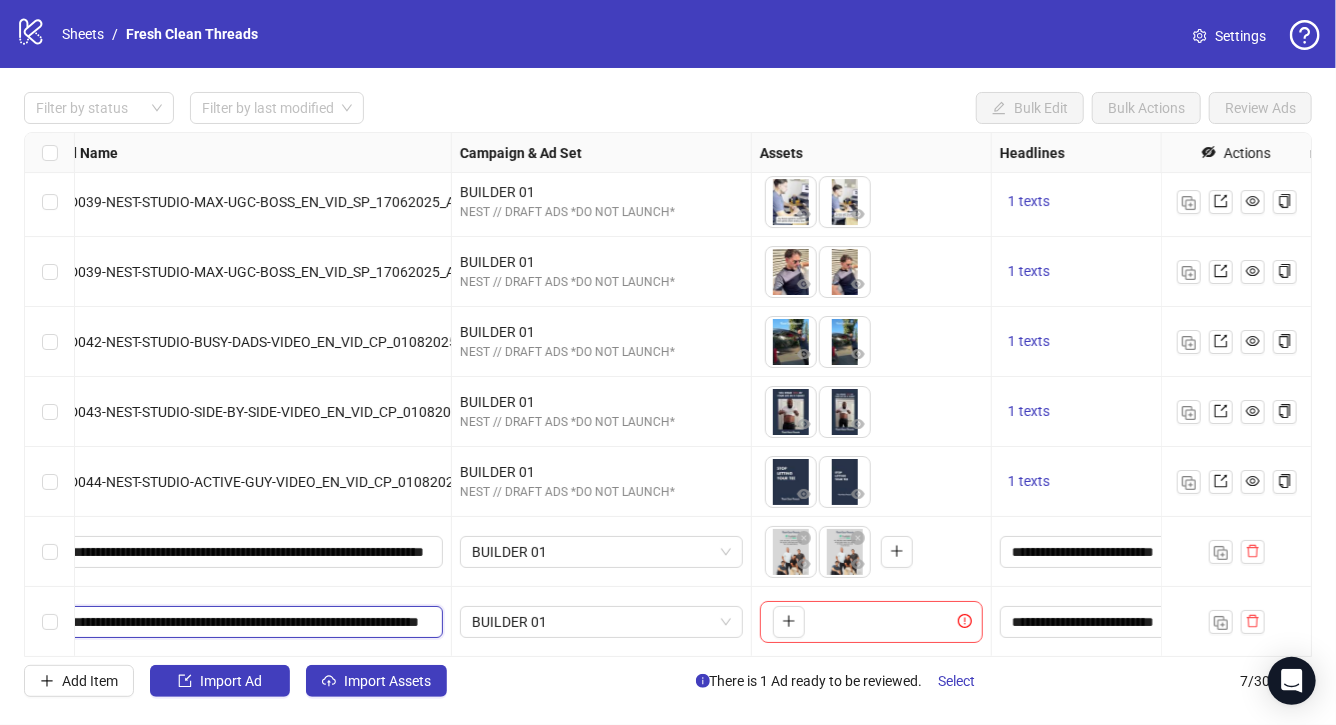 type on "**********" 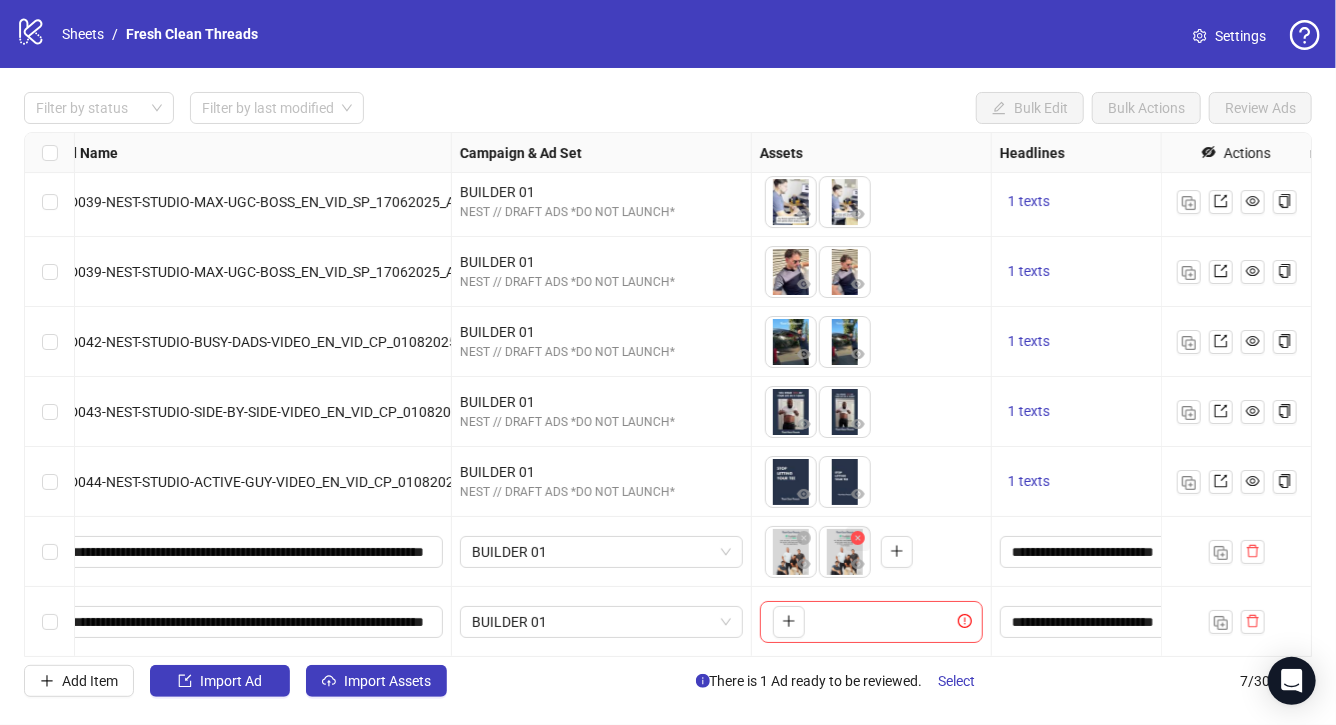click 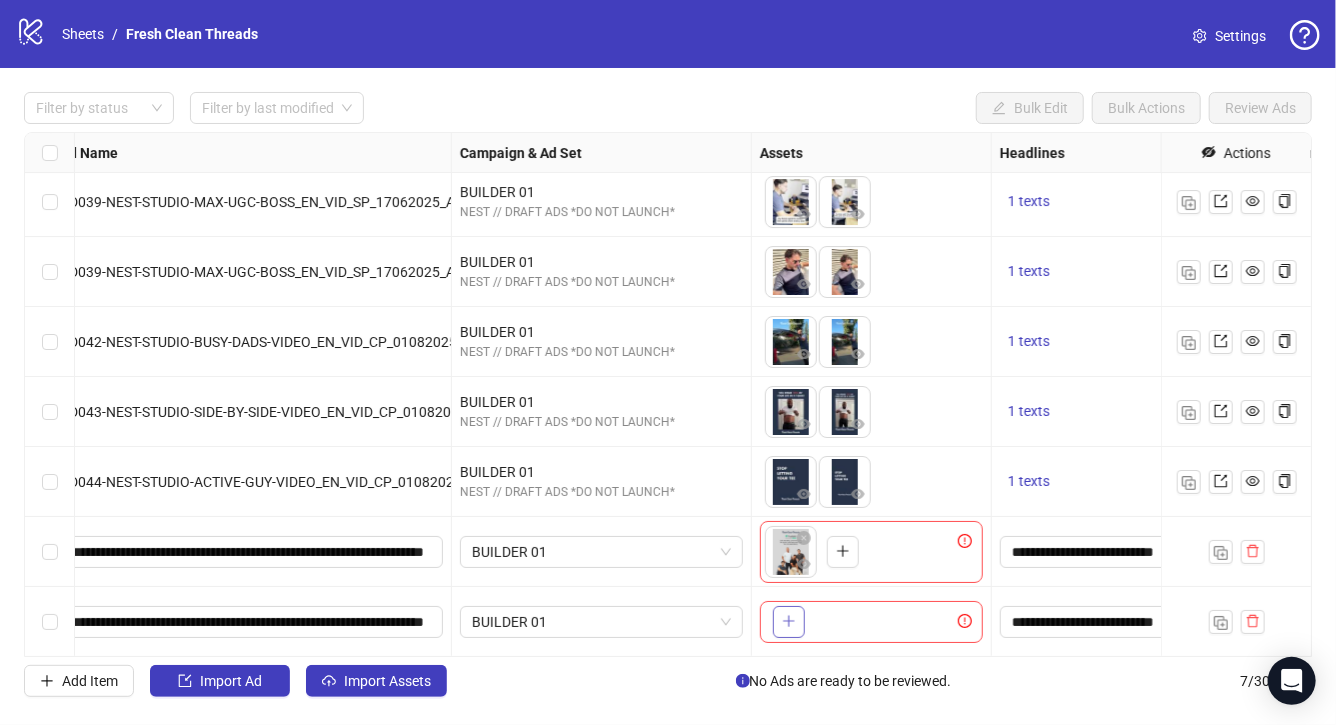 click at bounding box center (789, 622) 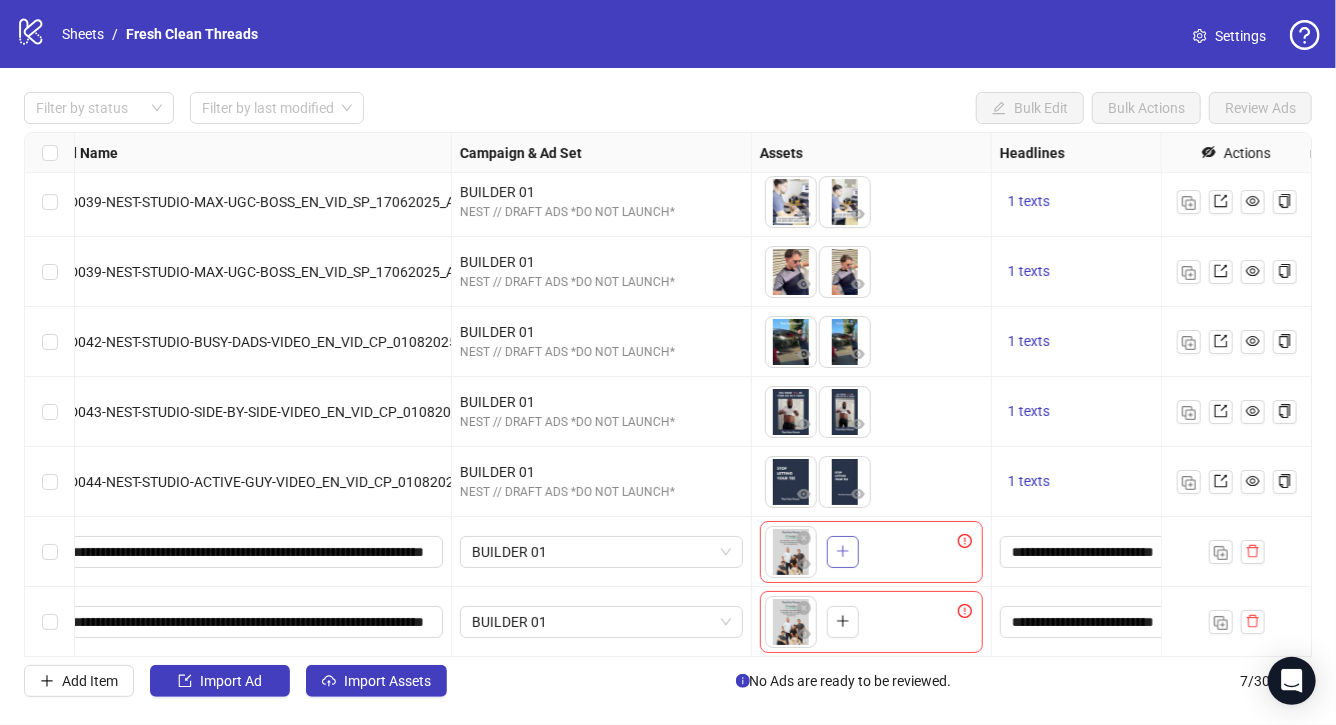 click at bounding box center [843, 552] 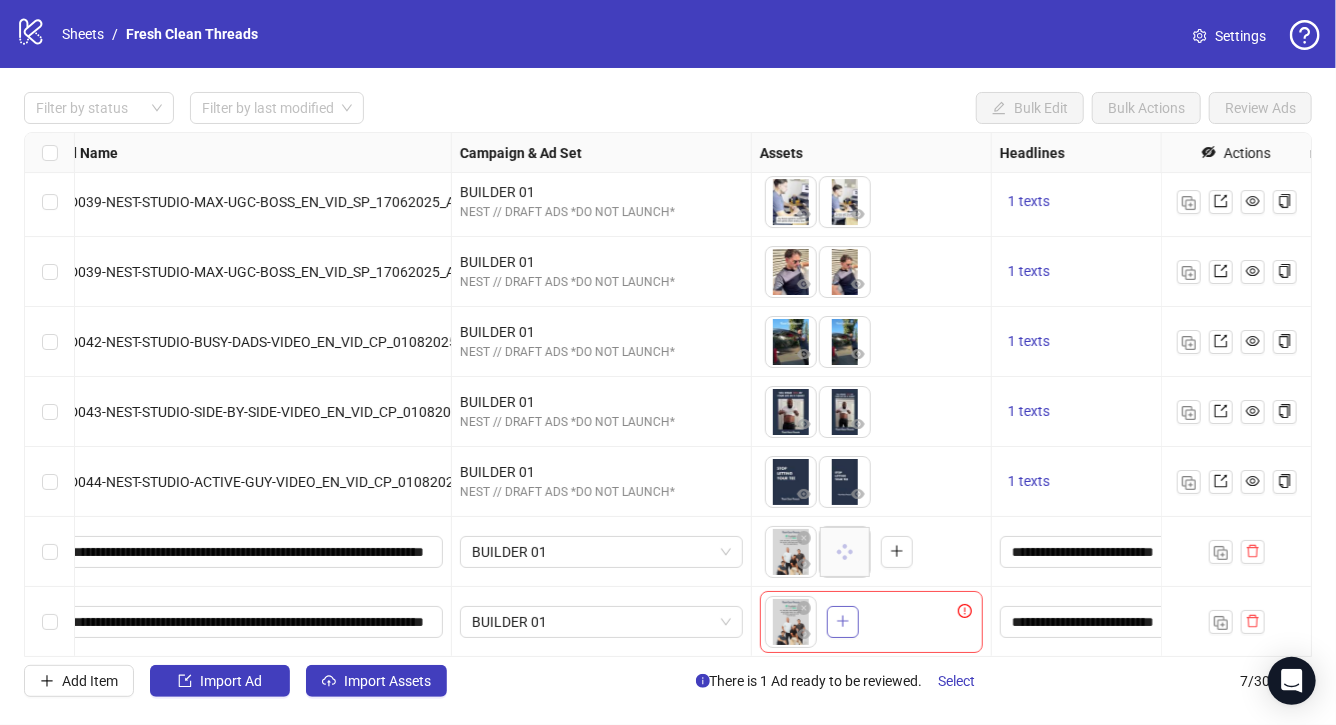 click at bounding box center (843, 622) 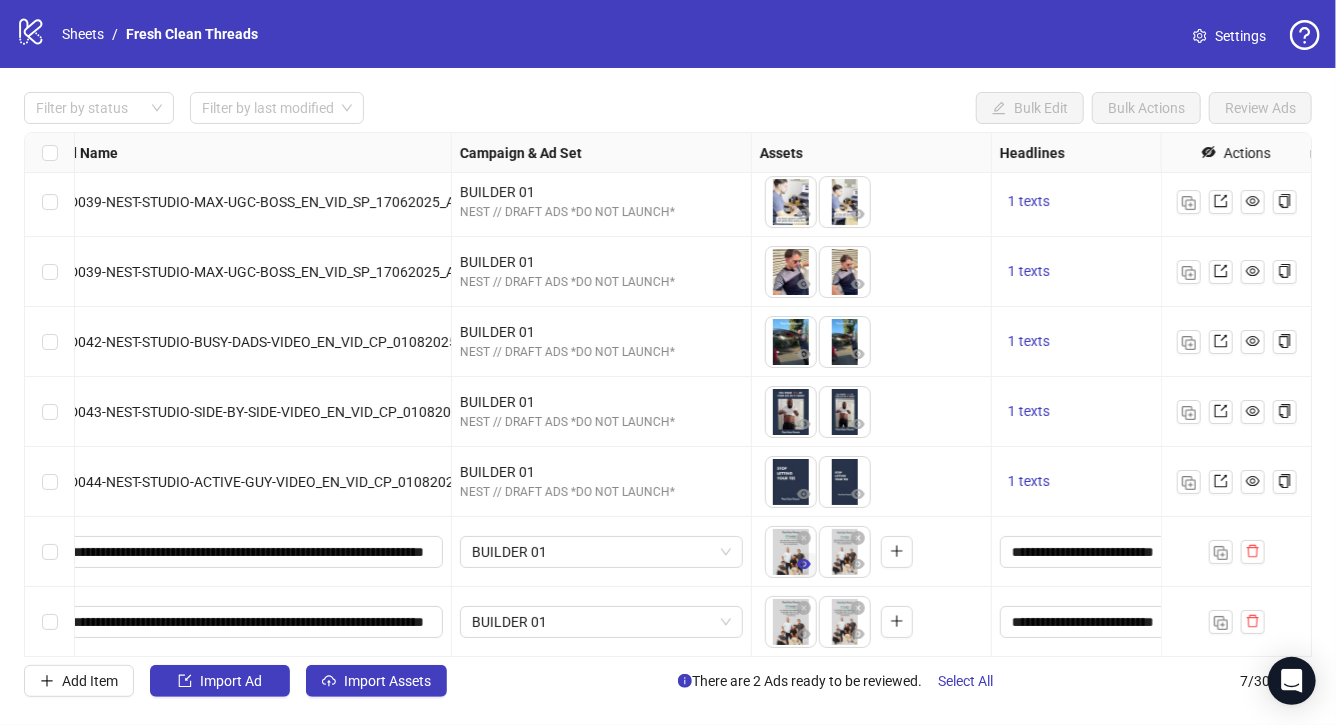 click 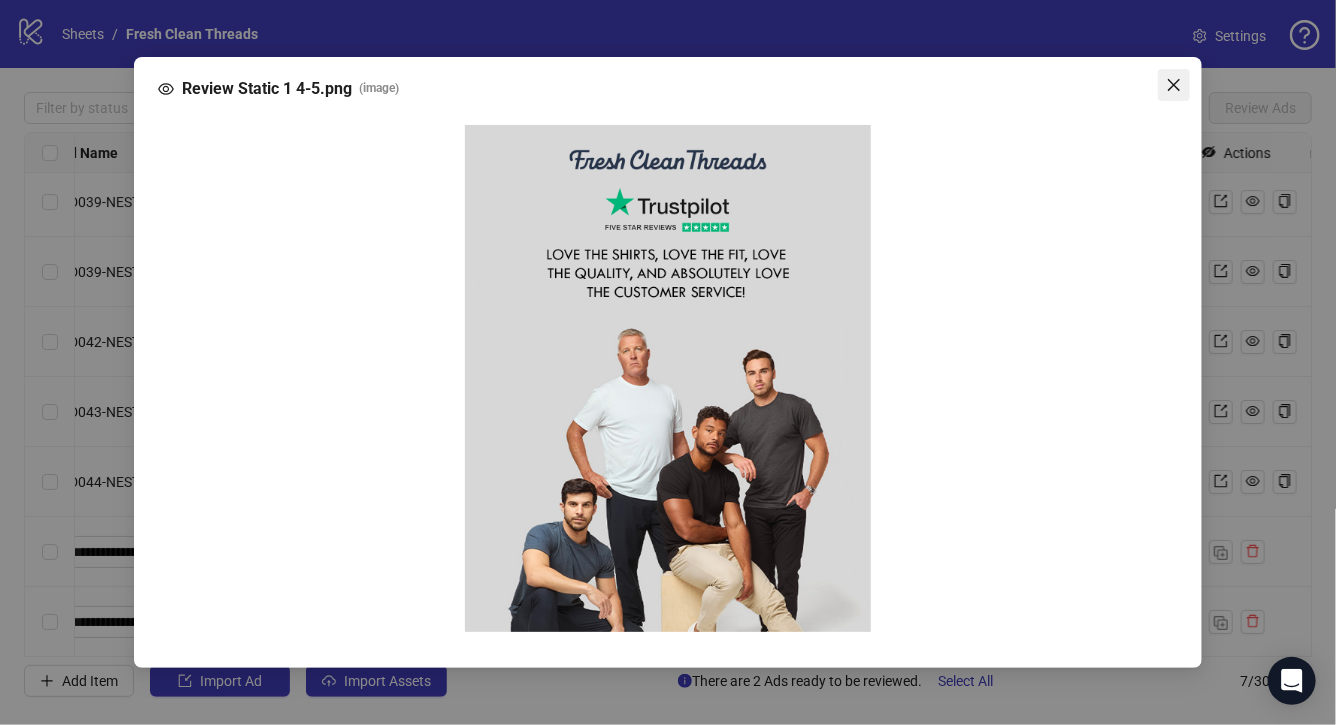 click 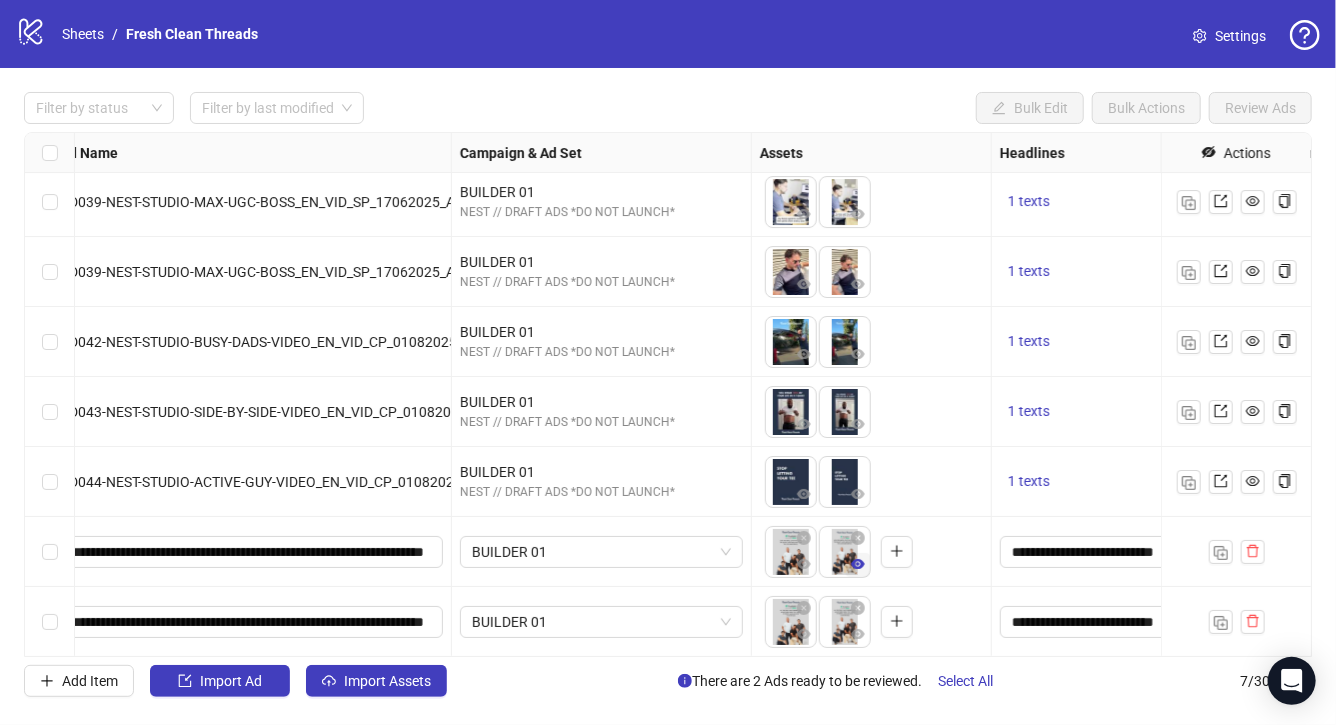 click 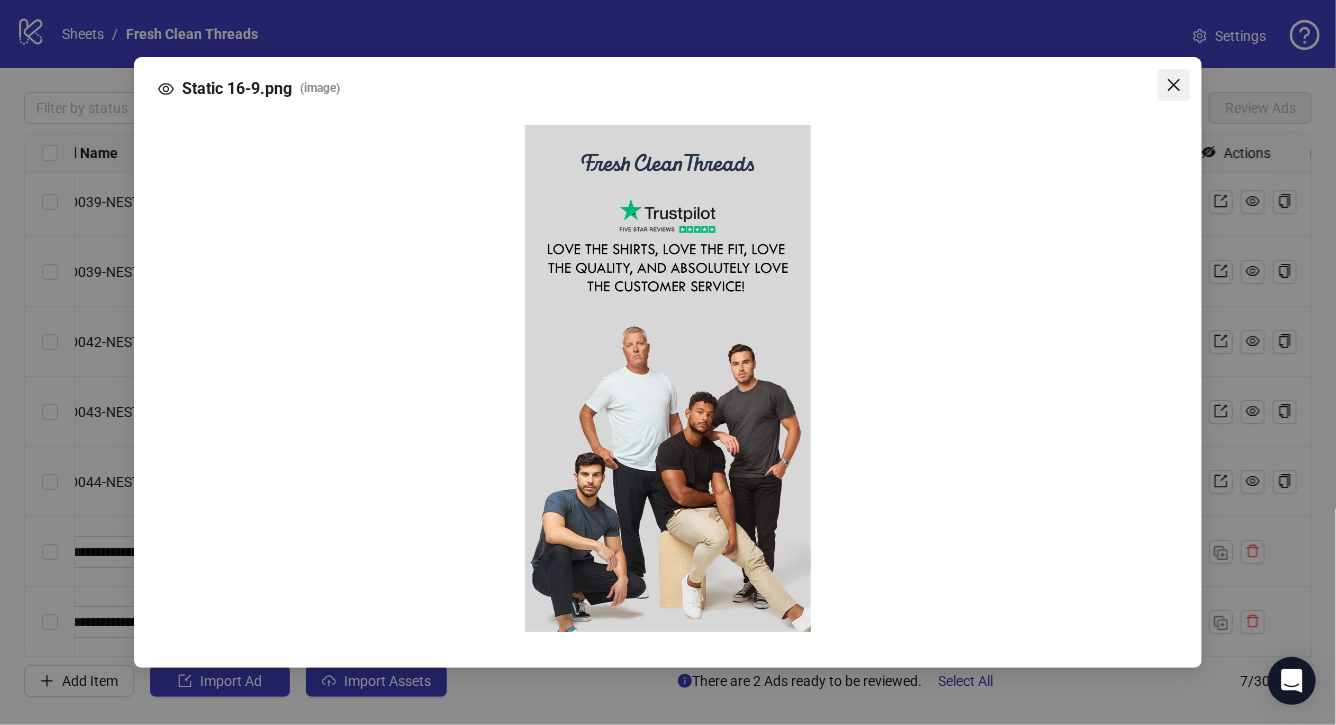 click 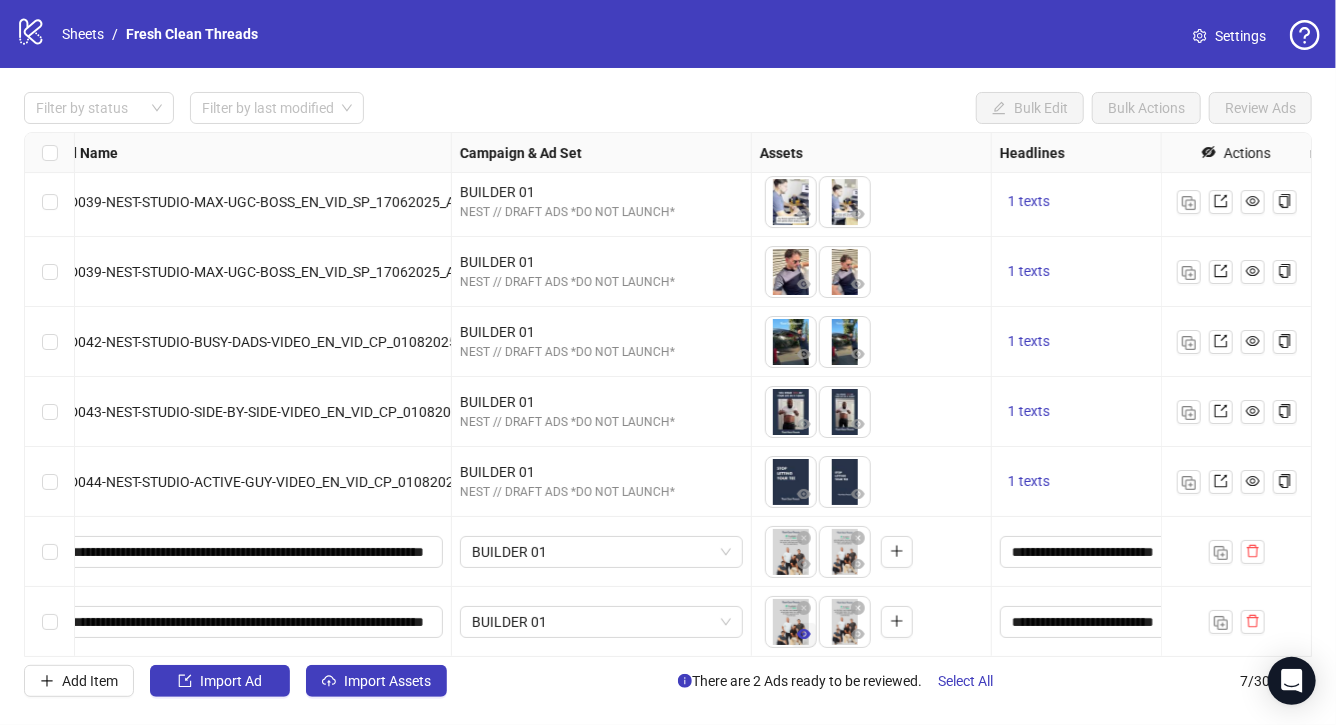 click at bounding box center [804, 634] 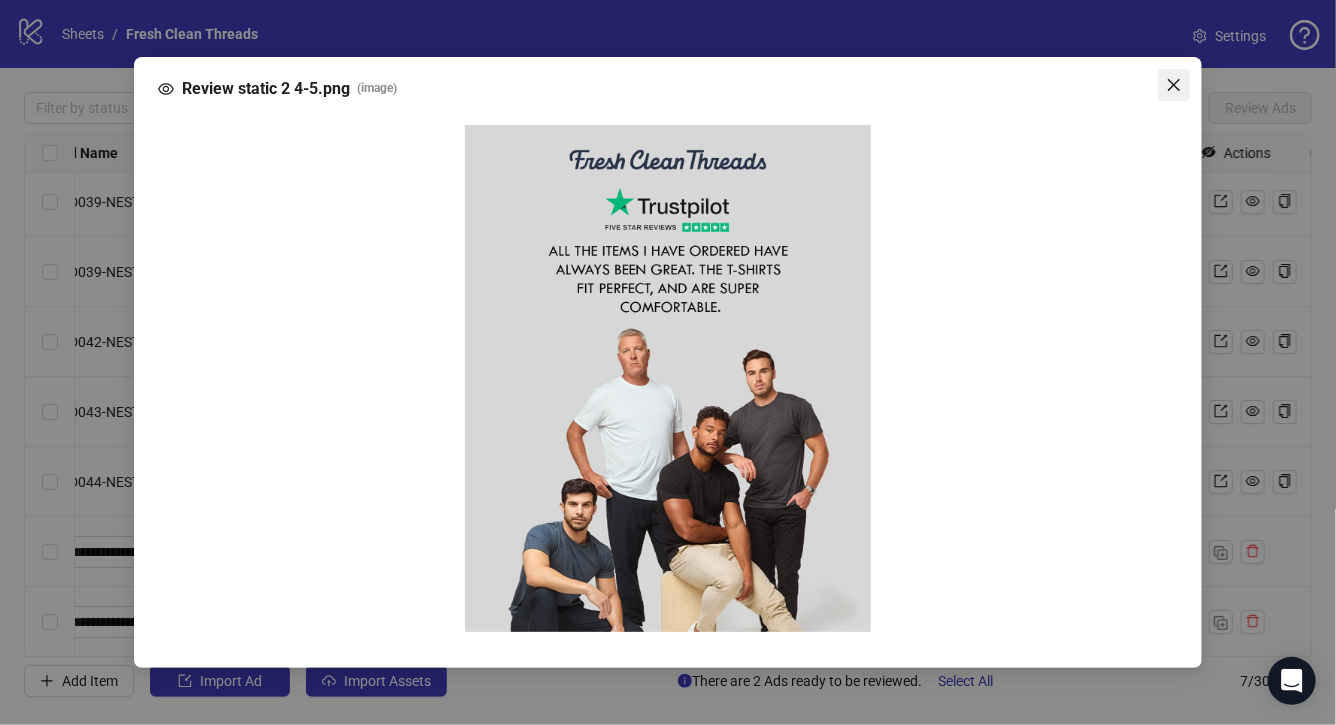 click 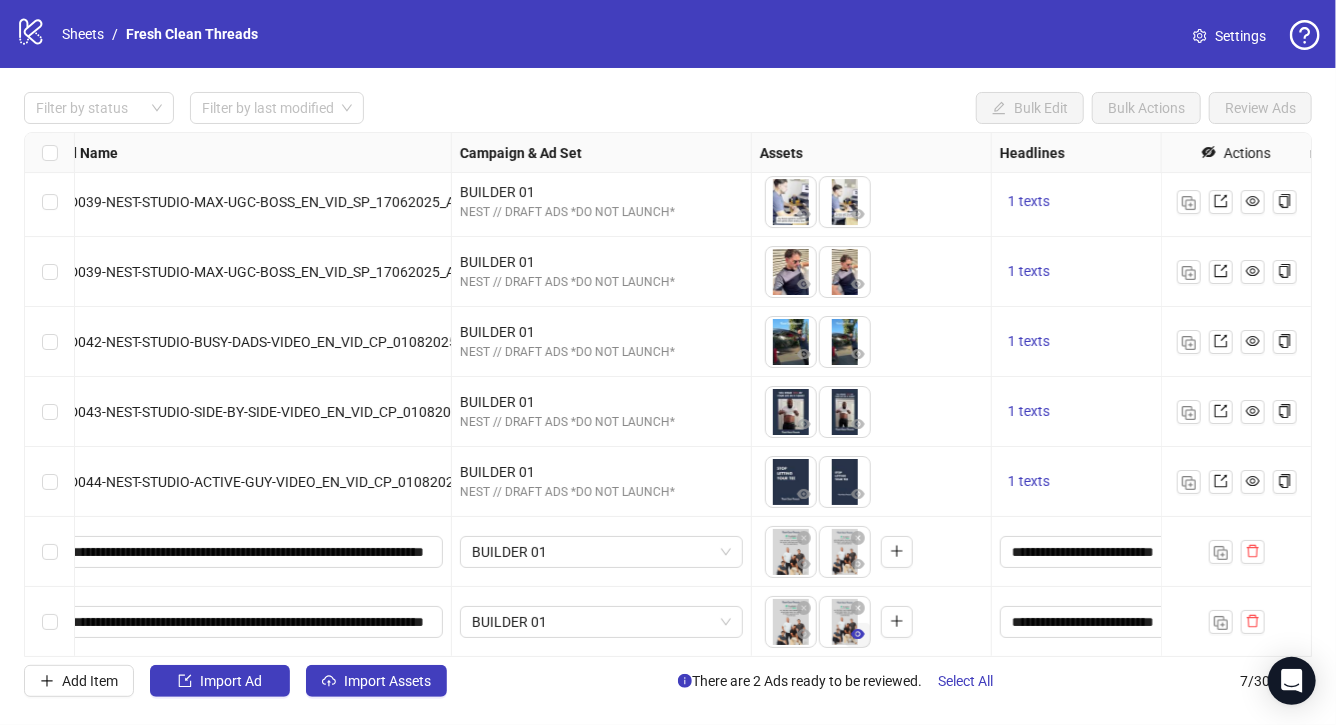 click 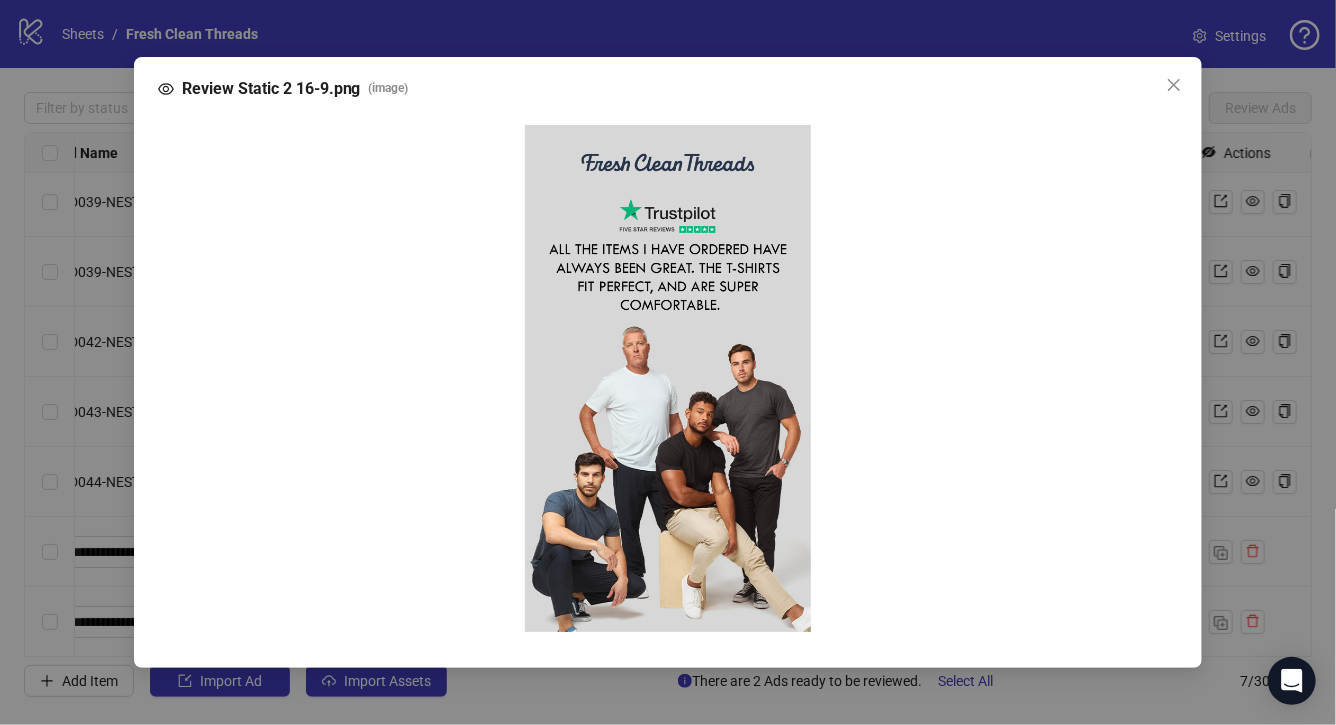 click 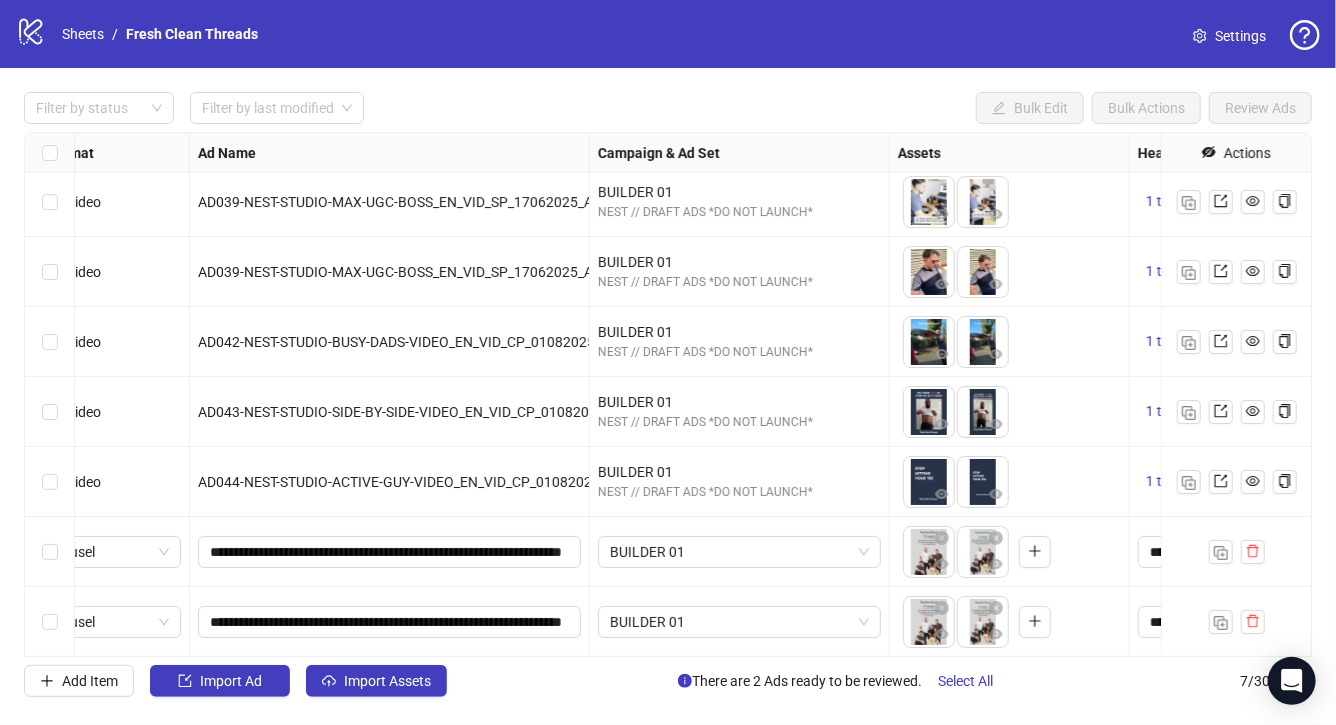 scroll, scrollTop: 6, scrollLeft: 0, axis: vertical 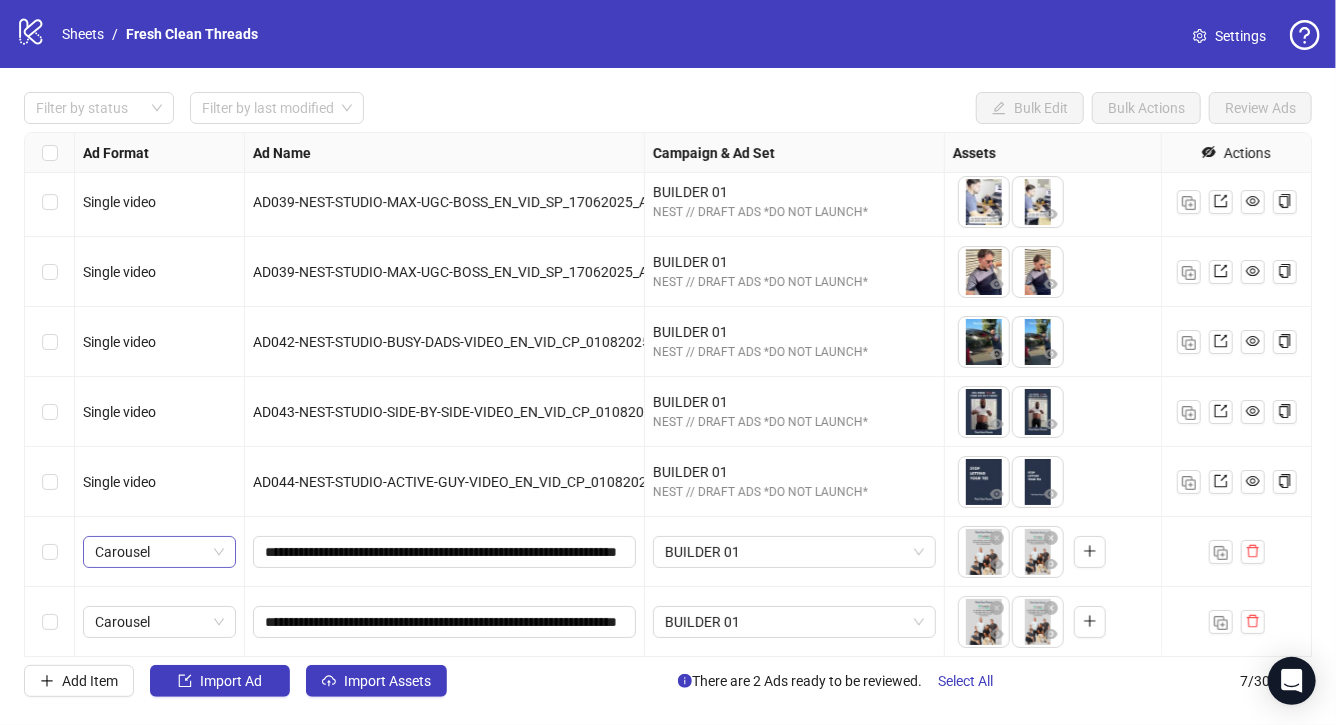 click on "Carousel" at bounding box center [159, 552] 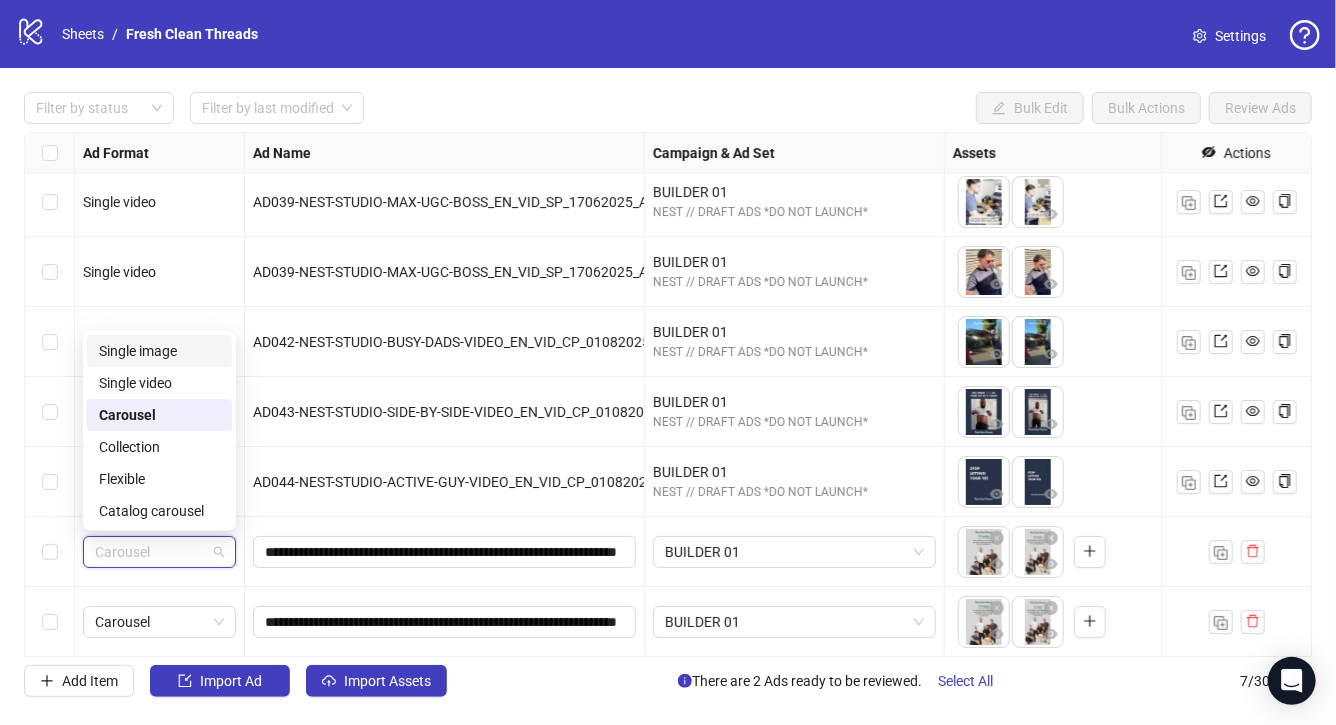 drag, startPoint x: 178, startPoint y: 353, endPoint x: 178, endPoint y: 370, distance: 17 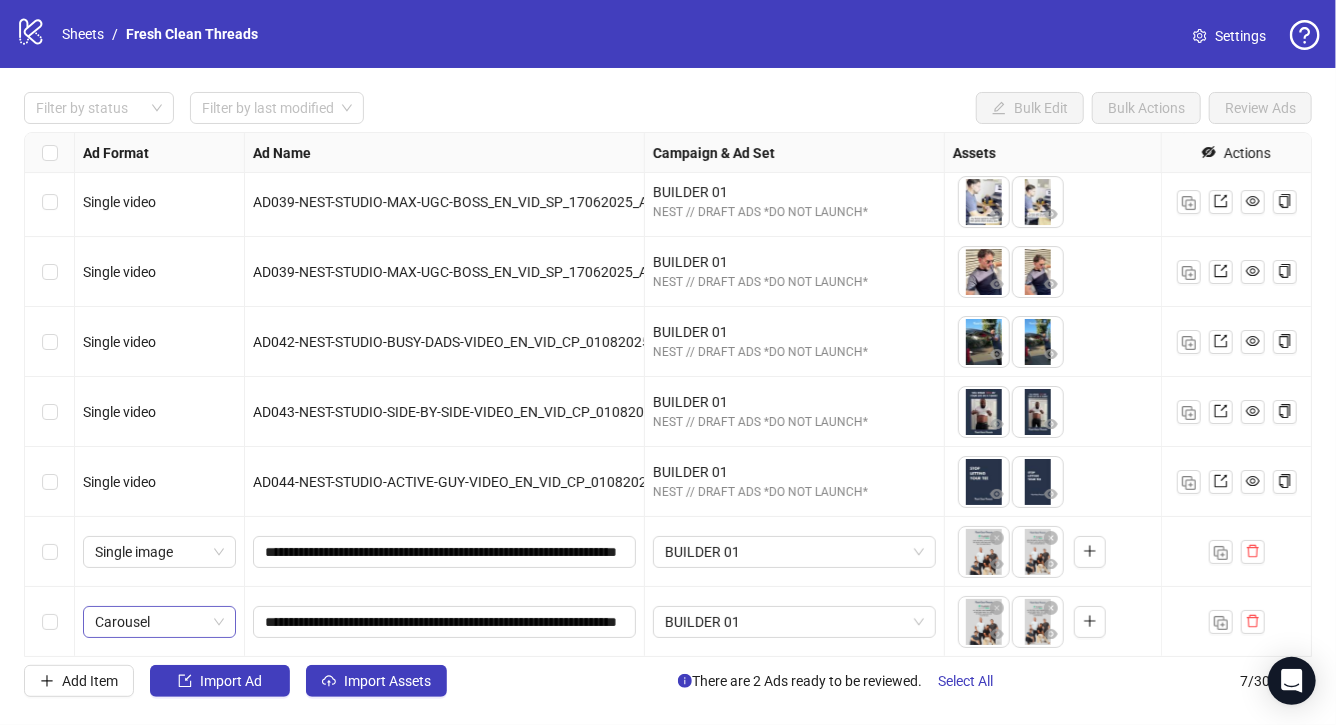 click on "Carousel" at bounding box center (159, 622) 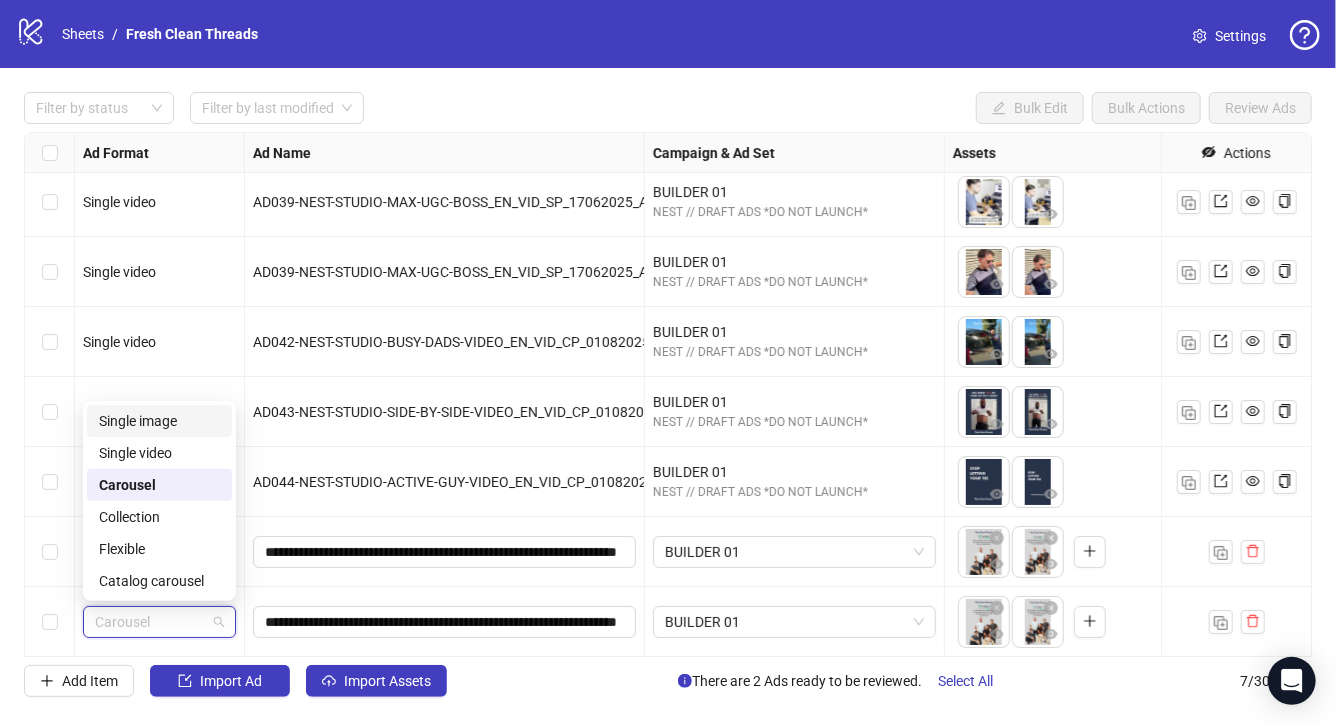 click on "Single image" at bounding box center (159, 421) 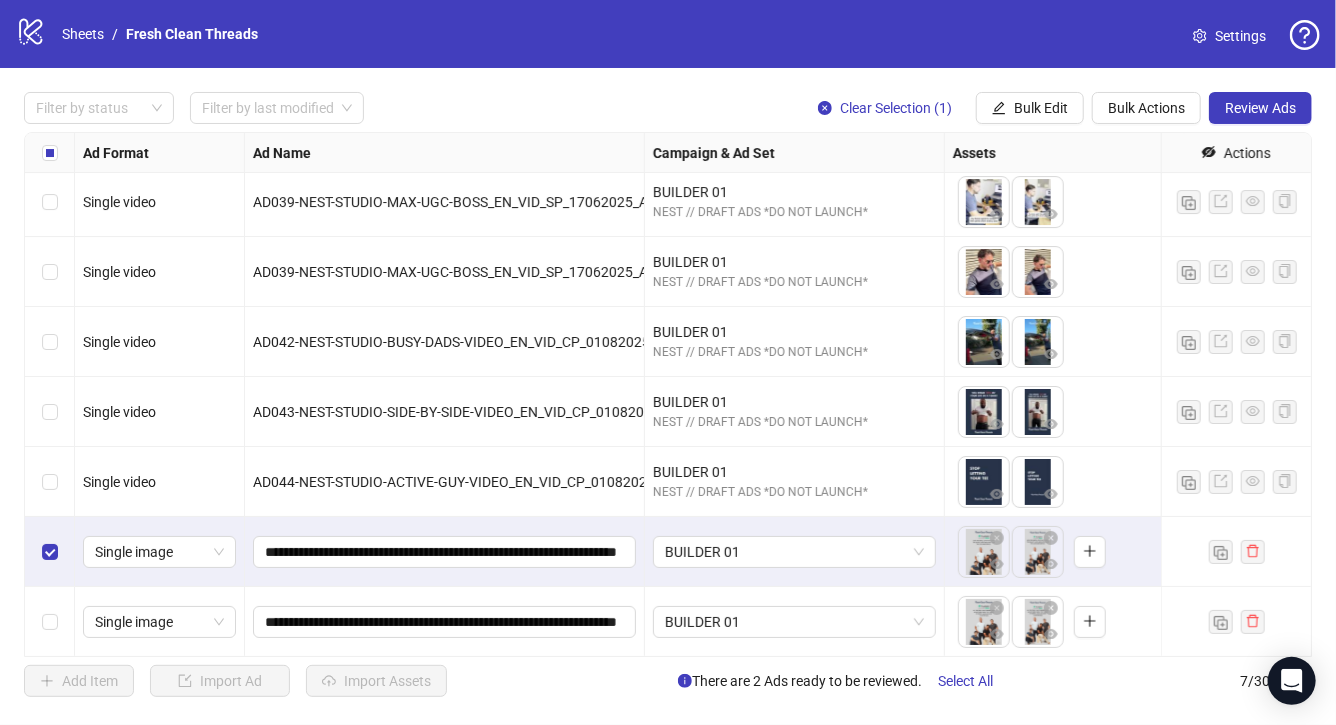click at bounding box center [50, 622] 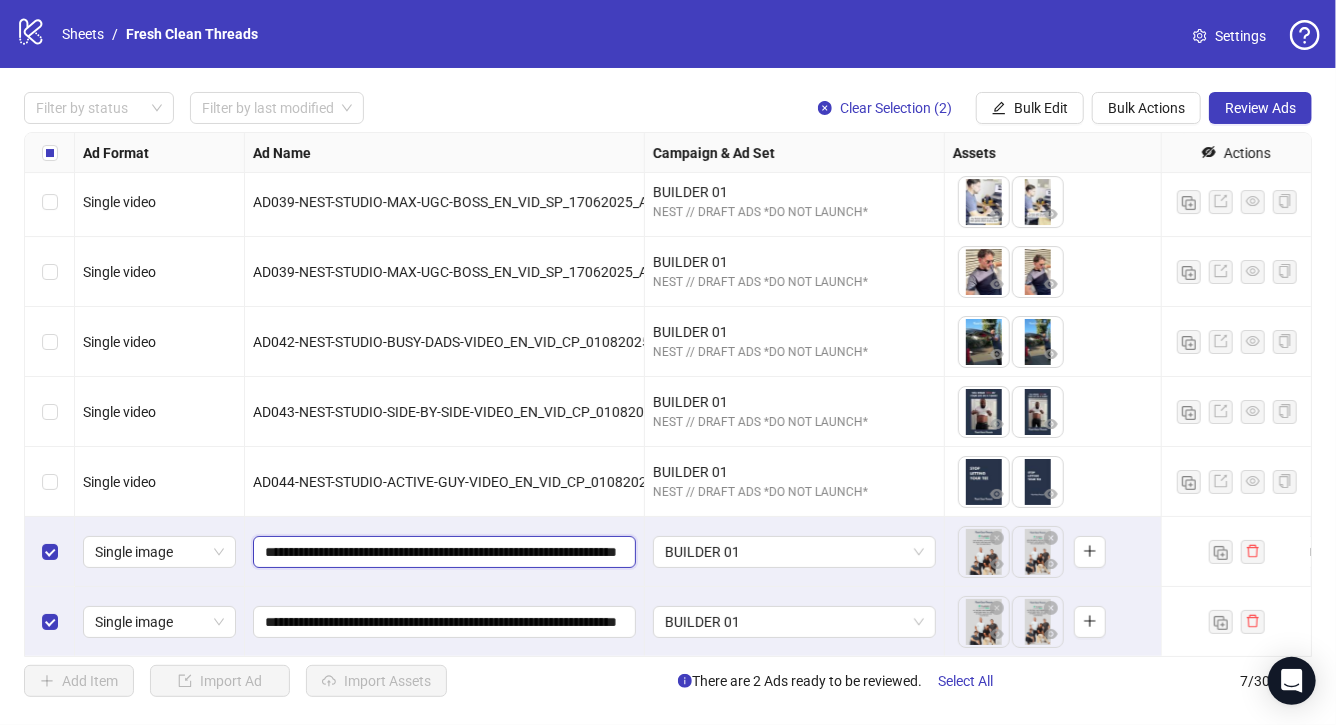 click on "**********" at bounding box center (442, 552) 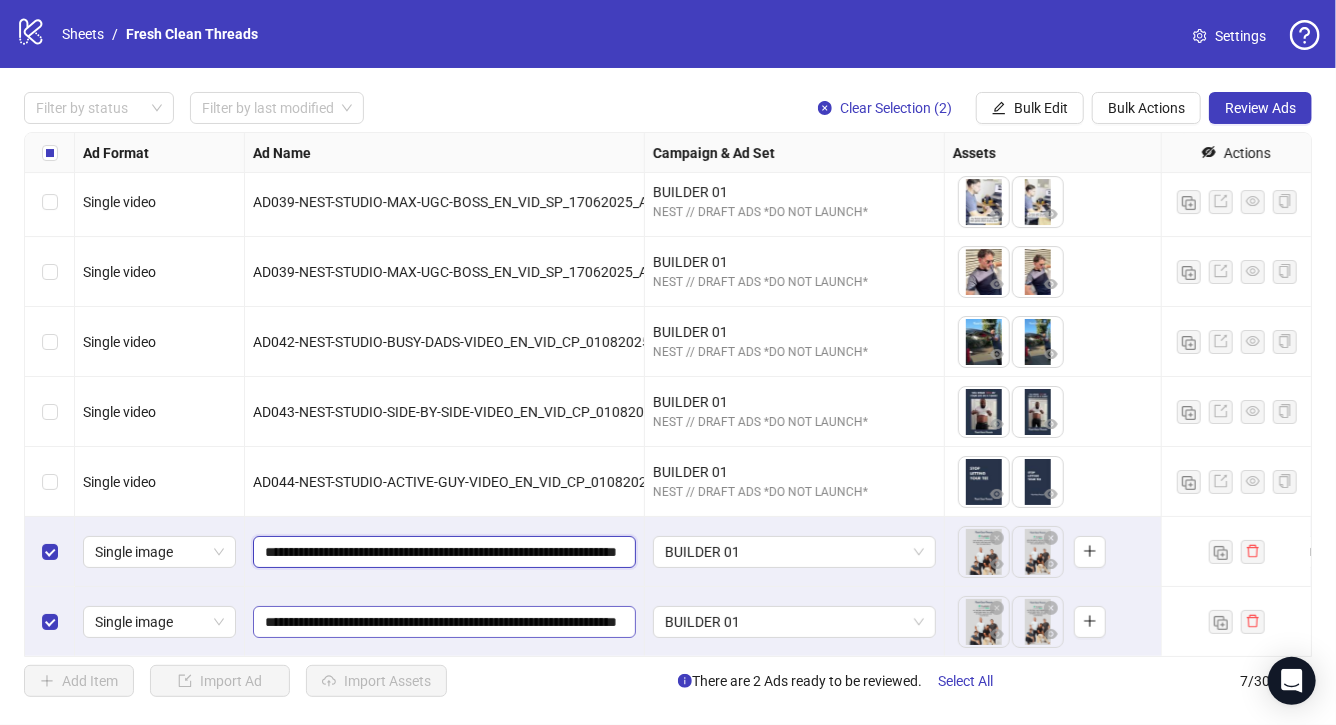 type on "**********" 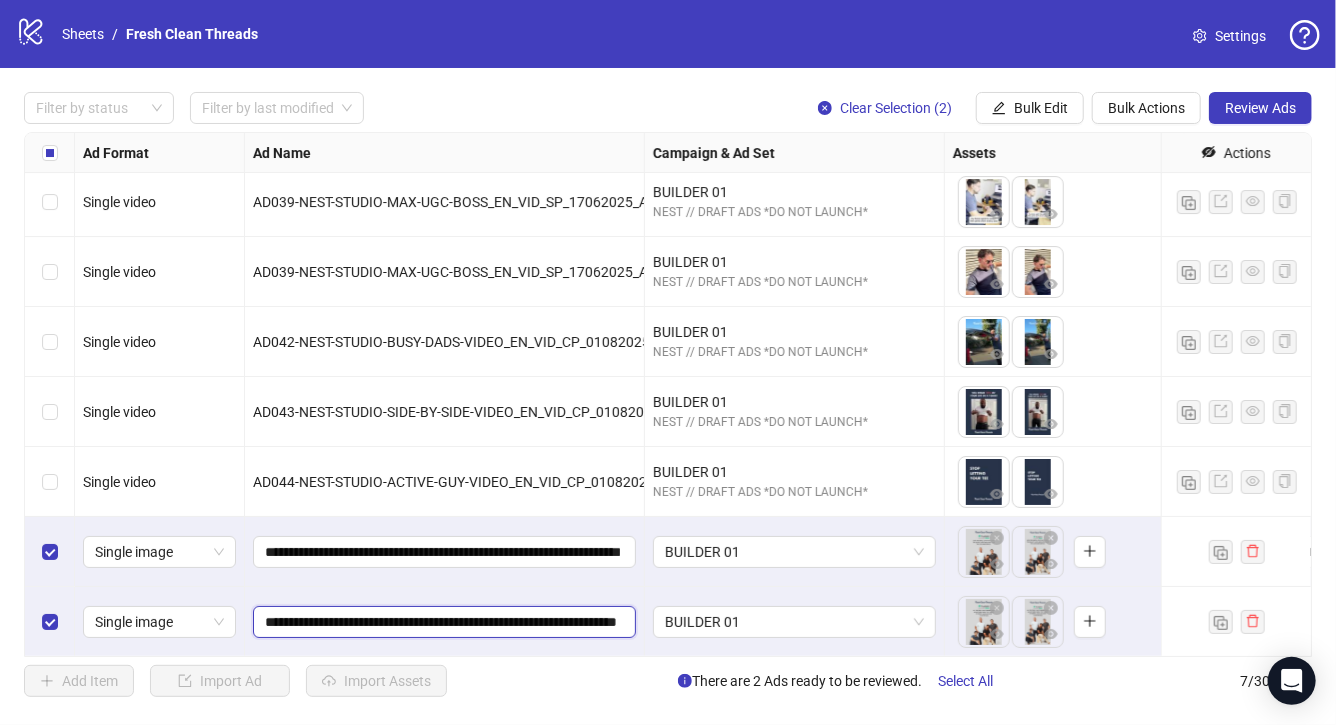 click on "**********" at bounding box center (442, 622) 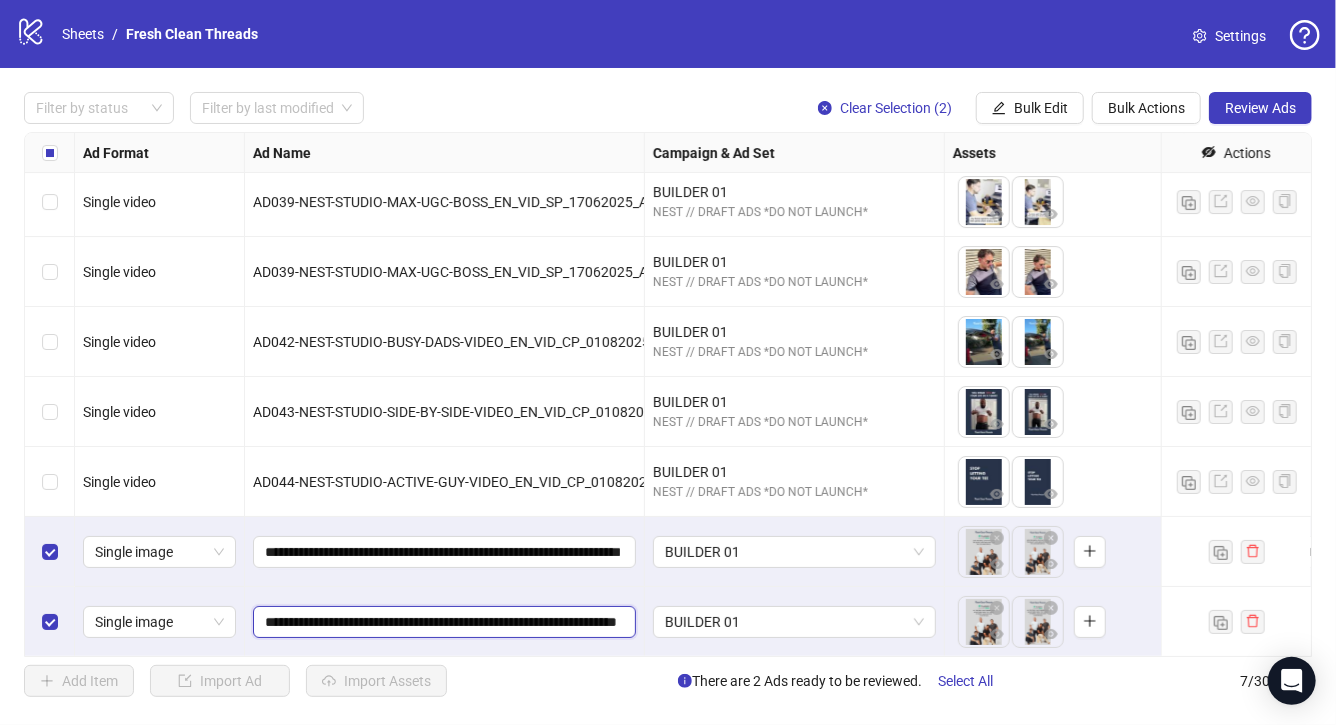 type on "**********" 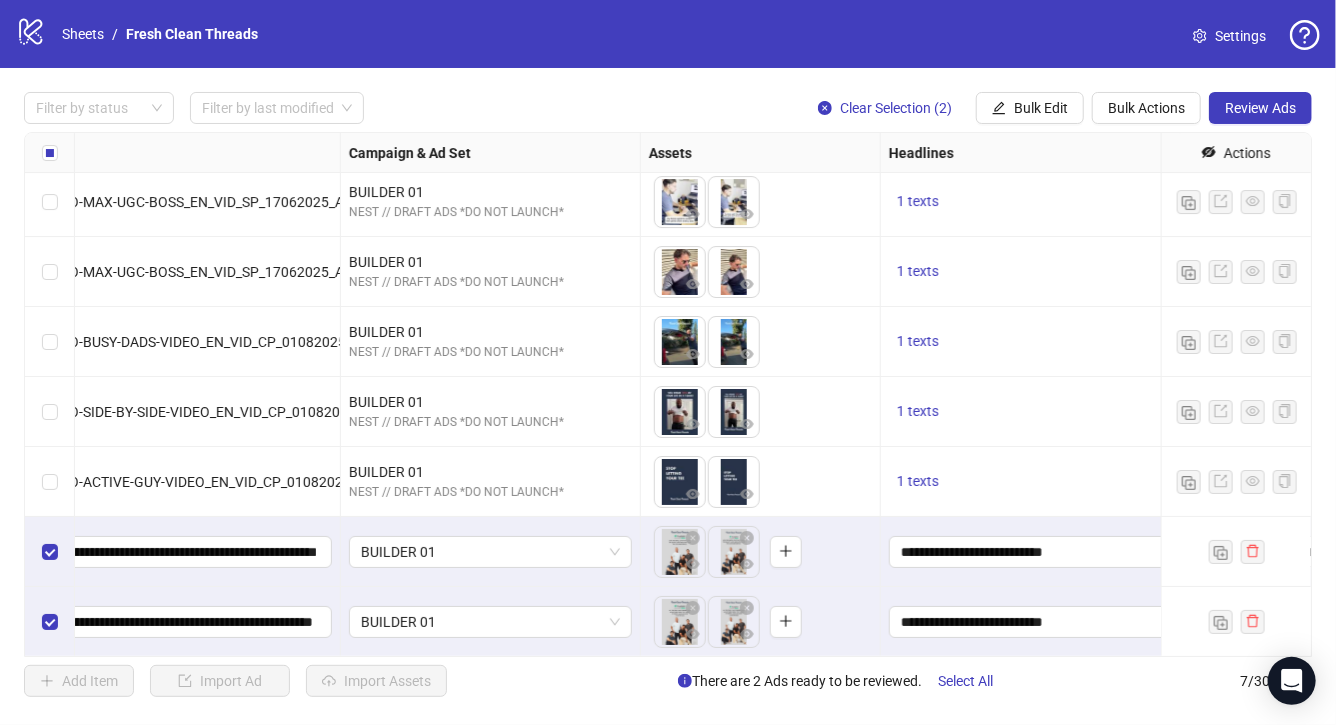 scroll, scrollTop: 6, scrollLeft: 300, axis: both 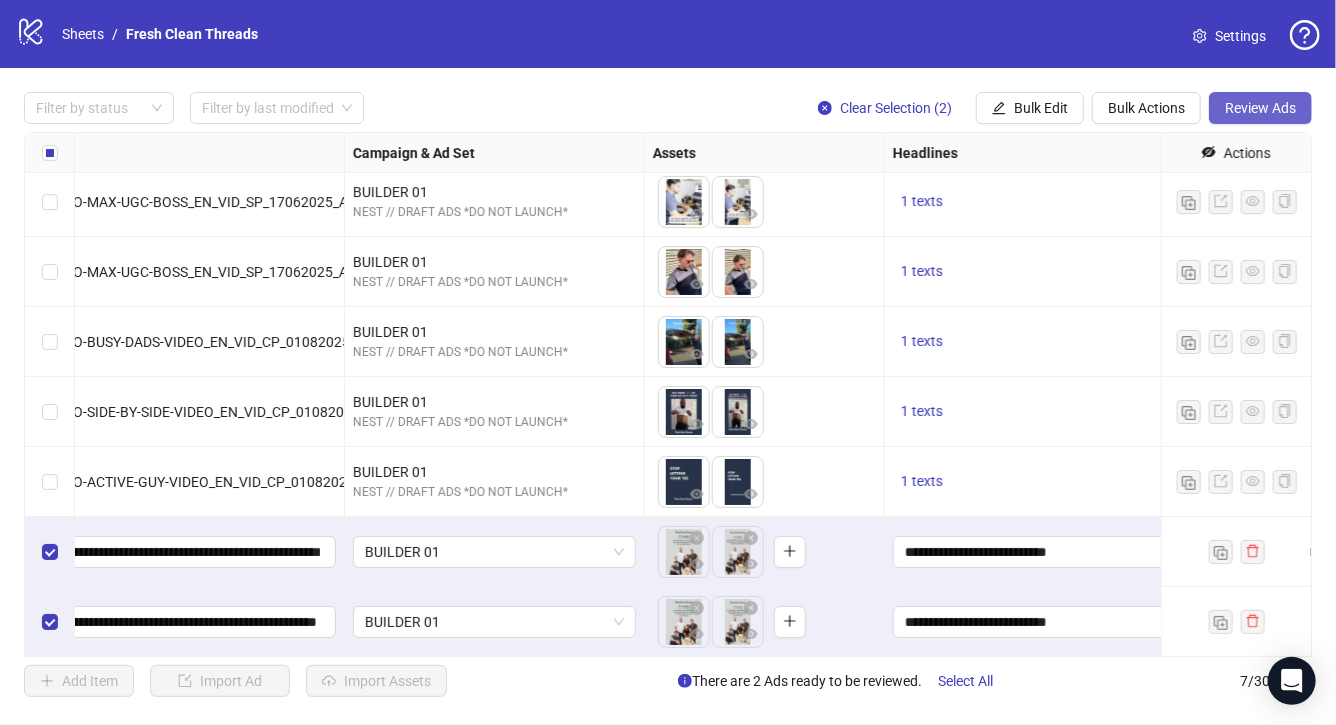 click on "Review Ads" at bounding box center (1260, 108) 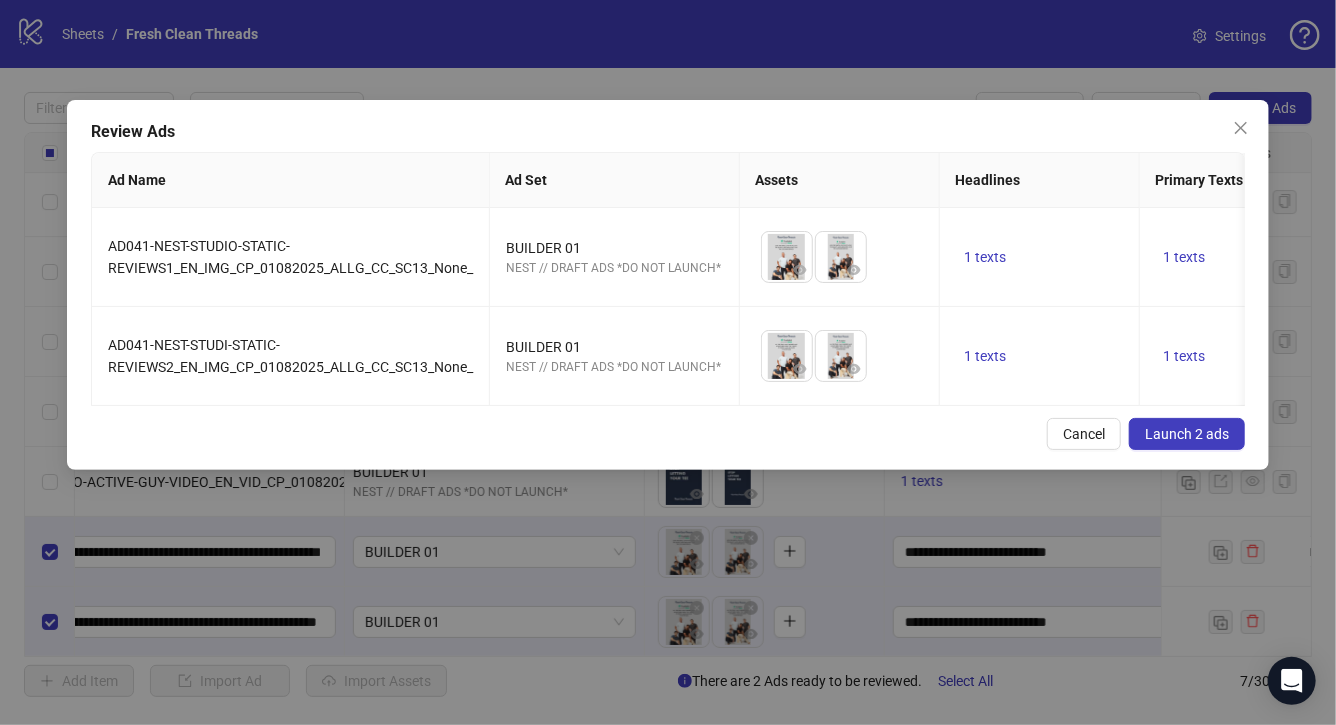 click on "Launch 2 ads" at bounding box center [1187, 434] 